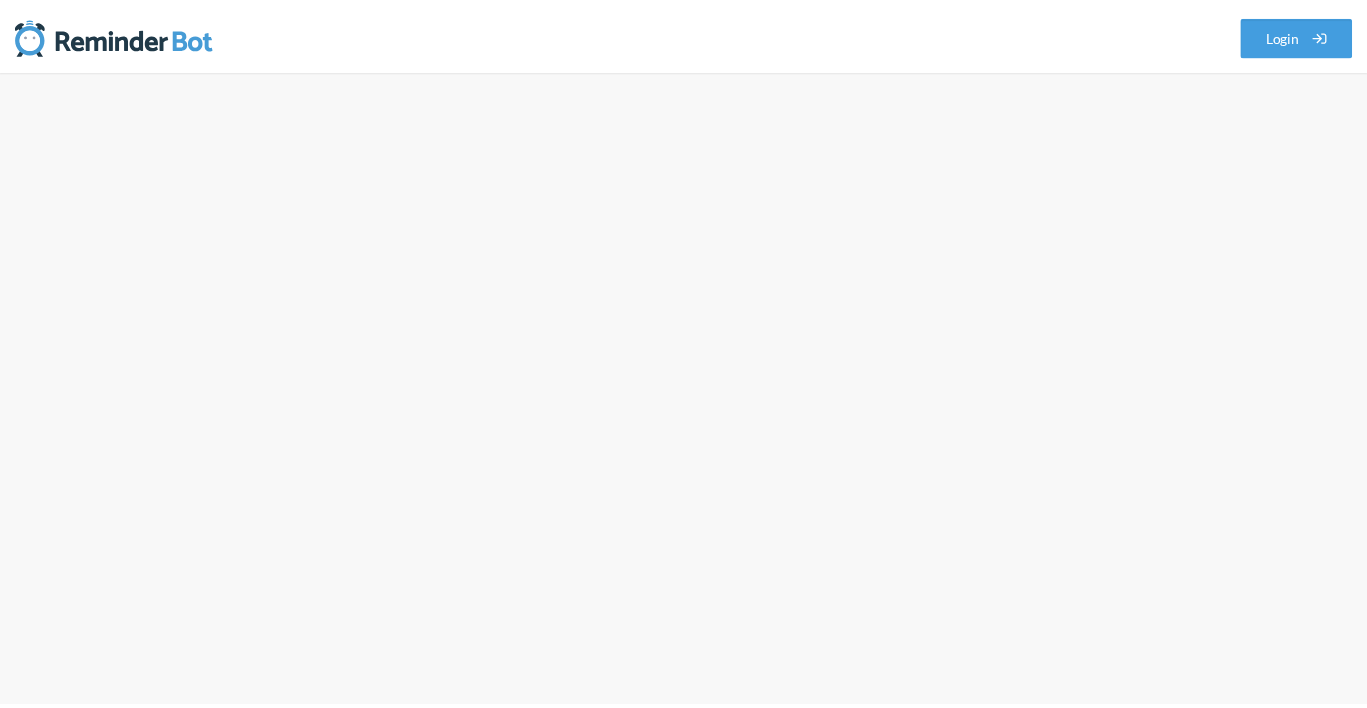 scroll, scrollTop: 0, scrollLeft: 0, axis: both 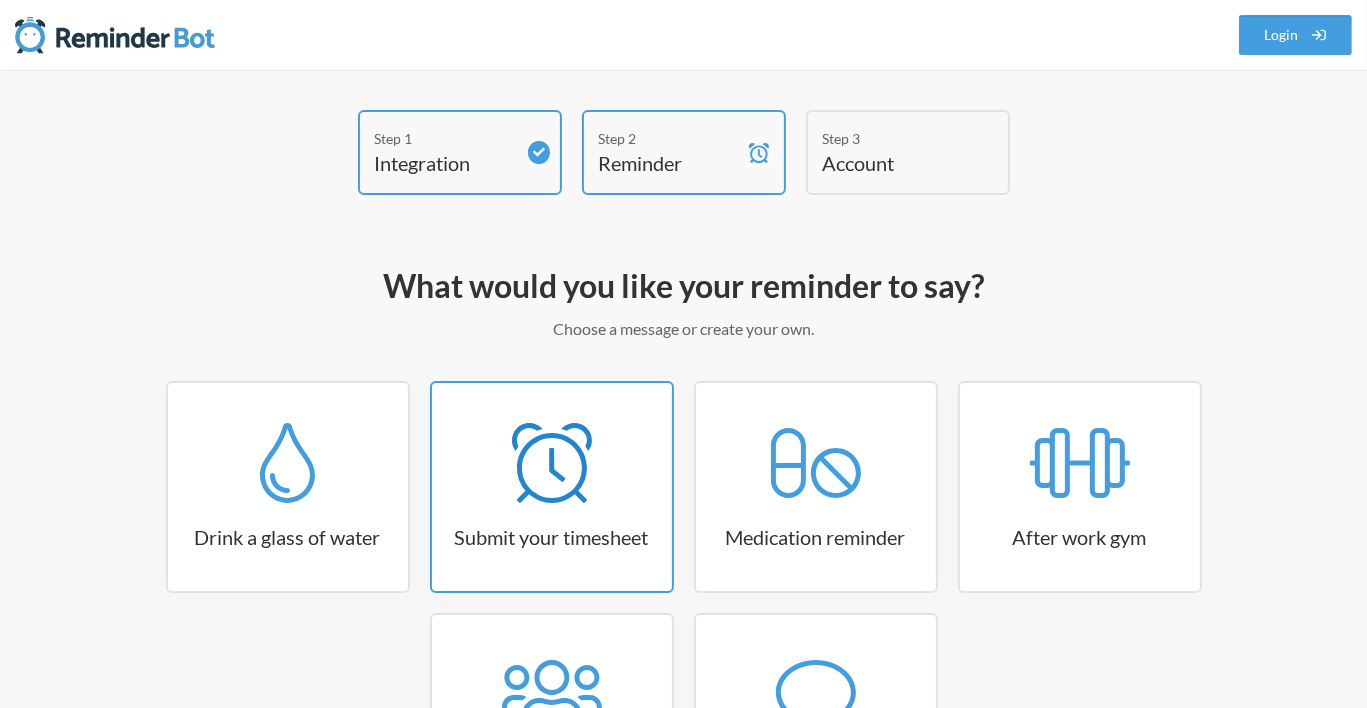 drag, startPoint x: 0, startPoint y: 0, endPoint x: 507, endPoint y: 521, distance: 726.9732 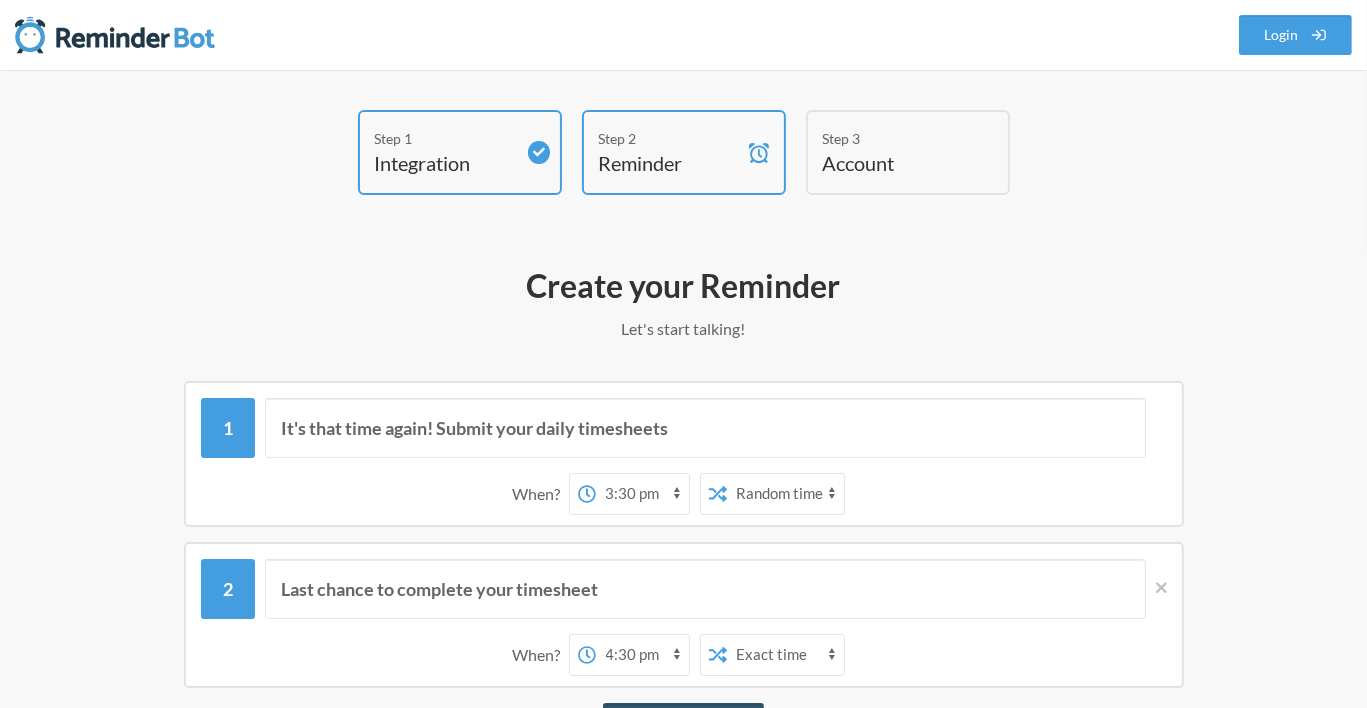 click on "Create your Reminder   Let's start talking!               Messages are not sending from this deactivated reminder. Edit this reminder to schedule messages again.   To manage reminders you will need a configured integration   Did you want to try any of these?     View Integrations     It's that time again! Submit your daily timesheets     When?     12:00 am 12:15 am 12:30 am 12:45 am 1:00 am 1:15 am 1:30 am 1:45 am 2:00 am 2:15 am 2:30 am 2:45 am 3:00 am 3:15 am 3:30 am 3:45 am 4:00 am 4:15 am 4:30 am 4:45 am 5:00 am 5:15 am 5:30 am 5:45 am 6:00 am 6:15 am 6:30 am 6:45 am 7:00 am 7:15 am 7:30 am 7:45 am 8:00 am 8:15 am 8:30 am 8:45 am 9:00 am 9:15 am 9:30 am 9:45 am 10:00 am 10:15 am 10:30 am 10:45 am 11:00 am 11:15 am 11:30 am 11:45 am 12:00 pm 12:15 pm 12:30 pm 12:45 pm 1:00 pm 1:15 pm 1:30 pm 1:45 pm 2:00 pm 2:15 pm 2:30 pm 2:45 pm 3:00 pm 3:15 pm 3:30 pm 3:45 pm 4:00 pm 4:15 pm 4:30 pm 4:45 pm 5:00 pm 5:15 pm 5:30 pm 5:45 pm 6:00 pm 6:15 pm 6:30 pm 6:45 pm 7:00 pm 7:15 pm 7:30 pm 7:45 pm 8:00 pm 8:15 pm" at bounding box center (684, 1050) 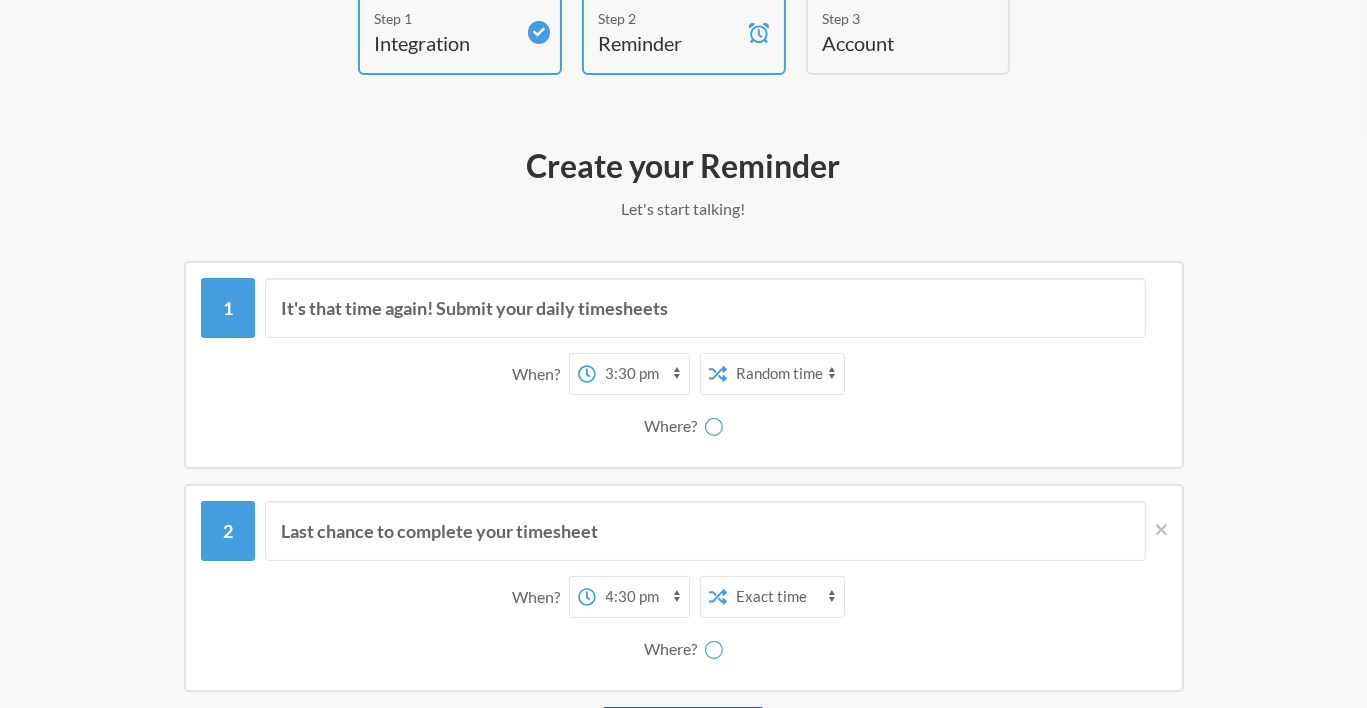 scroll, scrollTop: 160, scrollLeft: 0, axis: vertical 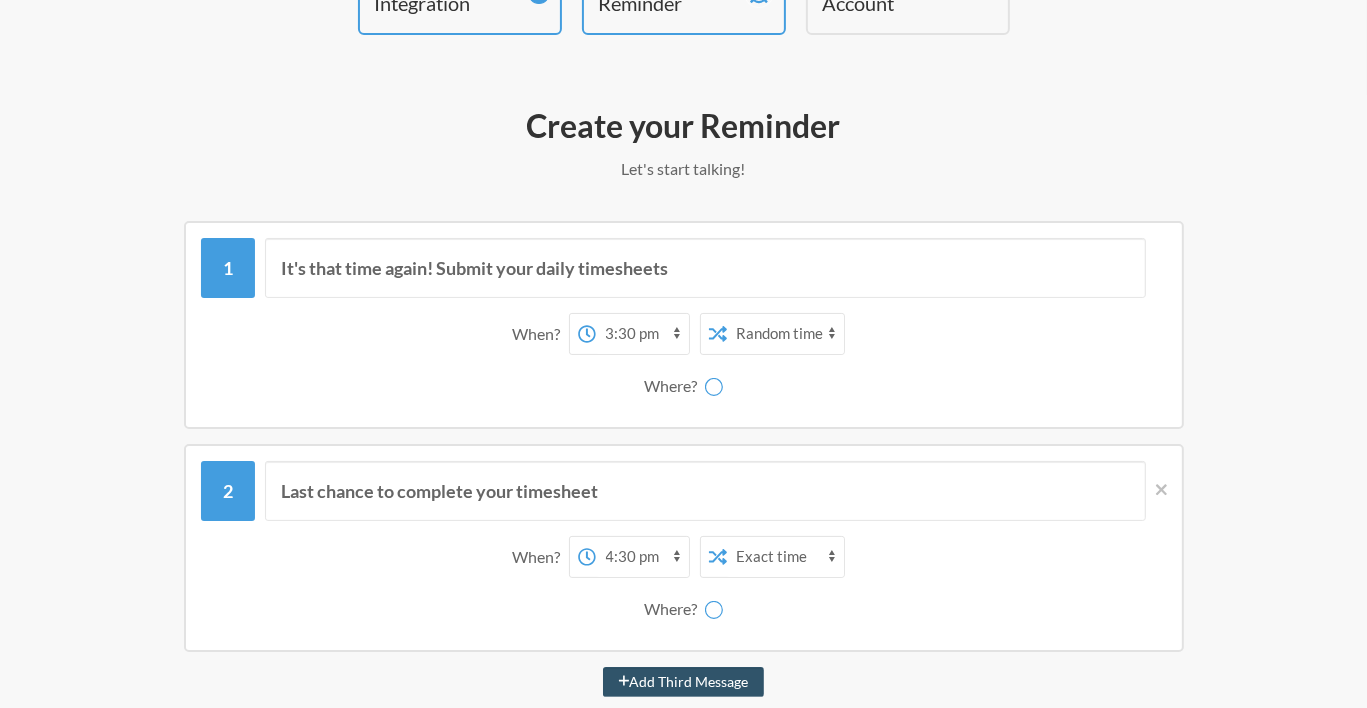 select on "[LICENSE]" 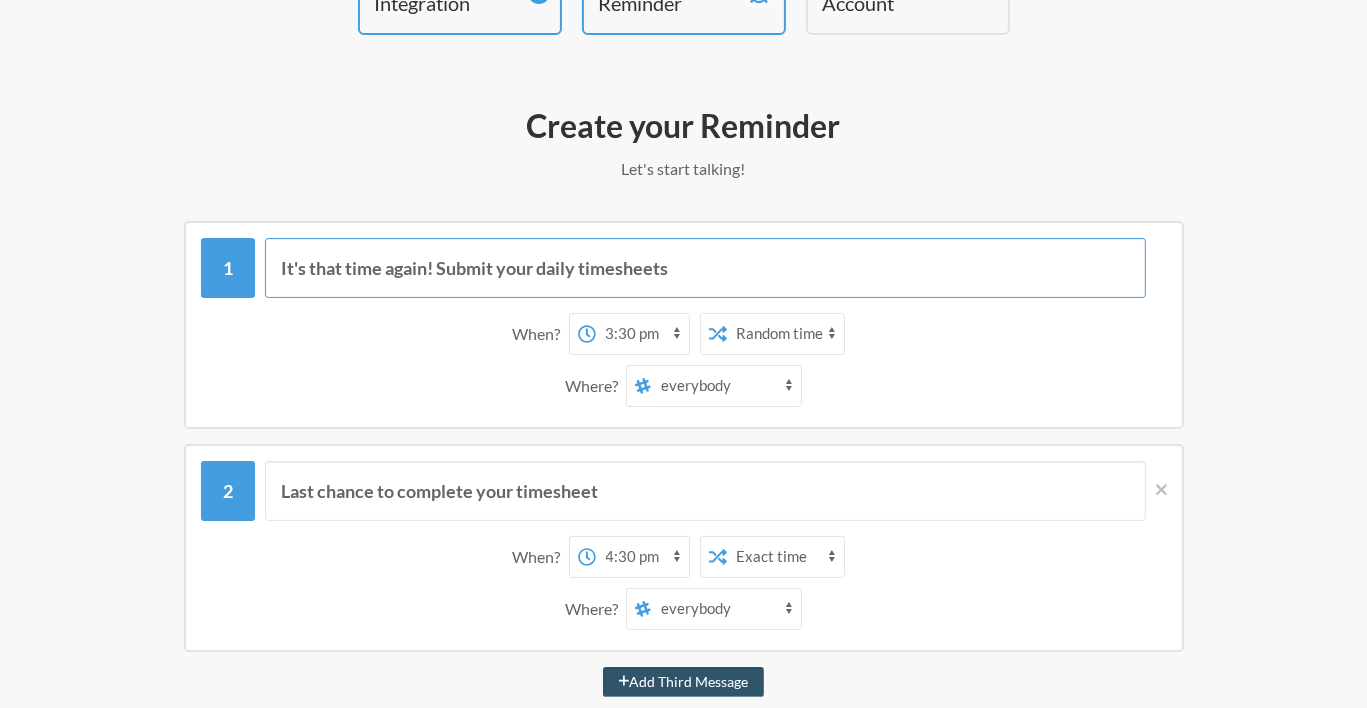 click on "It's that time again! Submit your daily timesheets" at bounding box center (705, 268) 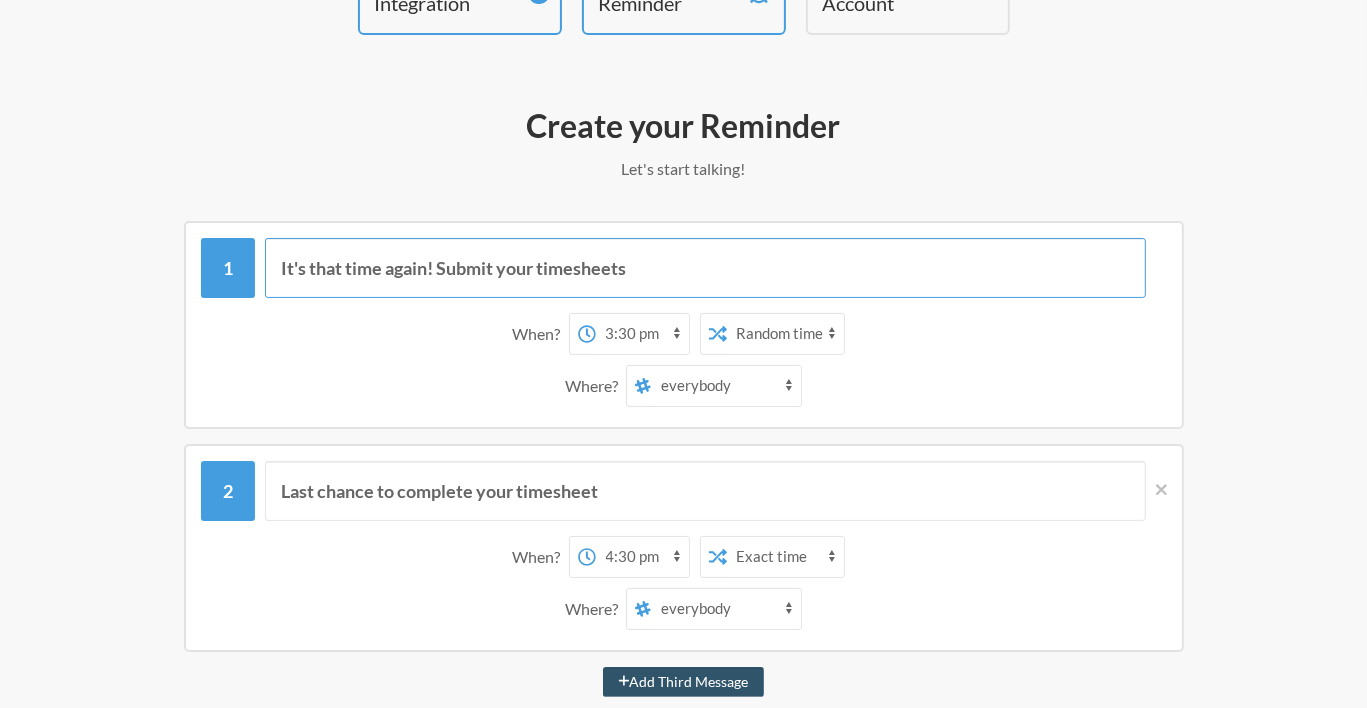 click on "It's that time again! Submit your timesheets" at bounding box center [705, 268] 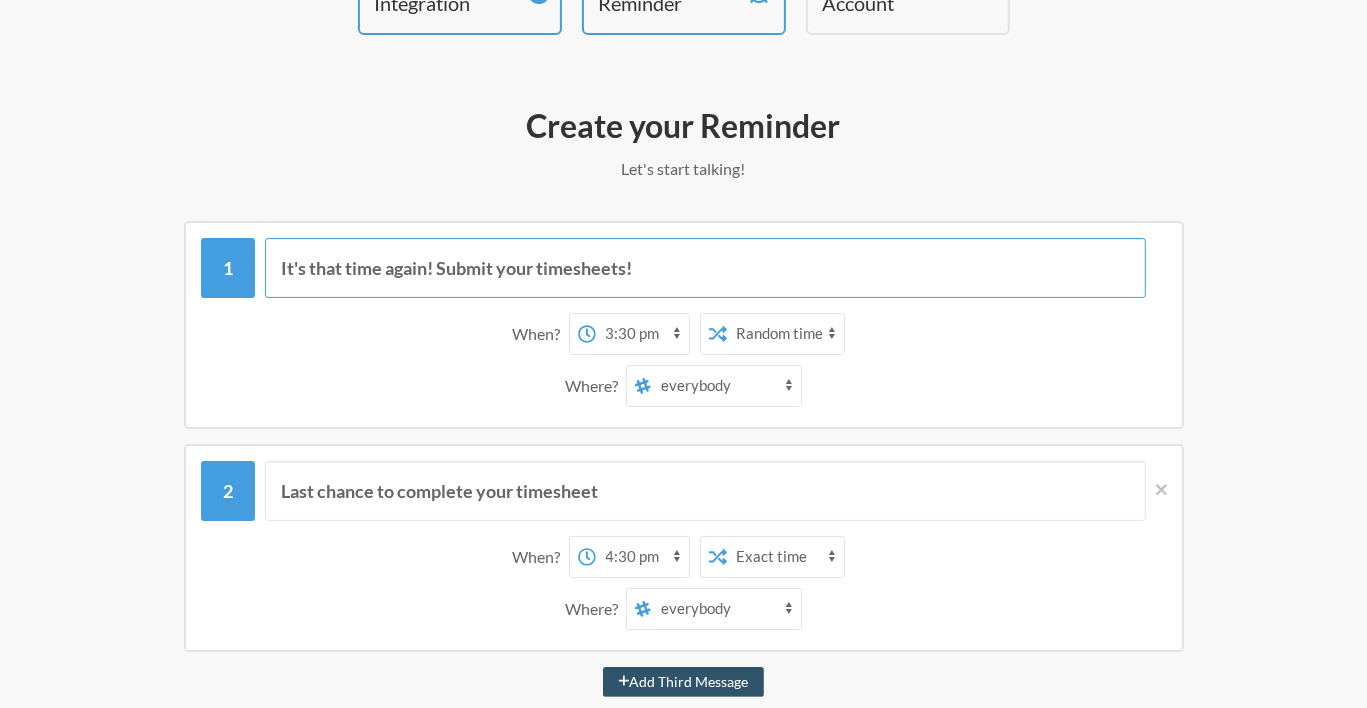 type on "It's that time again! Submit your timesheets!" 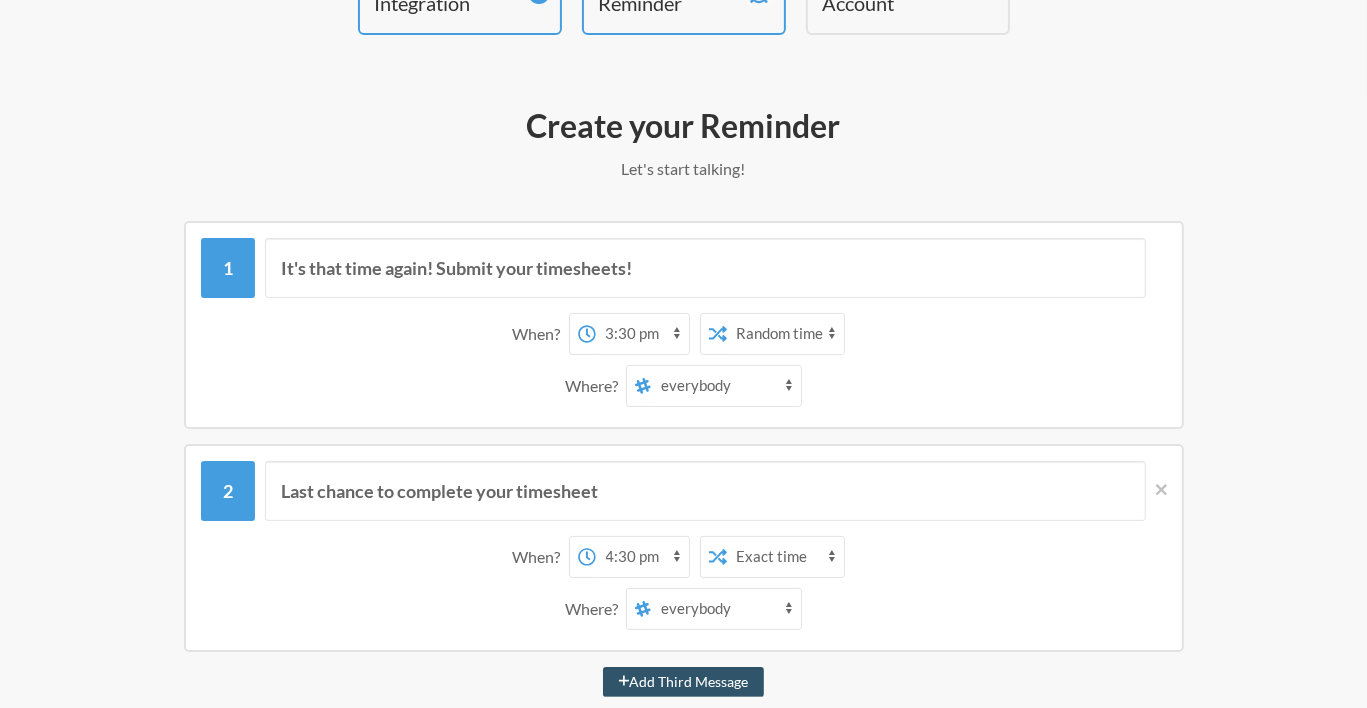 click on "everybody random staff-mental-health   [FIRST] [LAST] [FIRST] [LAST] [FIRST] [LAST] [FIRST] [LAST] [FIRST] [LAST] [FIRST] [LAST] [FIRST] [LAST]" at bounding box center [726, 609] 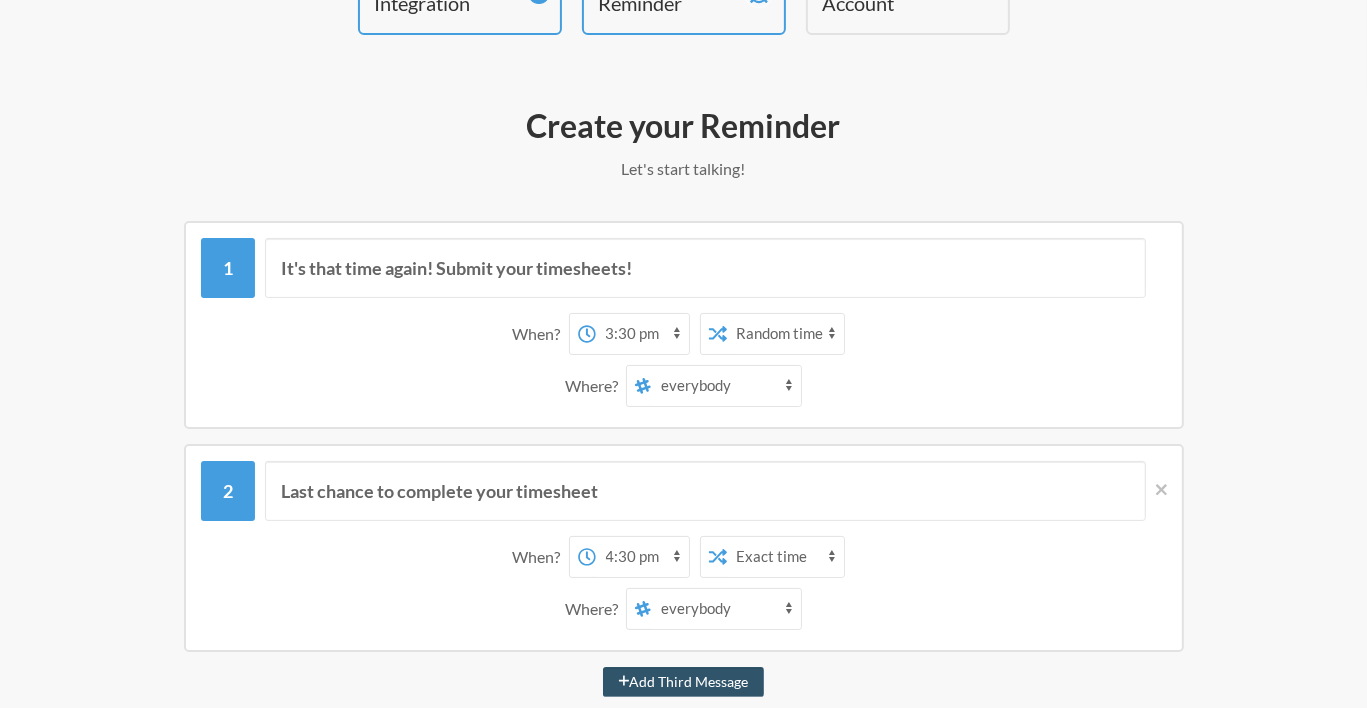select on "[ALPHANUMERIC]" 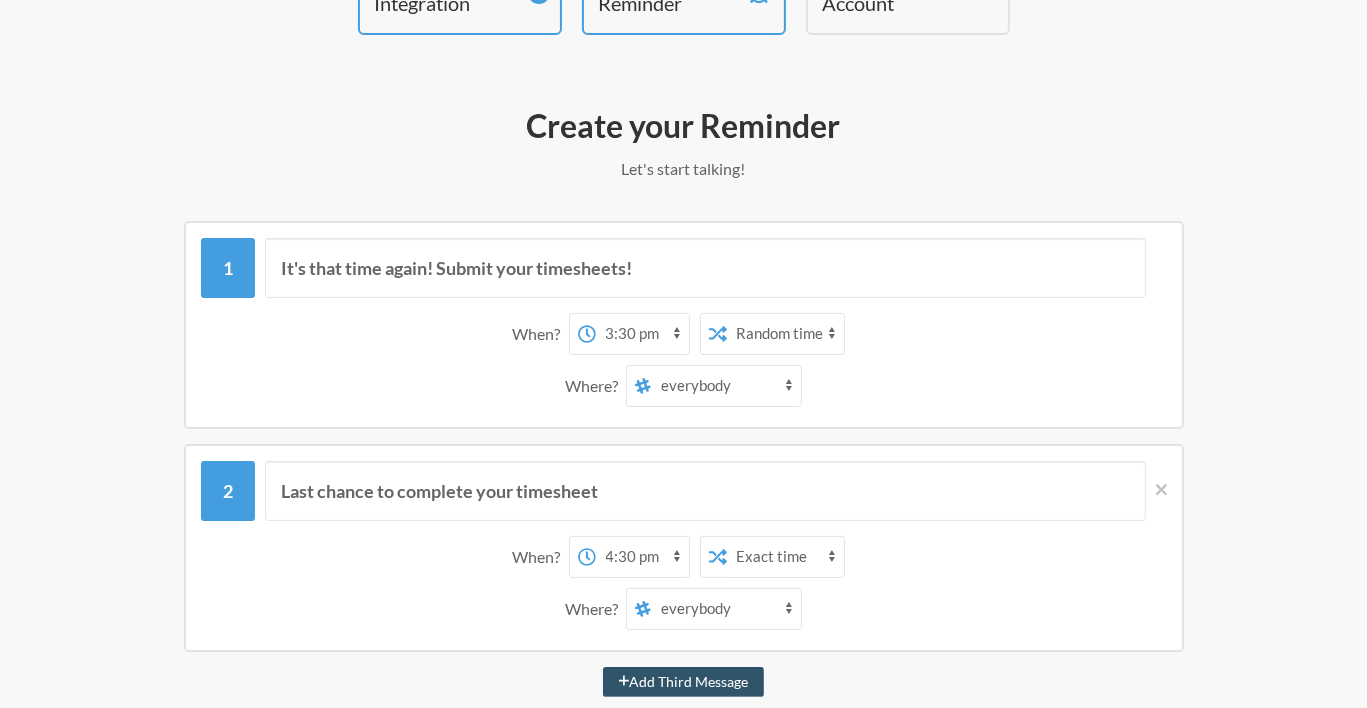 click on "everybody random staff-mental-health   [FIRST] [LAST] [FIRST] [LAST] [FIRST] [LAST] [FIRST] [LAST] [FIRST] [LAST] [FIRST] [LAST] [FIRST] [LAST]" at bounding box center [726, 386] 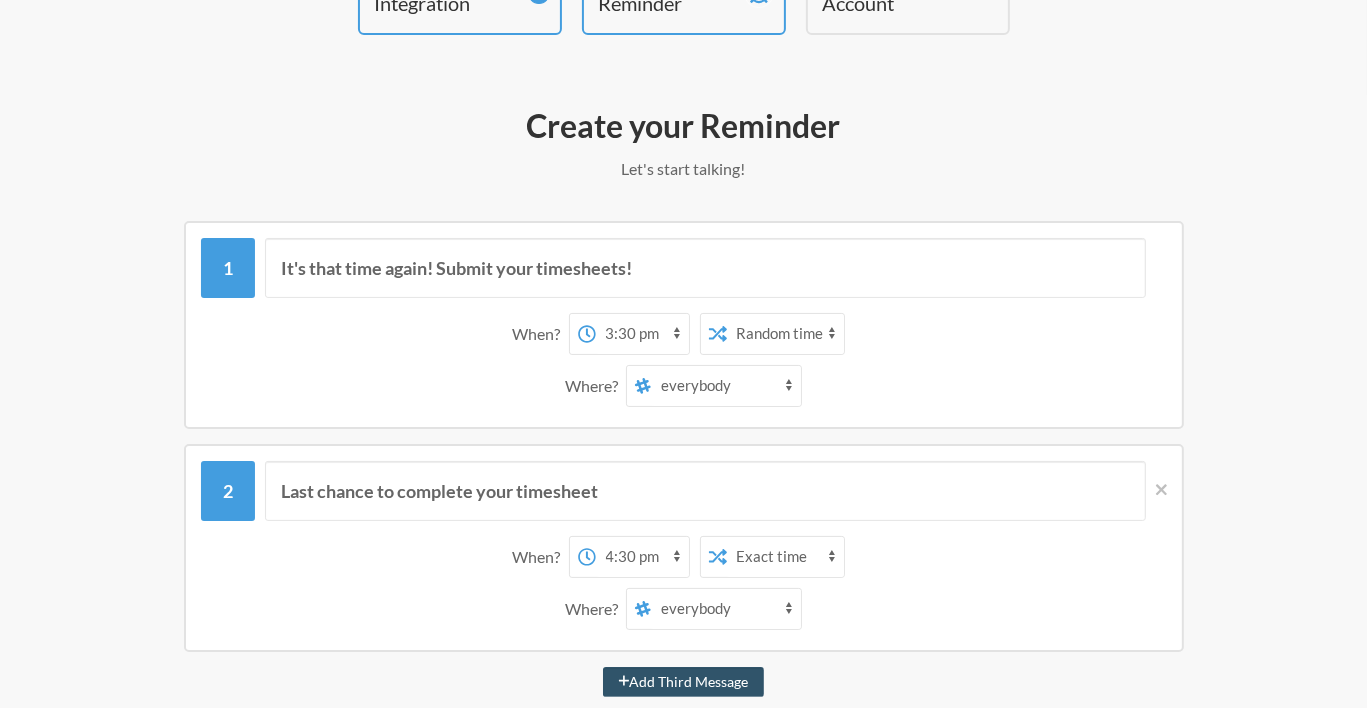 select on "[ALPHANUMERIC]" 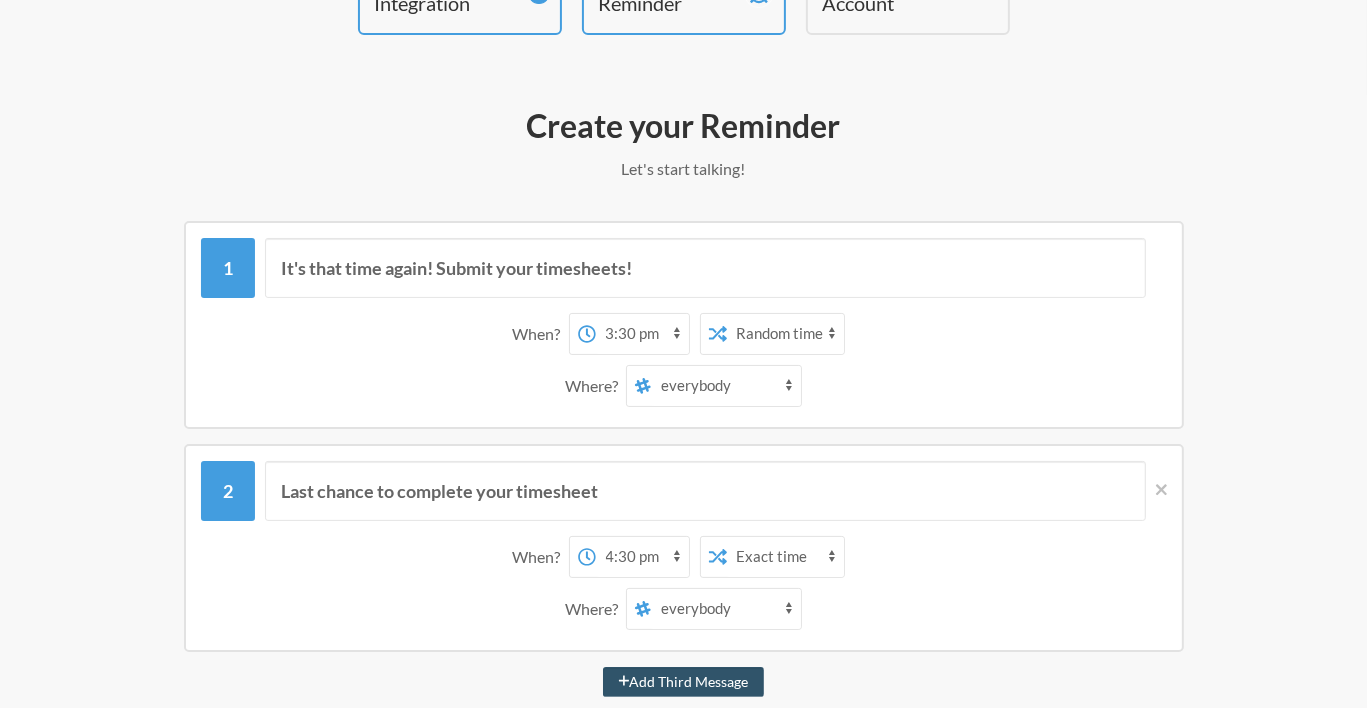 click on "12:00 am 12:15 am 12:30 am 12:45 am 1:00 am 1:15 am 1:30 am 1:45 am 2:00 am 2:15 am 2:30 am 2:45 am 3:00 am 3:15 am 3:30 am 3:45 am 4:00 am 4:15 am 4:30 am 4:45 am 5:00 am 5:15 am 5:30 am 5:45 am 6:00 am 6:15 am 6:30 am 6:45 am 7:00 am 7:15 am 7:30 am 7:45 am 8:00 am 8:15 am 8:30 am 8:45 am 9:00 am 9:15 am 9:30 am 9:45 am 10:00 am 10:15 am 10:30 am 10:45 am 11:00 am 11:15 am 11:30 am 11:45 am 12:00 pm 12:15 pm 12:30 pm 12:45 pm 1:00 pm 1:15 pm 1:30 pm 1:45 pm 2:00 pm 2:15 pm 2:30 pm 2:45 pm 3:00 pm 3:15 pm 3:30 pm 3:45 pm 4:00 pm 4:15 pm 4:30 pm 4:45 pm 5:00 pm 5:15 pm 5:30 pm 5:45 pm 6:00 pm 6:15 pm 6:30 pm 6:45 pm 7:00 pm 7:15 pm 7:30 pm 7:45 pm 8:00 pm 8:15 pm 8:30 pm 8:45 pm 9:00 pm 9:15 pm 9:30 pm 9:45 pm 10:00 pm 10:15 pm 10:30 pm 10:45 pm 11:00 pm 11:15 pm 11:30 pm 11:45 pm" at bounding box center (642, 334) 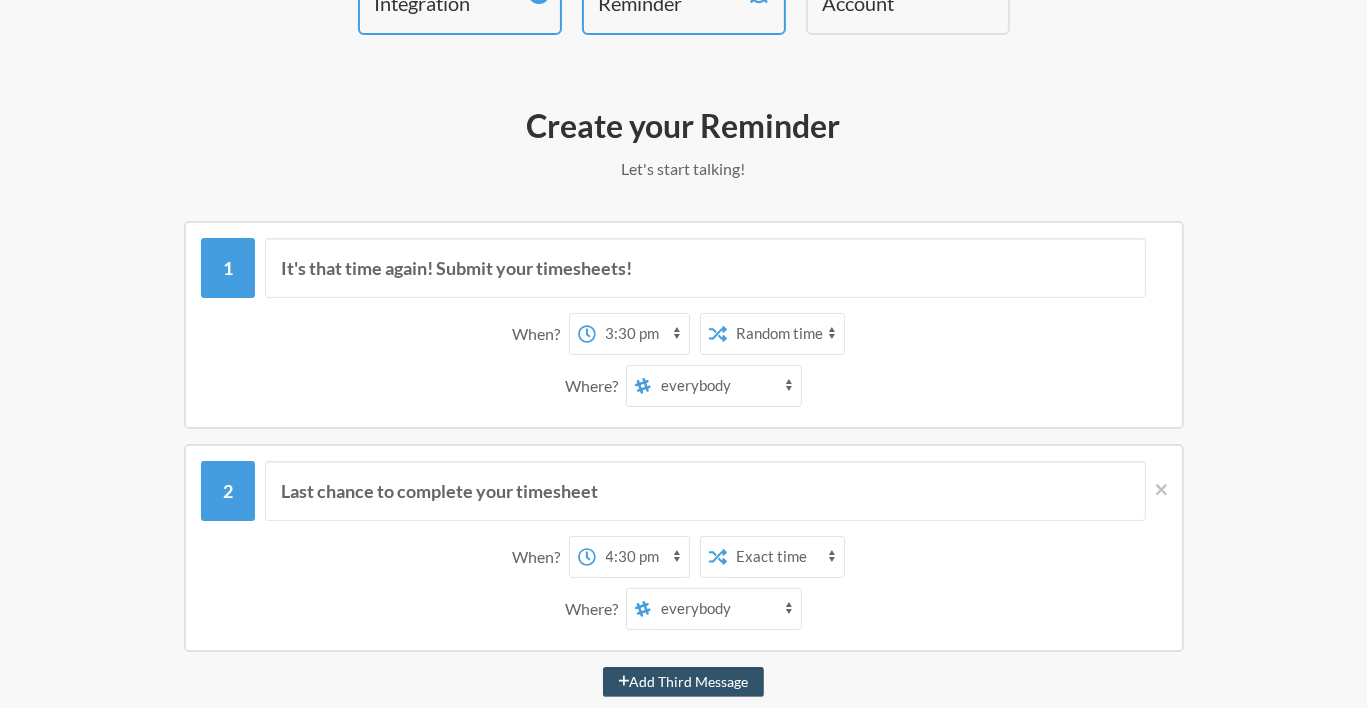 click on "12:00 am 12:15 am 12:30 am 12:45 am 1:00 am 1:15 am 1:30 am 1:45 am 2:00 am 2:15 am 2:30 am 2:45 am 3:00 am 3:15 am 3:30 am 3:45 am 4:00 am 4:15 am 4:30 am 4:45 am 5:00 am 5:15 am 5:30 am 5:45 am 6:00 am 6:15 am 6:30 am 6:45 am 7:00 am 7:15 am 7:30 am 7:45 am 8:00 am 8:15 am 8:30 am 8:45 am 9:00 am 9:15 am 9:30 am 9:45 am 10:00 am 10:15 am 10:30 am 10:45 am 11:00 am 11:15 am 11:30 am 11:45 am 12:00 pm 12:15 pm 12:30 pm 12:45 pm 1:00 pm 1:15 pm 1:30 pm 1:45 pm 2:00 pm 2:15 pm 2:30 pm 2:45 pm 3:00 pm 3:15 pm 3:30 pm 3:45 pm 4:00 pm 4:15 pm 4:30 pm 4:45 pm 5:00 pm 5:15 pm 5:30 pm 5:45 pm 6:00 pm 6:15 pm 6:30 pm 6:45 pm 7:00 pm 7:15 pm 7:30 pm 7:45 pm 8:00 pm 8:15 pm 8:30 pm 8:45 pm 9:00 pm 9:15 pm 9:30 pm 9:45 pm 10:00 pm 10:15 pm 10:30 pm 10:45 pm 11:00 pm 11:15 pm 11:30 pm 11:45 pm" at bounding box center (642, 557) 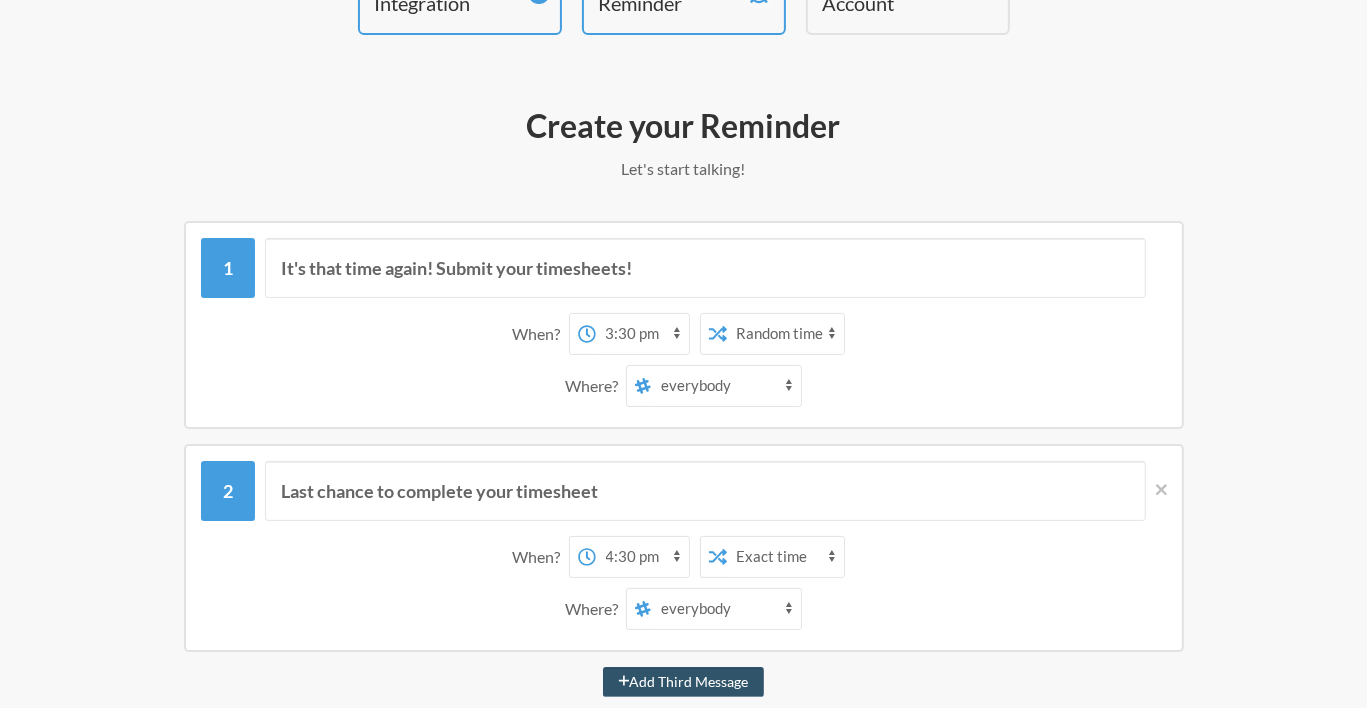 click on "12:00 am 12:15 am 12:30 am 12:45 am 1:00 am 1:15 am 1:30 am 1:45 am 2:00 am 2:15 am 2:30 am 2:45 am 3:00 am 3:15 am 3:30 am 3:45 am 4:00 am 4:15 am 4:30 am 4:45 am 5:00 am 5:15 am 5:30 am 5:45 am 6:00 am 6:15 am 6:30 am 6:45 am 7:00 am 7:15 am 7:30 am 7:45 am 8:00 am 8:15 am 8:30 am 8:45 am 9:00 am 9:15 am 9:30 am 9:45 am 10:00 am 10:15 am 10:30 am 10:45 am 11:00 am 11:15 am 11:30 am 11:45 am 12:00 pm 12:15 pm 12:30 pm 12:45 pm 1:00 pm 1:15 pm 1:30 pm 1:45 pm 2:00 pm 2:15 pm 2:30 pm 2:45 pm 3:00 pm 3:15 pm 3:30 pm 3:45 pm 4:00 pm 4:15 pm 4:30 pm 4:45 pm 5:00 pm 5:15 pm 5:30 pm 5:45 pm 6:00 pm 6:15 pm 6:30 pm 6:45 pm 7:00 pm 7:15 pm 7:30 pm 7:45 pm 8:00 pm 8:15 pm 8:30 pm 8:45 pm 9:00 pm 9:15 pm 9:30 pm 9:45 pm 10:00 pm 10:15 pm 10:30 pm 10:45 pm 11:00 pm 11:15 pm 11:30 pm 11:45 pm" at bounding box center (642, 557) 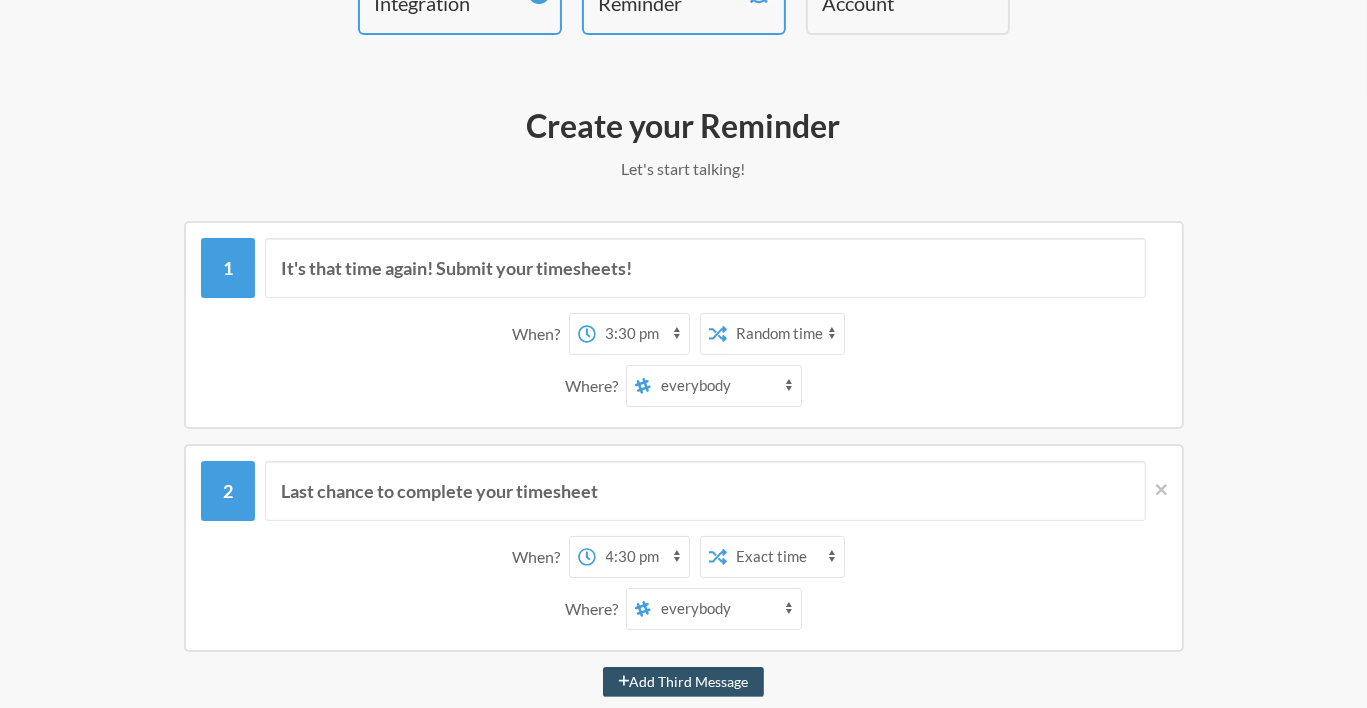 click on "Exact time Random time" at bounding box center (785, 557) 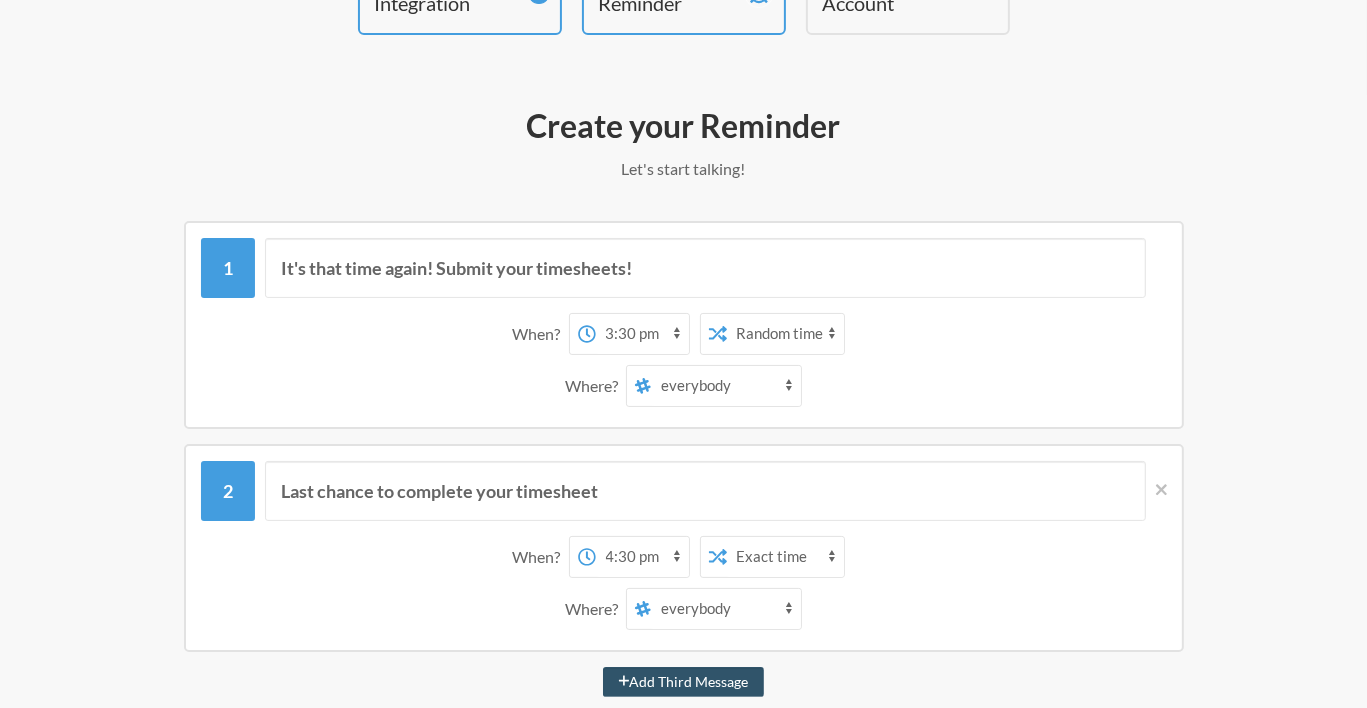 click on "12:00 am 12:15 am 12:30 am 12:45 am 1:00 am 1:15 am 1:30 am 1:45 am 2:00 am 2:15 am 2:30 am 2:45 am 3:00 am 3:15 am 3:30 am 3:45 am 4:00 am 4:15 am 4:30 am 4:45 am 5:00 am 5:15 am 5:30 am 5:45 am 6:00 am 6:15 am 6:30 am 6:45 am 7:00 am 7:15 am 7:30 am 7:45 am 8:00 am 8:15 am 8:30 am 8:45 am 9:00 am 9:15 am 9:30 am 9:45 am 10:00 am 10:15 am 10:30 am 10:45 am 11:00 am 11:15 am 11:30 am 11:45 am 12:00 pm 12:15 pm 12:30 pm 12:45 pm 1:00 pm 1:15 pm 1:30 pm 1:45 pm 2:00 pm 2:15 pm 2:30 pm 2:45 pm 3:00 pm 3:15 pm 3:30 pm 3:45 pm 4:00 pm 4:15 pm 4:30 pm 4:45 pm 5:00 pm 5:15 pm 5:30 pm 5:45 pm 6:00 pm 6:15 pm 6:30 pm 6:45 pm 7:00 pm 7:15 pm 7:30 pm 7:45 pm 8:00 pm 8:15 pm 8:30 pm 8:45 pm 9:00 pm 9:15 pm 9:30 pm 9:45 pm 10:00 pm 10:15 pm 10:30 pm 10:45 pm 11:00 pm 11:15 pm 11:30 pm 11:45 pm" at bounding box center [642, 557] 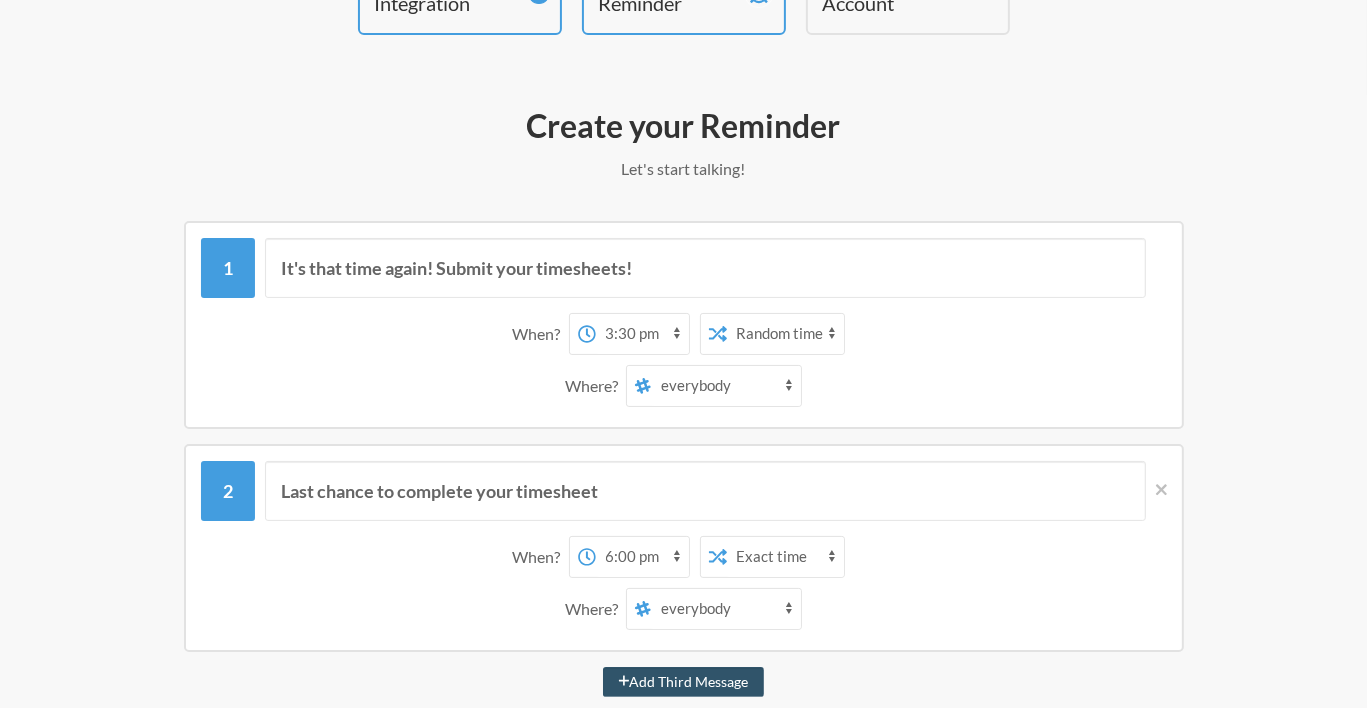 click on "12:00 am 12:15 am 12:30 am 12:45 am 1:00 am 1:15 am 1:30 am 1:45 am 2:00 am 2:15 am 2:30 am 2:45 am 3:00 am 3:15 am 3:30 am 3:45 am 4:00 am 4:15 am 4:30 am 4:45 am 5:00 am 5:15 am 5:30 am 5:45 am 6:00 am 6:15 am 6:30 am 6:45 am 7:00 am 7:15 am 7:30 am 7:45 am 8:00 am 8:15 am 8:30 am 8:45 am 9:00 am 9:15 am 9:30 am 9:45 am 10:00 am 10:15 am 10:30 am 10:45 am 11:00 am 11:15 am 11:30 am 11:45 am 12:00 pm 12:15 pm 12:30 pm 12:45 pm 1:00 pm 1:15 pm 1:30 pm 1:45 pm 2:00 pm 2:15 pm 2:30 pm 2:45 pm 3:00 pm 3:15 pm 3:30 pm 3:45 pm 4:00 pm 4:15 pm 4:30 pm 4:45 pm 5:00 pm 5:15 pm 5:30 pm 5:45 pm 6:00 pm 6:15 pm 6:30 pm 6:45 pm 7:00 pm 7:15 pm 7:30 pm 7:45 pm 8:00 pm 8:15 pm 8:30 pm 8:45 pm 9:00 pm 9:15 pm 9:30 pm 9:45 pm 10:00 pm 10:15 pm 10:30 pm 10:45 pm 11:00 pm 11:15 pm 11:30 pm 11:45 pm" at bounding box center [642, 557] 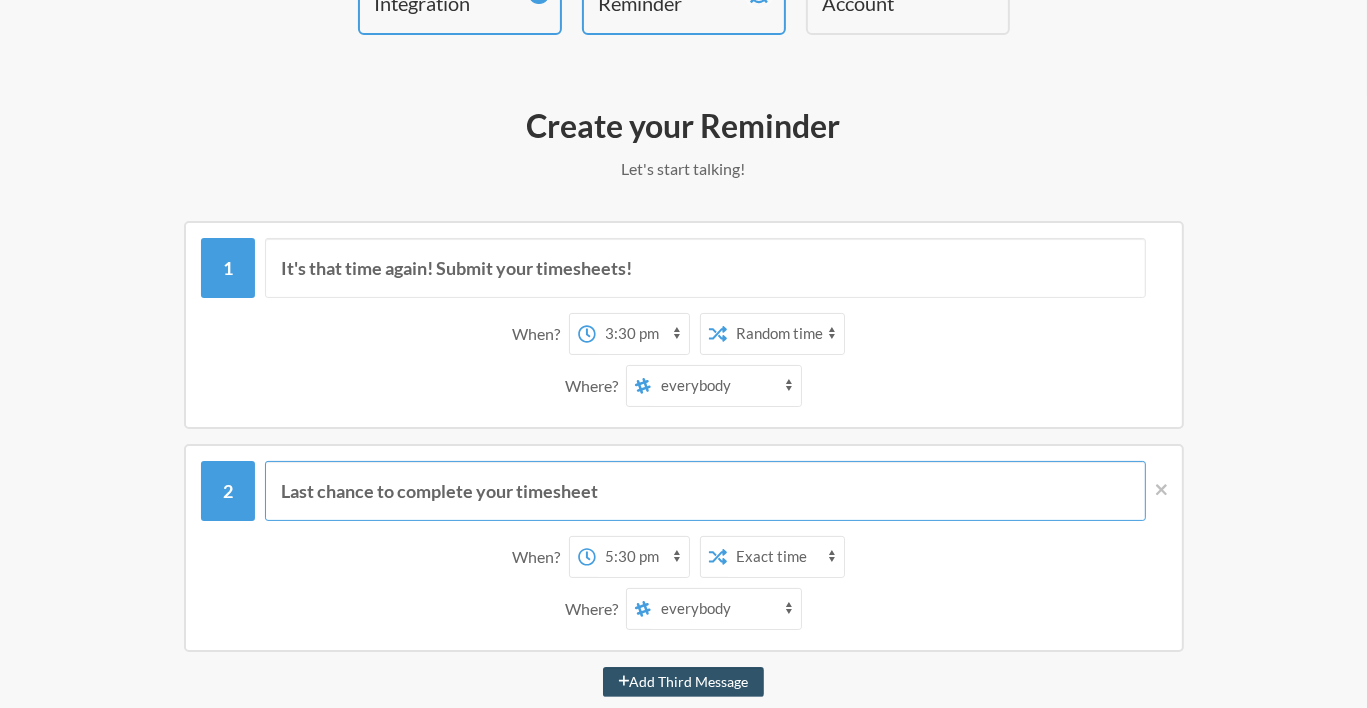 click on "Last chance to complete your timesheet" at bounding box center (705, 491) 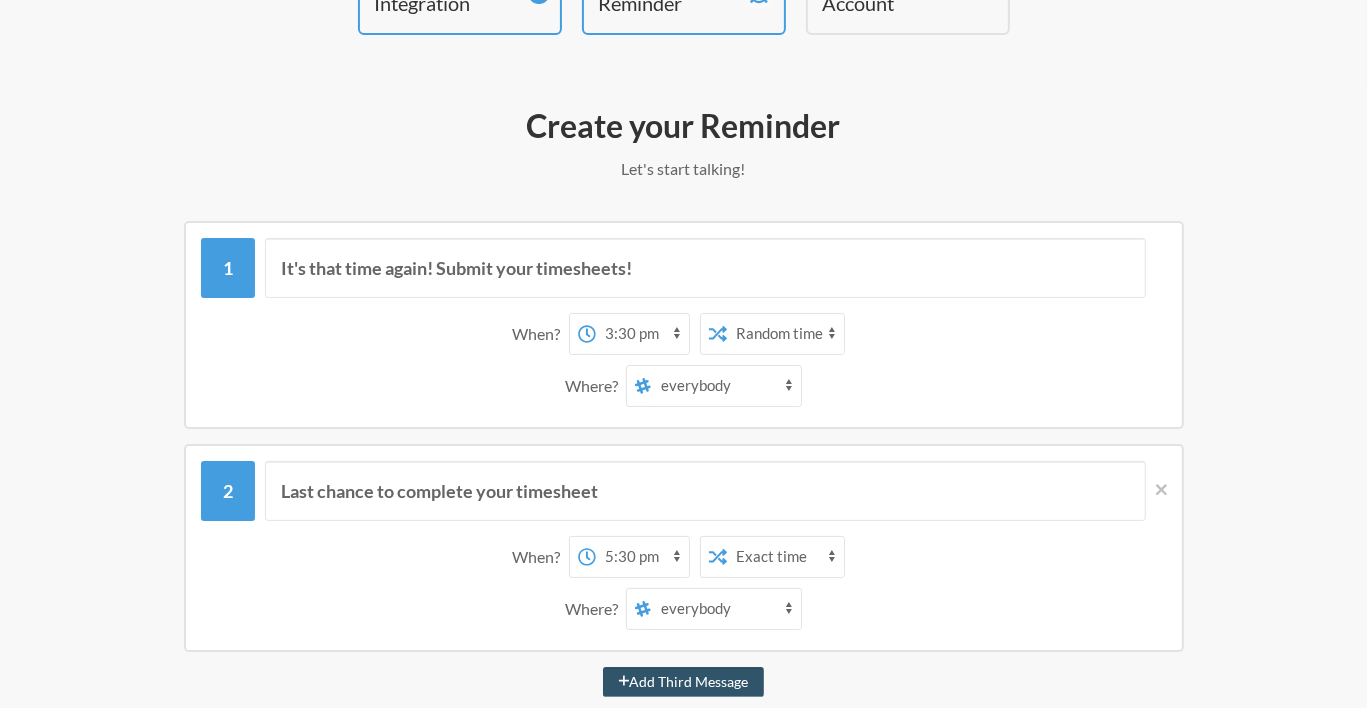 click on "12:00 am 12:15 am 12:30 am 12:45 am 1:00 am 1:15 am 1:30 am 1:45 am 2:00 am 2:15 am 2:30 am 2:45 am 3:00 am 3:15 am 3:30 am 3:45 am 4:00 am 4:15 am 4:30 am 4:45 am 5:00 am 5:15 am 5:30 am 5:45 am 6:00 am 6:15 am 6:30 am 6:45 am 7:00 am 7:15 am 7:30 am 7:45 am 8:00 am 8:15 am 8:30 am 8:45 am 9:00 am 9:15 am 9:30 am 9:45 am 10:00 am 10:15 am 10:30 am 10:45 am 11:00 am 11:15 am 11:30 am 11:45 am 12:00 pm 12:15 pm 12:30 pm 12:45 pm 1:00 pm 1:15 pm 1:30 pm 1:45 pm 2:00 pm 2:15 pm 2:30 pm 2:45 pm 3:00 pm 3:15 pm 3:30 pm 3:45 pm 4:00 pm 4:15 pm 4:30 pm 4:45 pm 5:00 pm 5:15 pm 5:30 pm 5:45 pm 6:00 pm 6:15 pm 6:30 pm 6:45 pm 7:00 pm 7:15 pm 7:30 pm 7:45 pm 8:00 pm 8:15 pm 8:30 pm 8:45 pm 9:00 pm 9:15 pm 9:30 pm 9:45 pm 10:00 pm 10:15 pm 10:30 pm 10:45 pm 11:00 pm 11:15 pm 11:30 pm 11:45 pm" at bounding box center (642, 334) 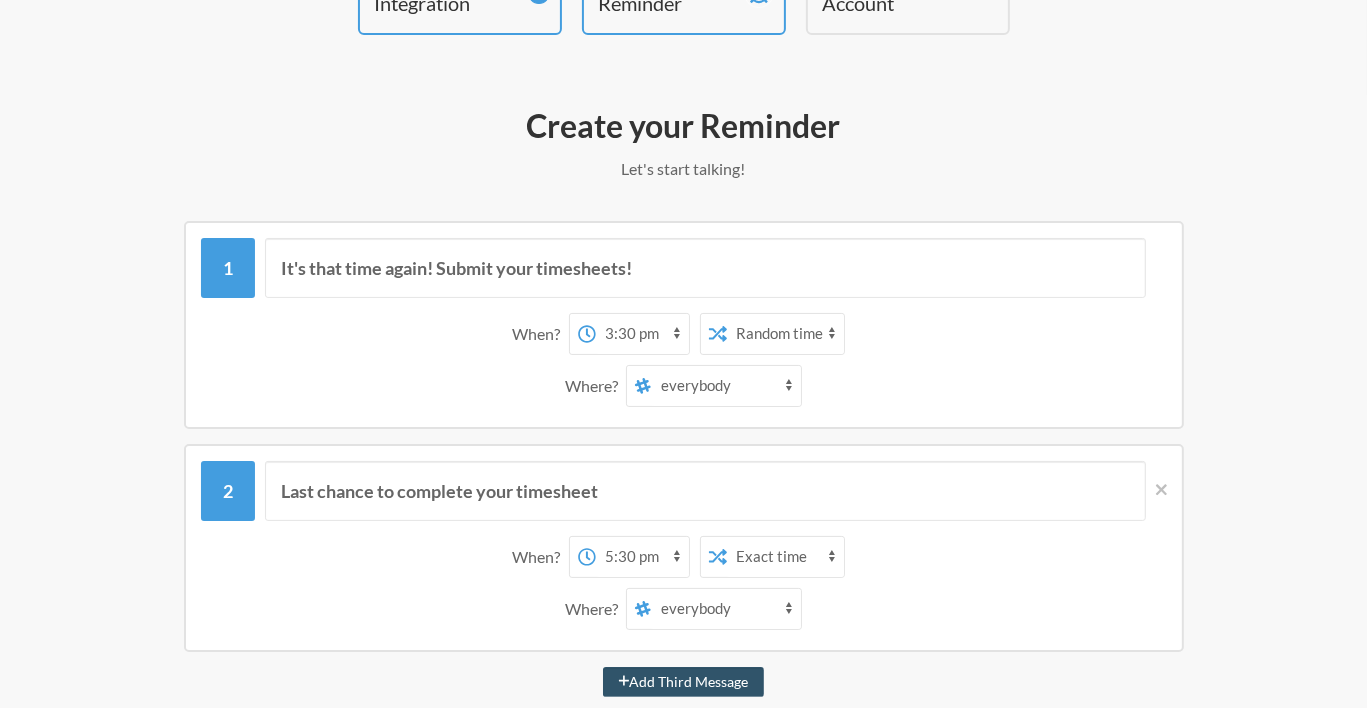 select on "08:30:00" 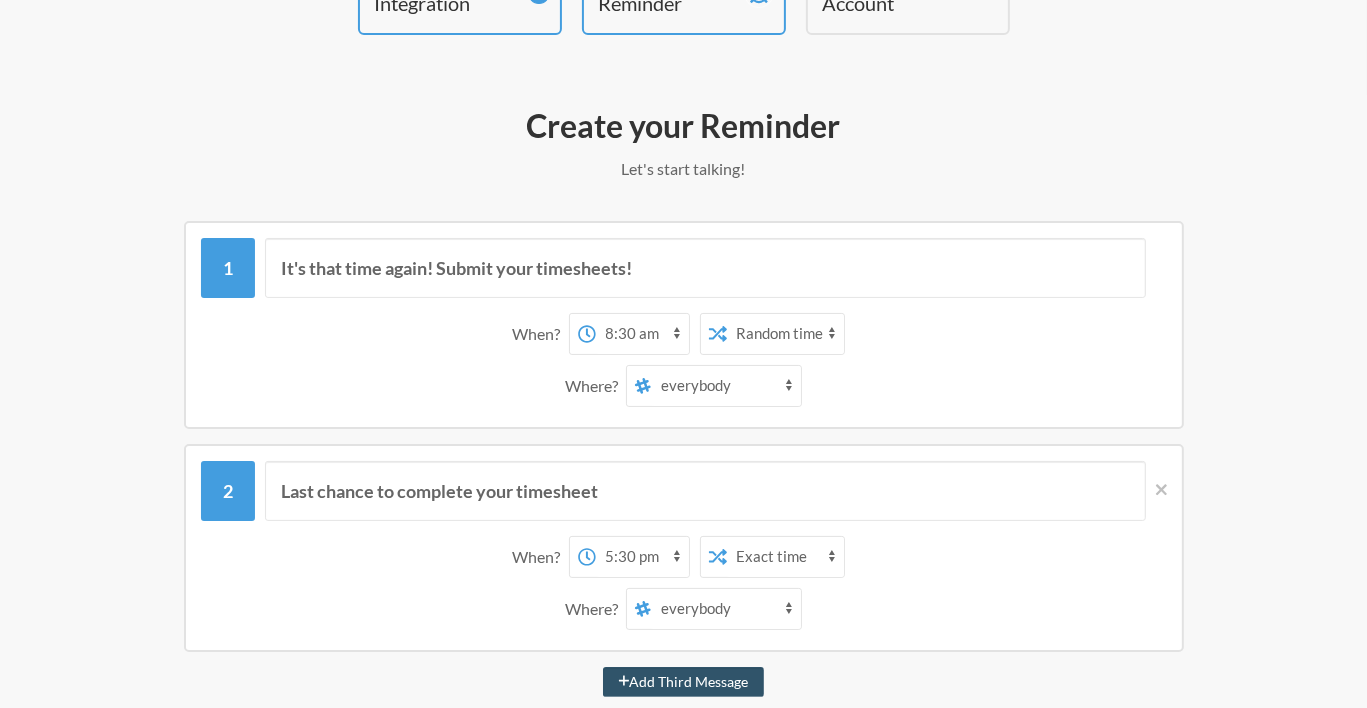 click on "12:00 am 12:15 am 12:30 am 12:45 am 1:00 am 1:15 am 1:30 am 1:45 am 2:00 am 2:15 am 2:30 am 2:45 am 3:00 am 3:15 am 3:30 am 3:45 am 4:00 am 4:15 am 4:30 am 4:45 am 5:00 am 5:15 am 5:30 am 5:45 am 6:00 am 6:15 am 6:30 am 6:45 am 7:00 am 7:15 am 7:30 am 7:45 am 8:00 am 8:15 am 8:30 am 8:45 am 9:00 am 9:15 am 9:30 am 9:45 am 10:00 am 10:15 am 10:30 am 10:45 am 11:00 am 11:15 am 11:30 am 11:45 am 12:00 pm 12:15 pm 12:30 pm 12:45 pm 1:00 pm 1:15 pm 1:30 pm 1:45 pm 2:00 pm 2:15 pm 2:30 pm 2:45 pm 3:00 pm 3:15 pm 3:30 pm 3:45 pm 4:00 pm 4:15 pm 4:30 pm 4:45 pm 5:00 pm 5:15 pm 5:30 pm 5:45 pm 6:00 pm 6:15 pm 6:30 pm 6:45 pm 7:00 pm 7:15 pm 7:30 pm 7:45 pm 8:00 pm 8:15 pm 8:30 pm 8:45 pm 9:00 pm 9:15 pm 9:30 pm 9:45 pm 10:00 pm 10:15 pm 10:30 pm 10:45 pm 11:00 pm 11:15 pm 11:30 pm 11:45 pm" at bounding box center (642, 334) 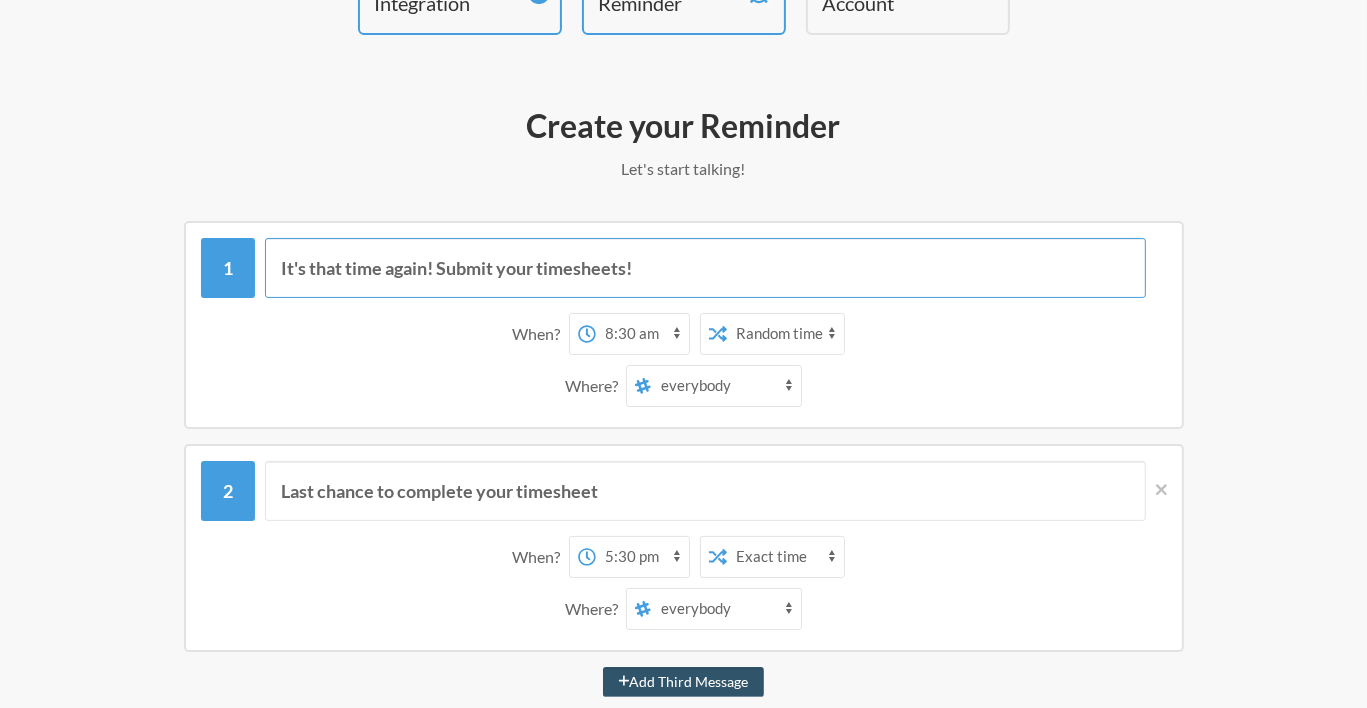 click on "It's that time again! Submit your timesheets!" at bounding box center (705, 268) 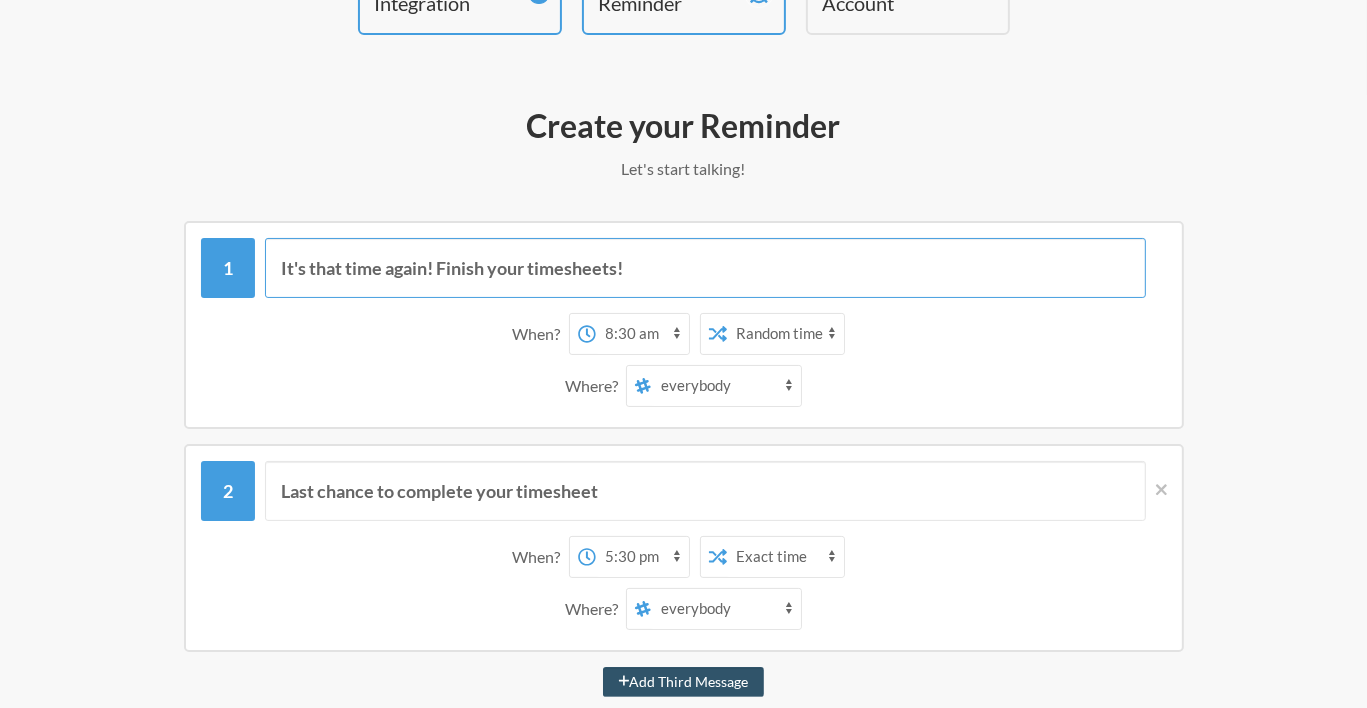 type on "It's that time again! Finish your timesheets!" 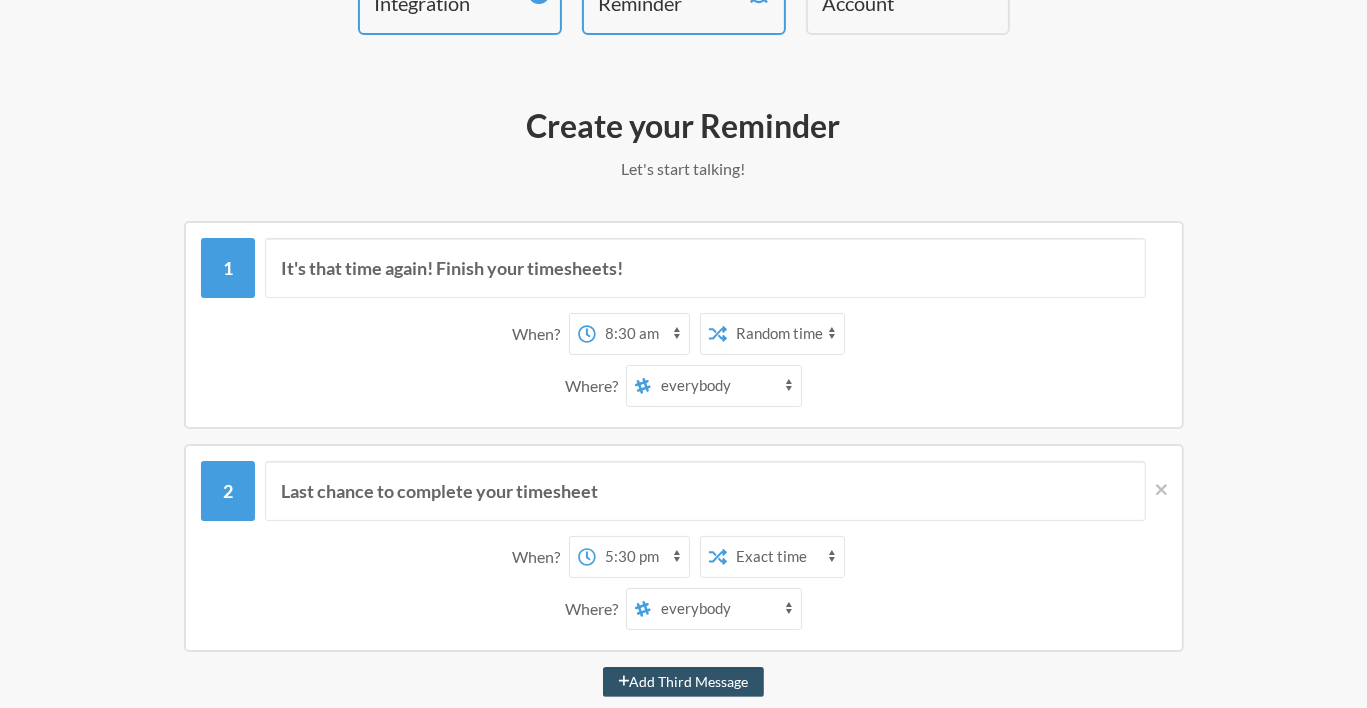 click on "Where? everybody random staff-mental-health [LAST] [LAST] [LAST] [LAST] [LAST] [LAST] [LAST] [LAST] [LAST]" at bounding box center [684, 386] 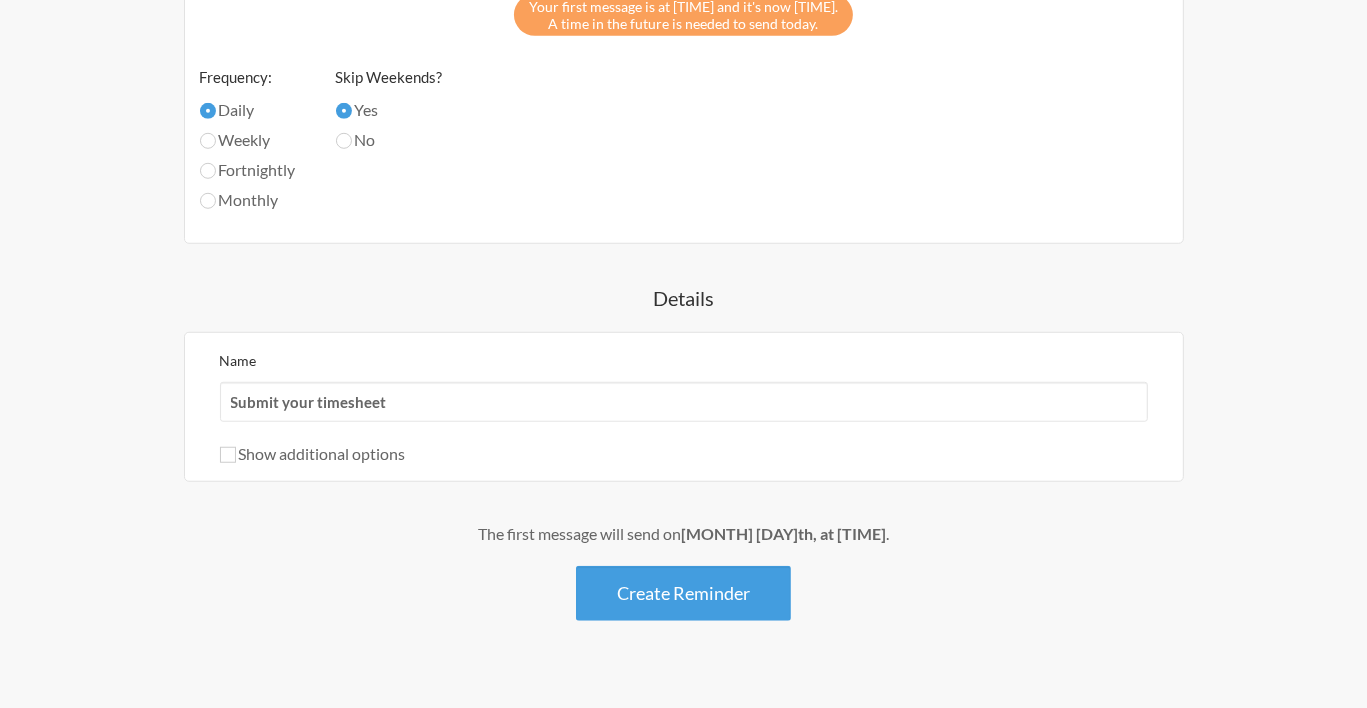 scroll, scrollTop: 1309, scrollLeft: 0, axis: vertical 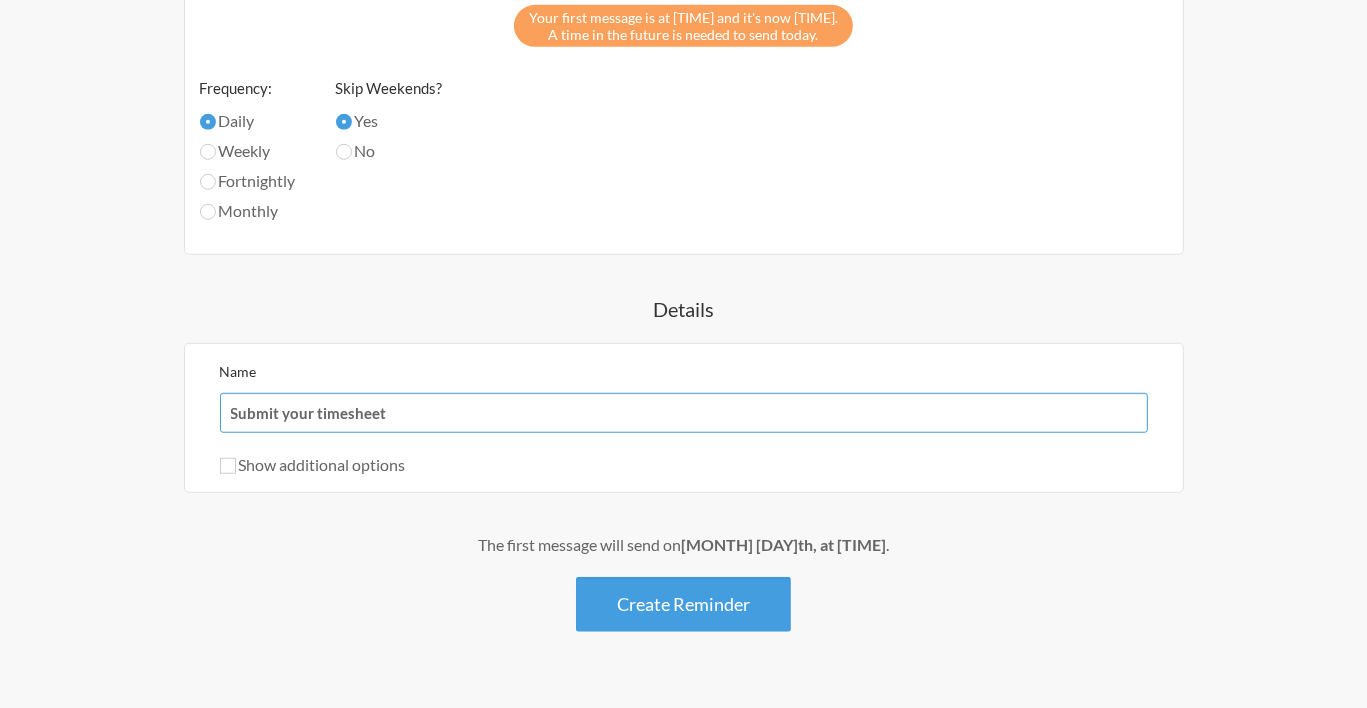 click on "Submit your timesheet" at bounding box center [684, 413] 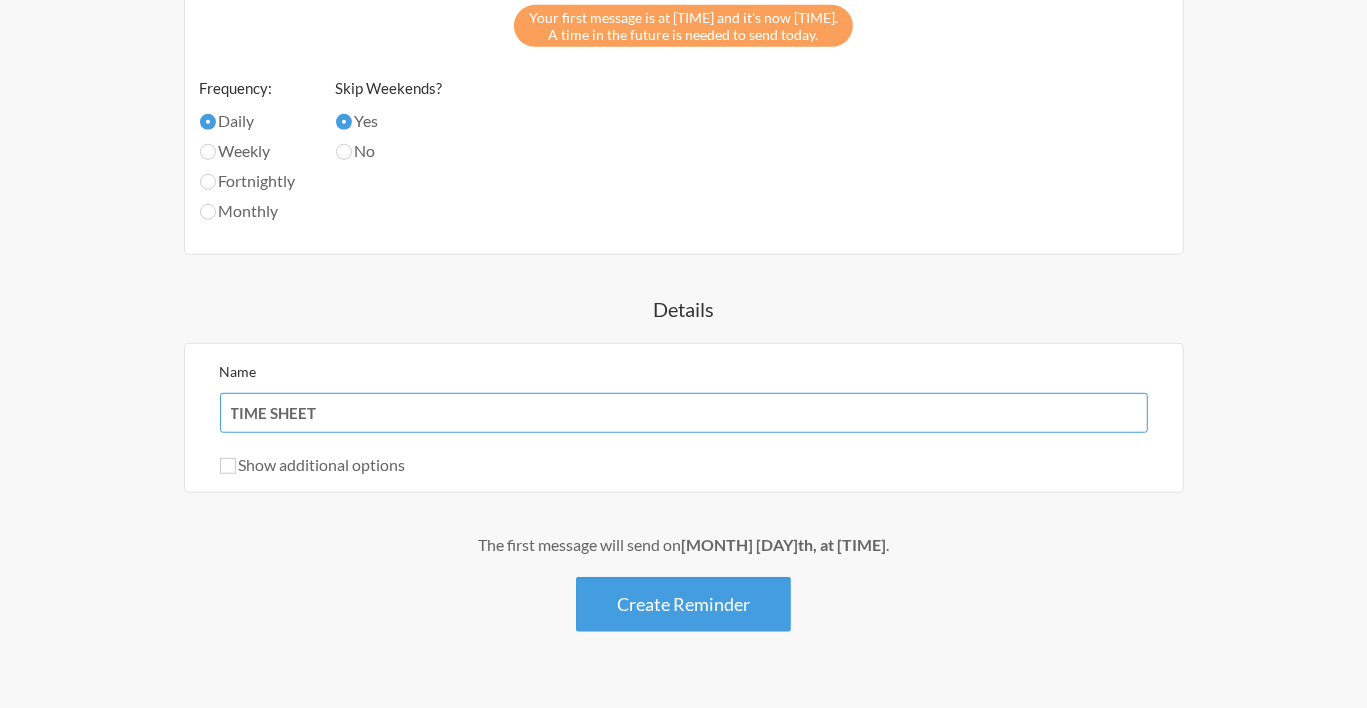 type on "TIME SHEET" 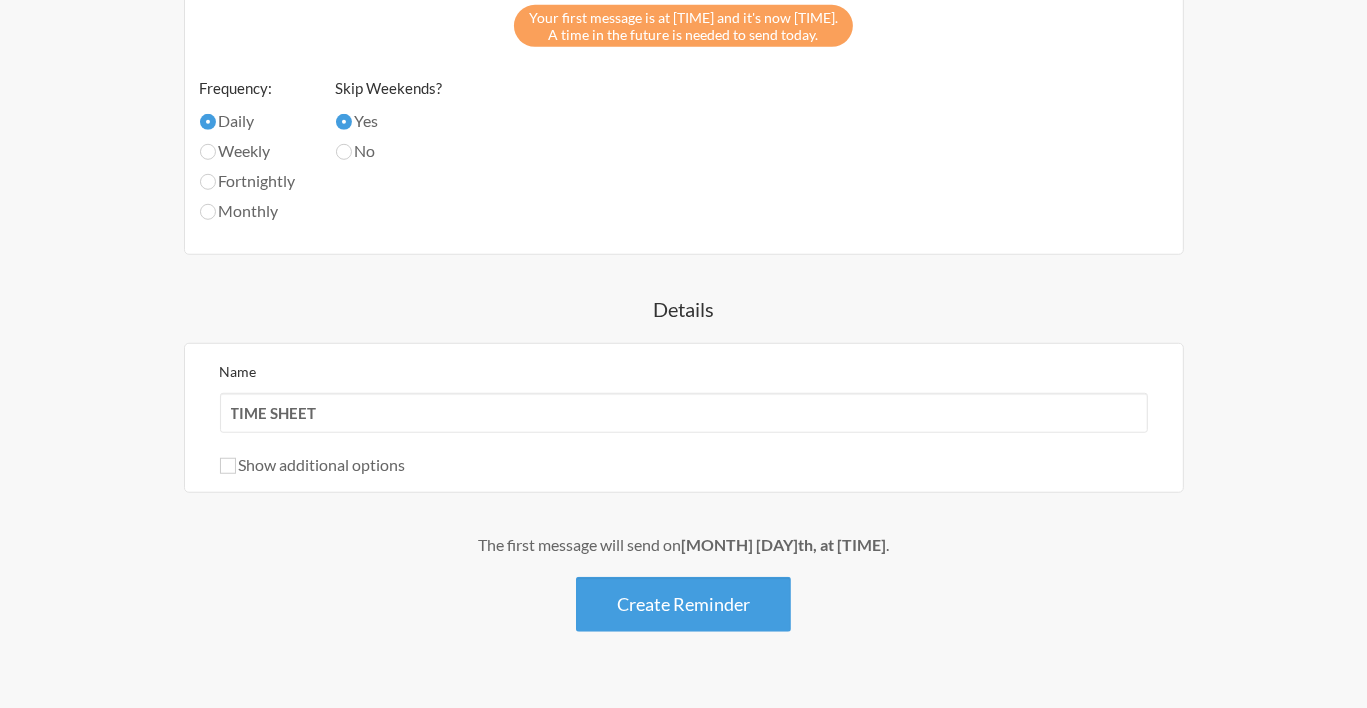 click on "Details" at bounding box center (684, 309) 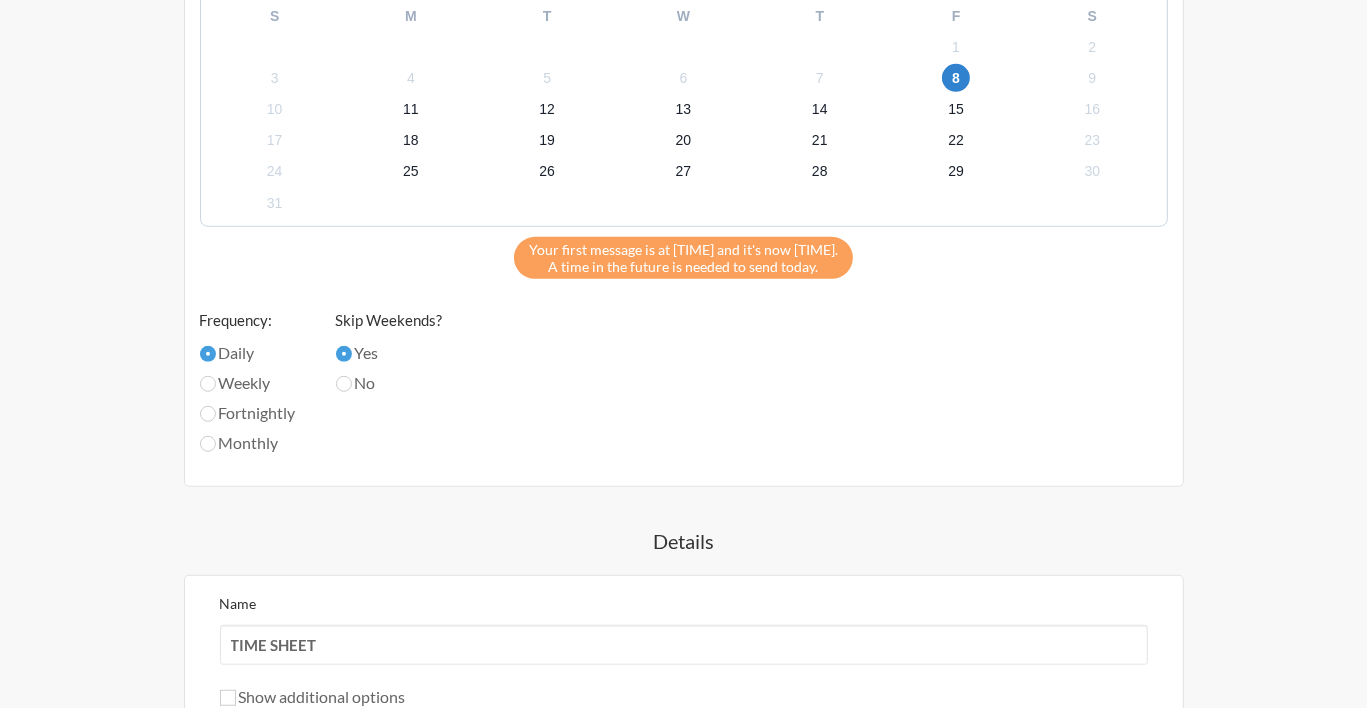 scroll, scrollTop: 1069, scrollLeft: 0, axis: vertical 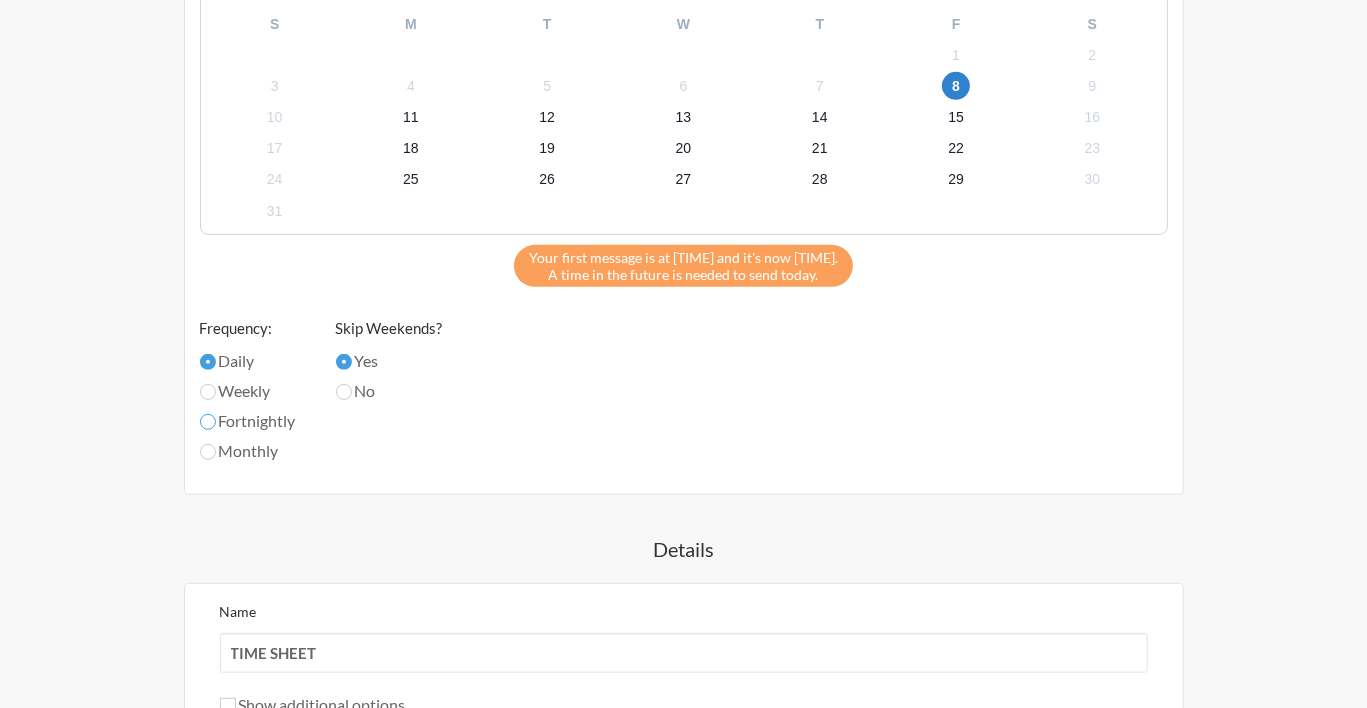click on "Fortnightly" at bounding box center (208, 422) 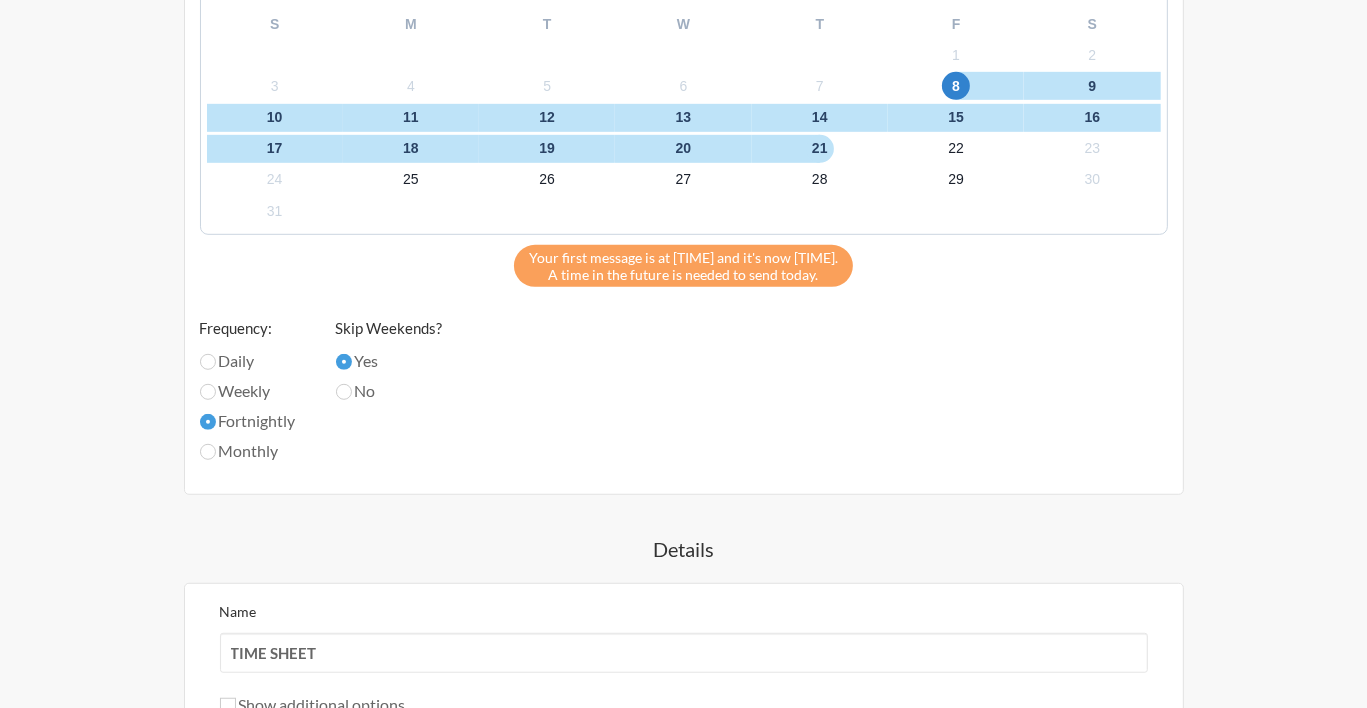 click on "[MONTH] [YEAR] S M T W T F S 27 28 29 30 31 1 2 3 4 5 6 7 8 9 10 11 12 13 14 15 16 17 18 19 20 21 22 23 24 25 26 27 28 29 30 31 1 2 3 4 5 6     Your first message is at [TIME] and it's now [TIME].
A time in the future is needed to send today.
Frequency:    Daily  Weekly  Fortnightly  Monthly   Skip Weekends?    Yes  No" at bounding box center [684, 223] 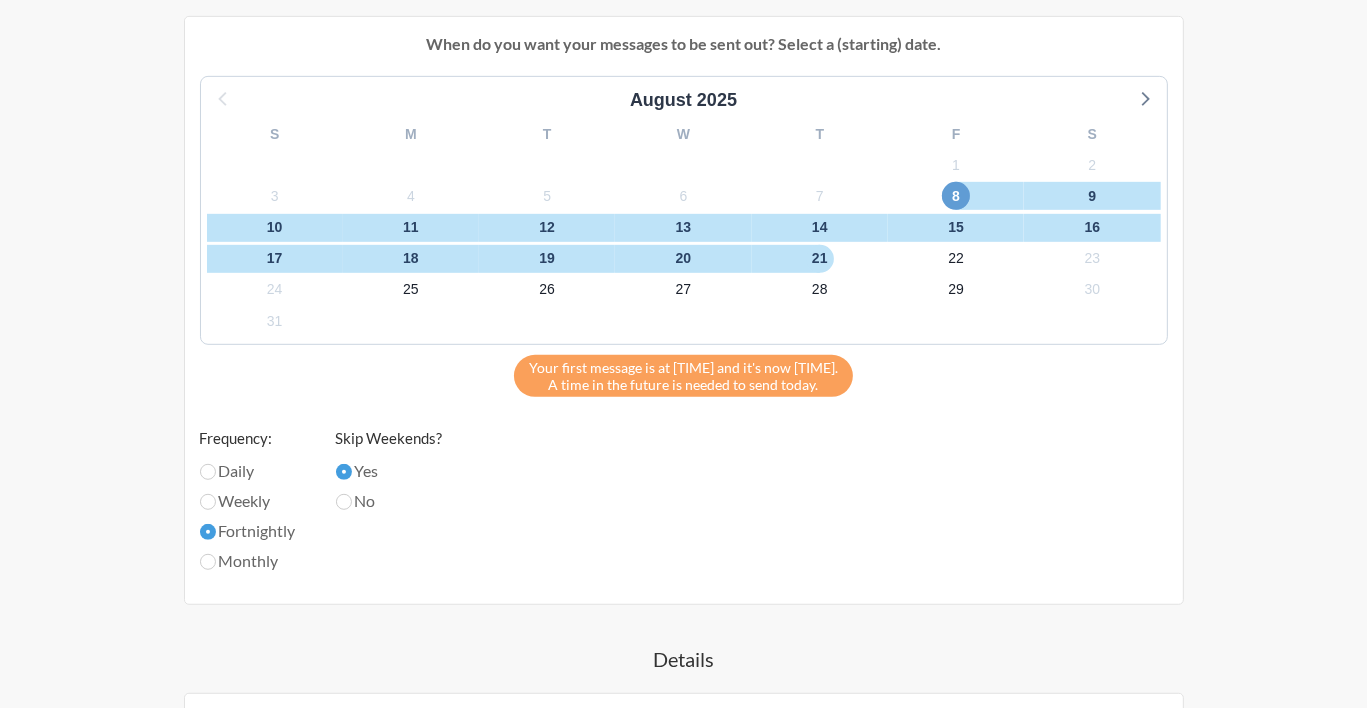 scroll, scrollTop: 949, scrollLeft: 0, axis: vertical 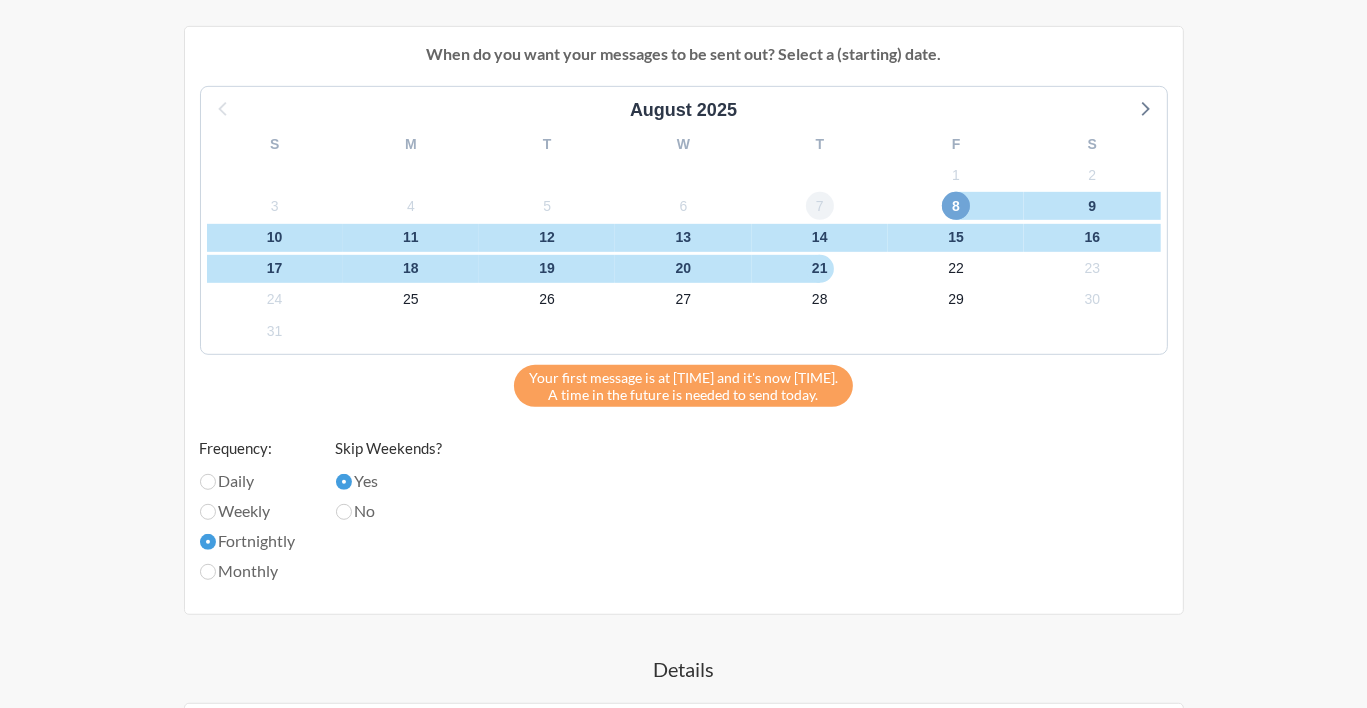 drag, startPoint x: 952, startPoint y: 208, endPoint x: 832, endPoint y: 196, distance: 120.59851 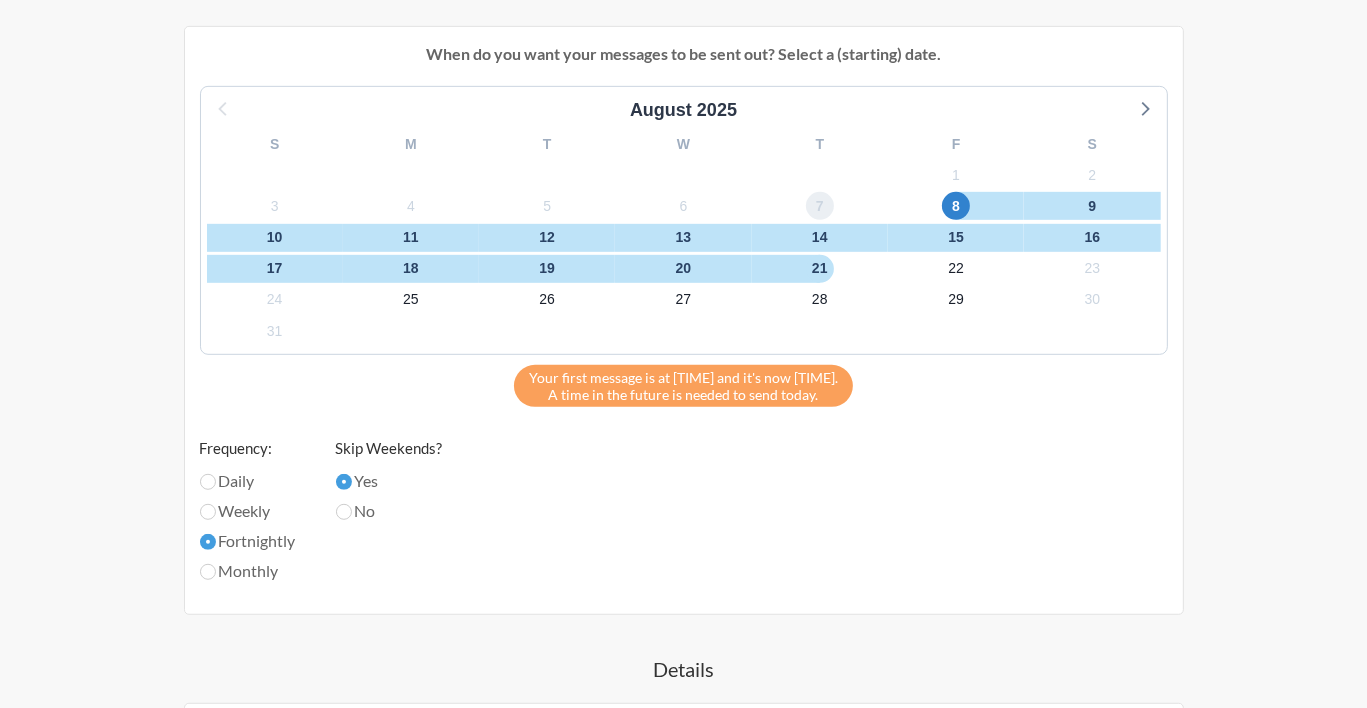 click on "7" at bounding box center [820, 206] 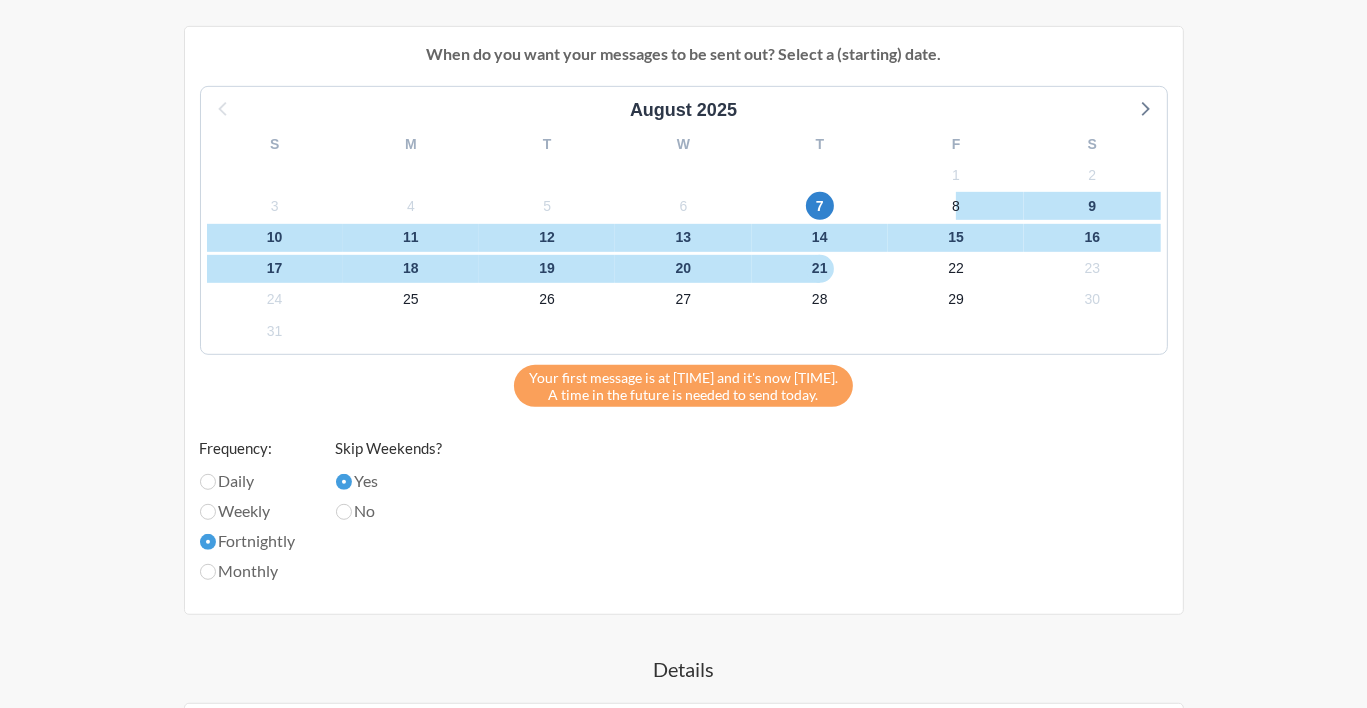 click on "Your first message is at [TIME] and it's now [TIME].
A time in the future is needed to send today." at bounding box center (684, 386) 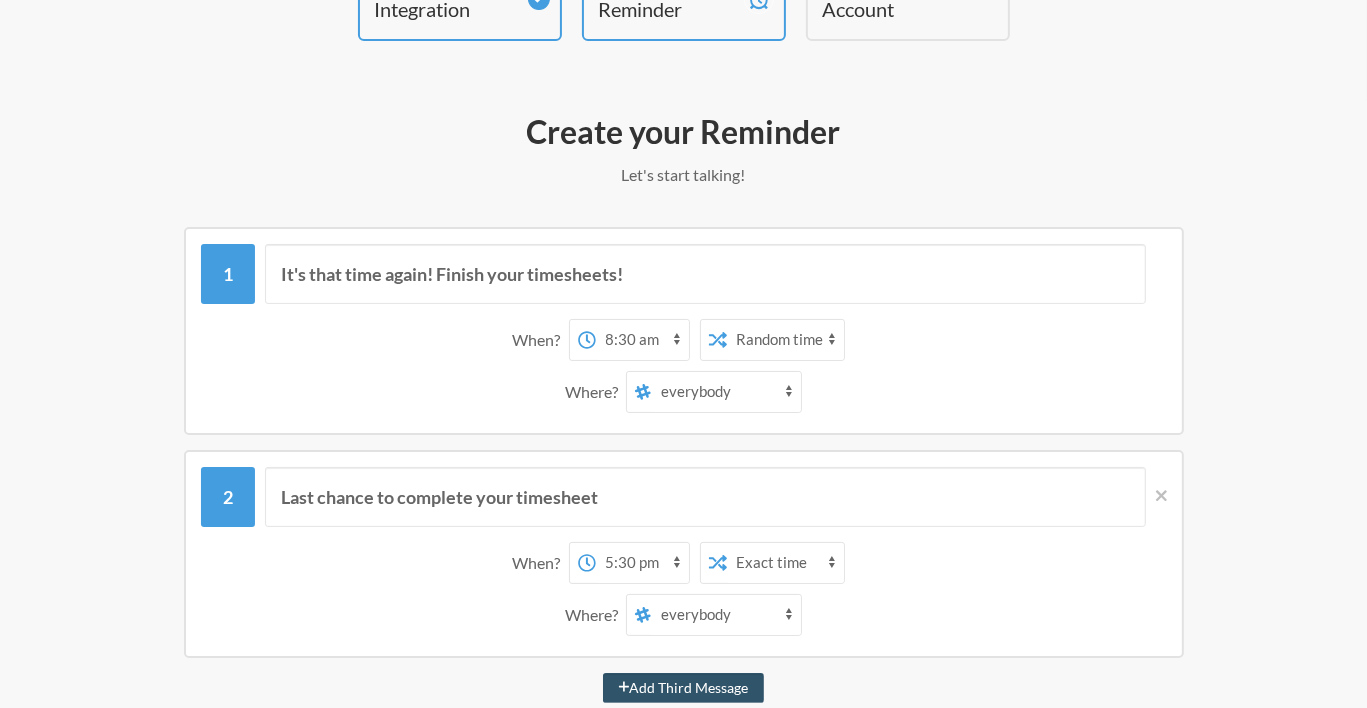 scroll, scrollTop: 149, scrollLeft: 0, axis: vertical 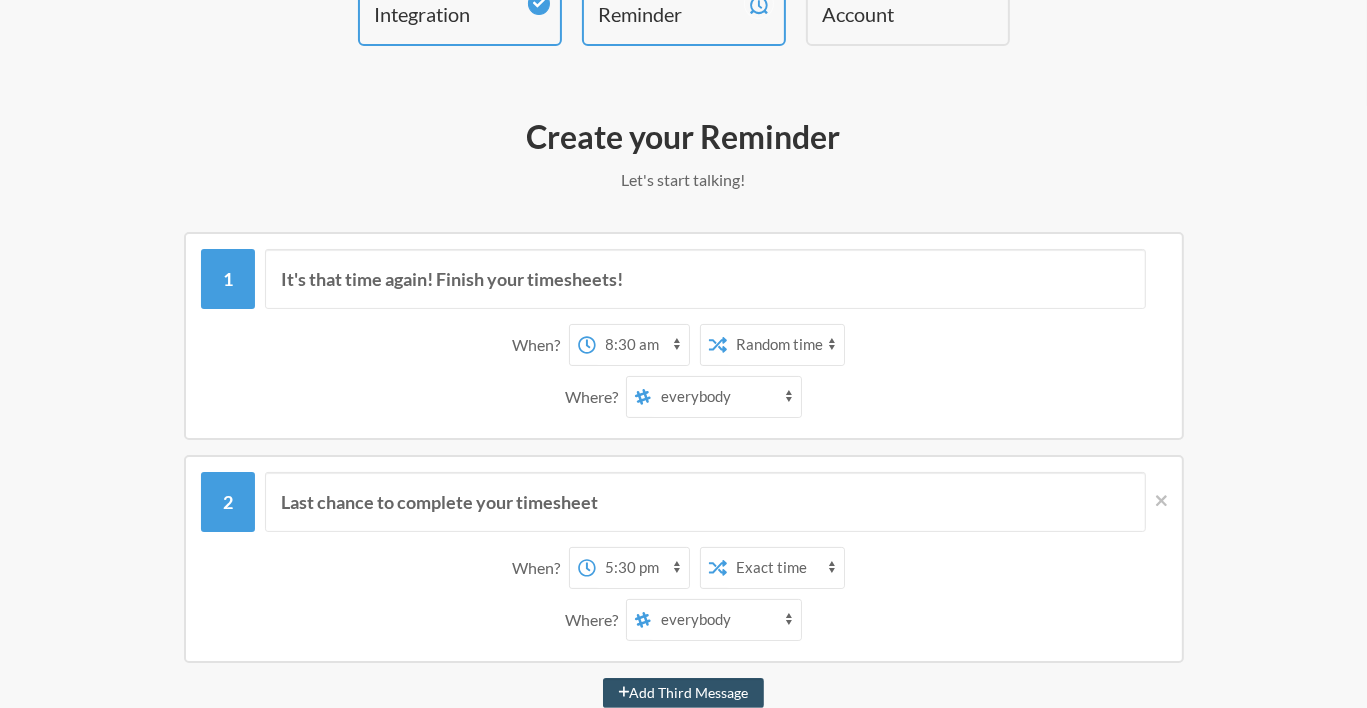 click on "12:00 am 12:15 am 12:30 am 12:45 am 1:00 am 1:15 am 1:30 am 1:45 am 2:00 am 2:15 am 2:30 am 2:45 am 3:00 am 3:15 am 3:30 am 3:45 am 4:00 am 4:15 am 4:30 am 4:45 am 5:00 am 5:15 am 5:30 am 5:45 am 6:00 am 6:15 am 6:30 am 6:45 am 7:00 am 7:15 am 7:30 am 7:45 am 8:00 am 8:15 am 8:30 am 8:45 am 9:00 am 9:15 am 9:30 am 9:45 am 10:00 am 10:15 am 10:30 am 10:45 am 11:00 am 11:15 am 11:30 am 11:45 am 12:00 pm 12:15 pm 12:30 pm 12:45 pm 1:00 pm 1:15 pm 1:30 pm 1:45 pm 2:00 pm 2:15 pm 2:30 pm 2:45 pm 3:00 pm 3:15 pm 3:30 pm 3:45 pm 4:00 pm 4:15 pm 4:30 pm 4:45 pm 5:00 pm 5:15 pm 5:30 pm 5:45 pm 6:00 pm 6:15 pm 6:30 pm 6:45 pm 7:00 pm 7:15 pm 7:30 pm 7:45 pm 8:00 pm 8:15 pm 8:30 pm 8:45 pm 9:00 pm 9:15 pm 9:30 pm 9:45 pm 10:00 pm 10:15 pm 10:30 pm 10:45 pm 11:00 pm 11:15 pm 11:30 pm 11:45 pm" at bounding box center [642, 345] 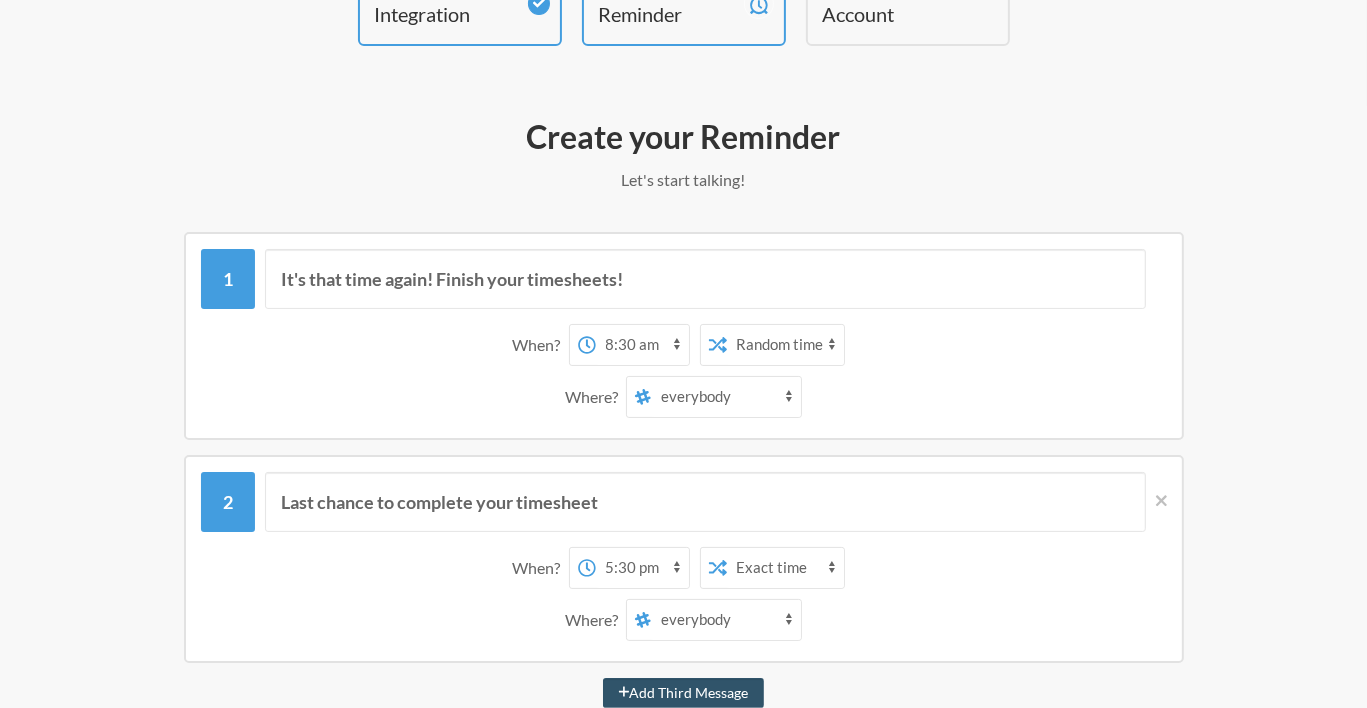 select on "[TIME]" 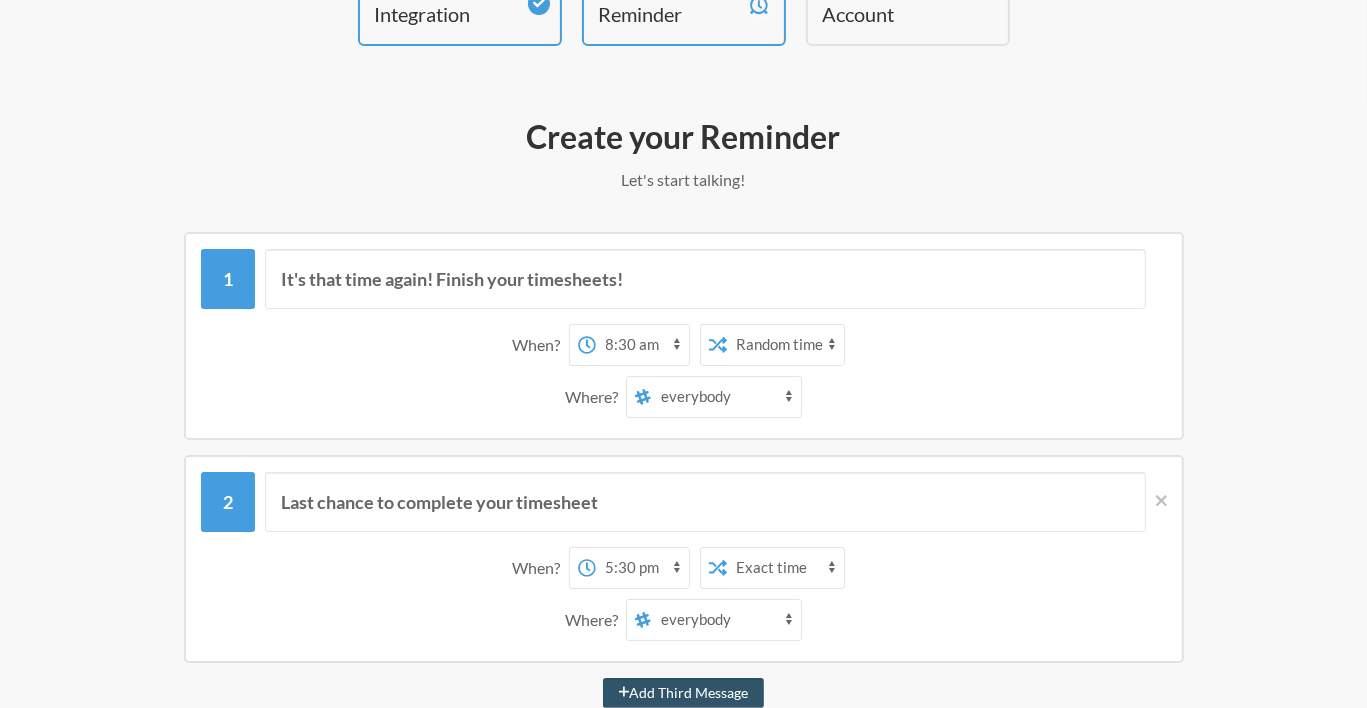 click on "When?     12:00 am 12:15 am 12:30 am 12:45 am 1:00 am 1:15 am 1:30 am 1:45 am 2:00 am 2:15 am 2:30 am 2:45 am 3:00 am 3:15 am 3:30 am 3:45 am 4:00 am 4:15 am 4:30 am 4:45 am 5:00 am 5:15 am 5:30 am 5:45 am 6:00 am 6:15 am 6:30 am 6:45 am 7:00 am 7:15 am 7:30 am 7:45 am 8:00 am 8:15 am 8:30 am 8:45 am 9:00 am 9:15 am 9:30 am 9:45 am 10:00 am 10:15 am 10:30 am 10:45 am 11:00 am 11:15 am 11:30 am 11:45 am 12:00 pm 12:15 pm 12:30 pm 12:45 pm 1:00 pm 1:15 pm 1:30 pm 1:45 pm 2:00 pm 2:15 pm 2:30 pm 2:45 pm 3:00 pm 3:15 pm 3:30 pm 3:45 pm 4:00 pm 4:15 pm 4:30 pm 4:45 pm 5:00 pm 5:15 pm 5:30 pm 5:45 pm 6:00 pm 6:15 pm 6:30 pm 6:45 pm 7:00 pm 7:15 pm 7:30 pm 7:45 pm 8:00 pm 8:15 pm 8:30 pm 8:45 pm 9:00 pm 9:15 pm 9:30 pm 9:45 pm 10:00 pm 10:15 pm 10:30 pm 10:45 pm 11:00 pm 11:15 pm 11:30 pm 11:45 pm   on  day 1     12:00 am 12:15 am 12:30 am 12:45 am 1:00 am 1:15 am 1:30 am 1:45 am 2:00 am 2:15 am 2:30 am 2:45 am 3:00 am 3:15 am 3:30 am 3:45 am 4:00 am 4:15 am 4:30 am 4:45 am 5:00 am 5:15 am 5:30 am 5:45 am 6:00 am" at bounding box center [684, 345] 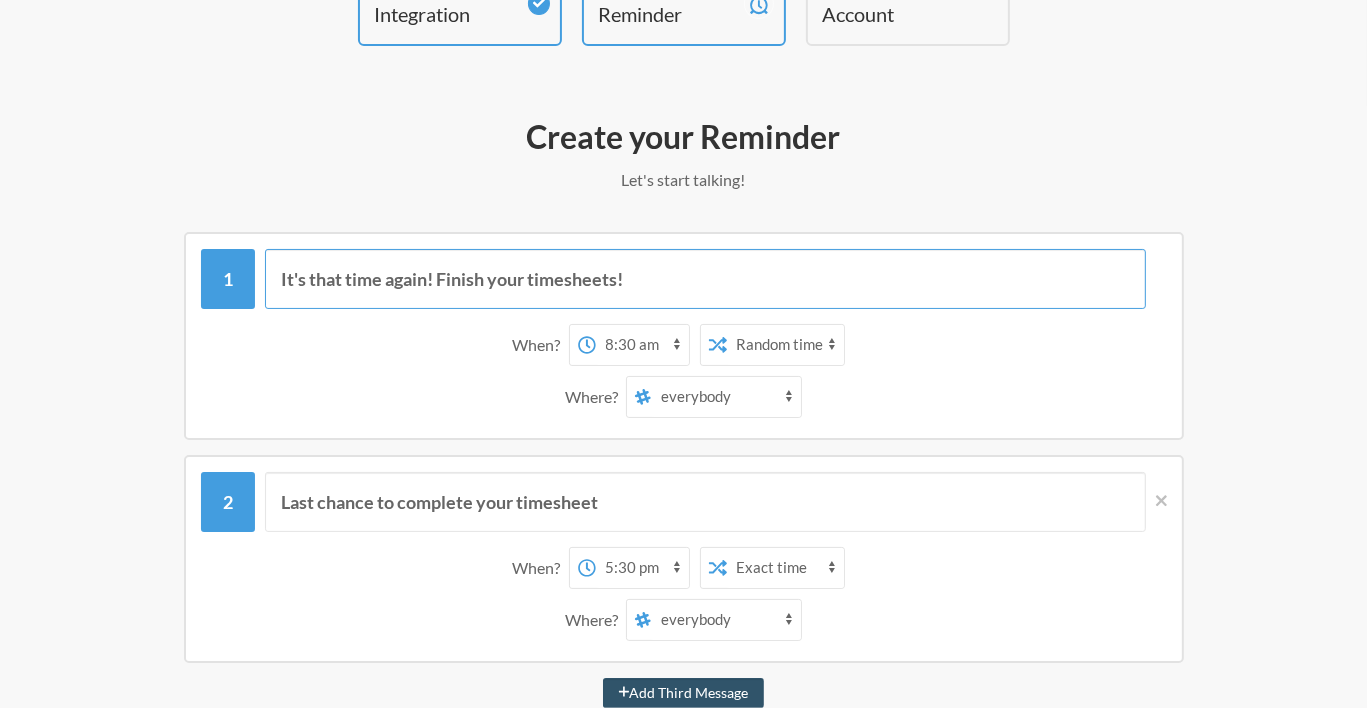 click on "It's that time again! Finish your timesheets!" at bounding box center [705, 279] 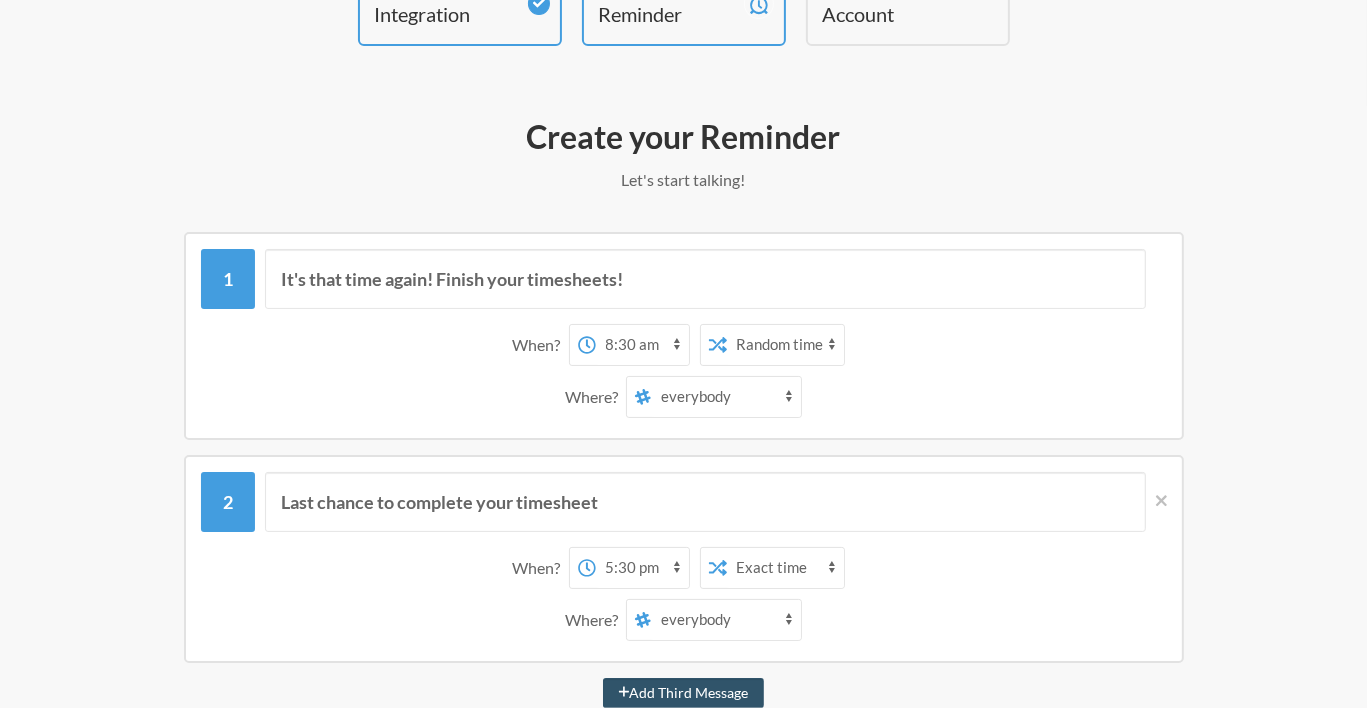 click on "It's that time again! Finish your timesheets! When? [TIMES] on day 1 [TIMES]" at bounding box center [684, 1012] 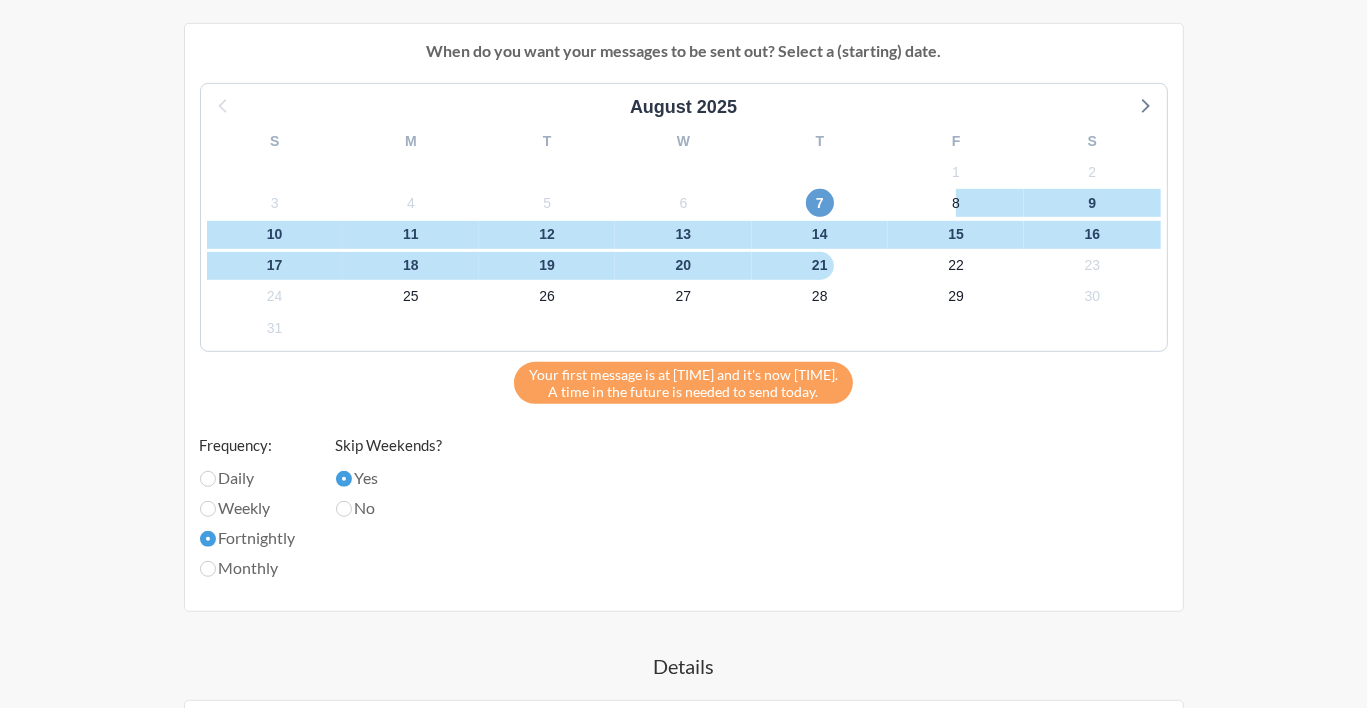 scroll, scrollTop: 949, scrollLeft: 0, axis: vertical 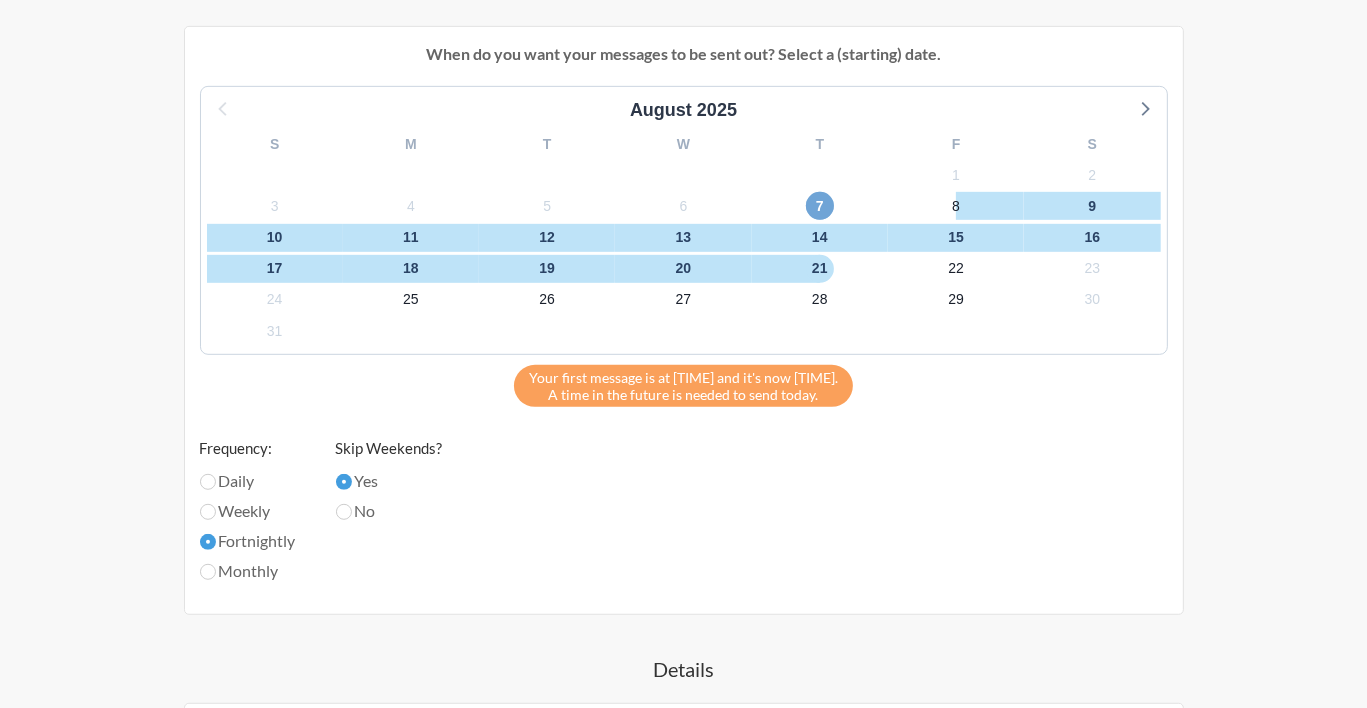 click on "7" at bounding box center (820, 206) 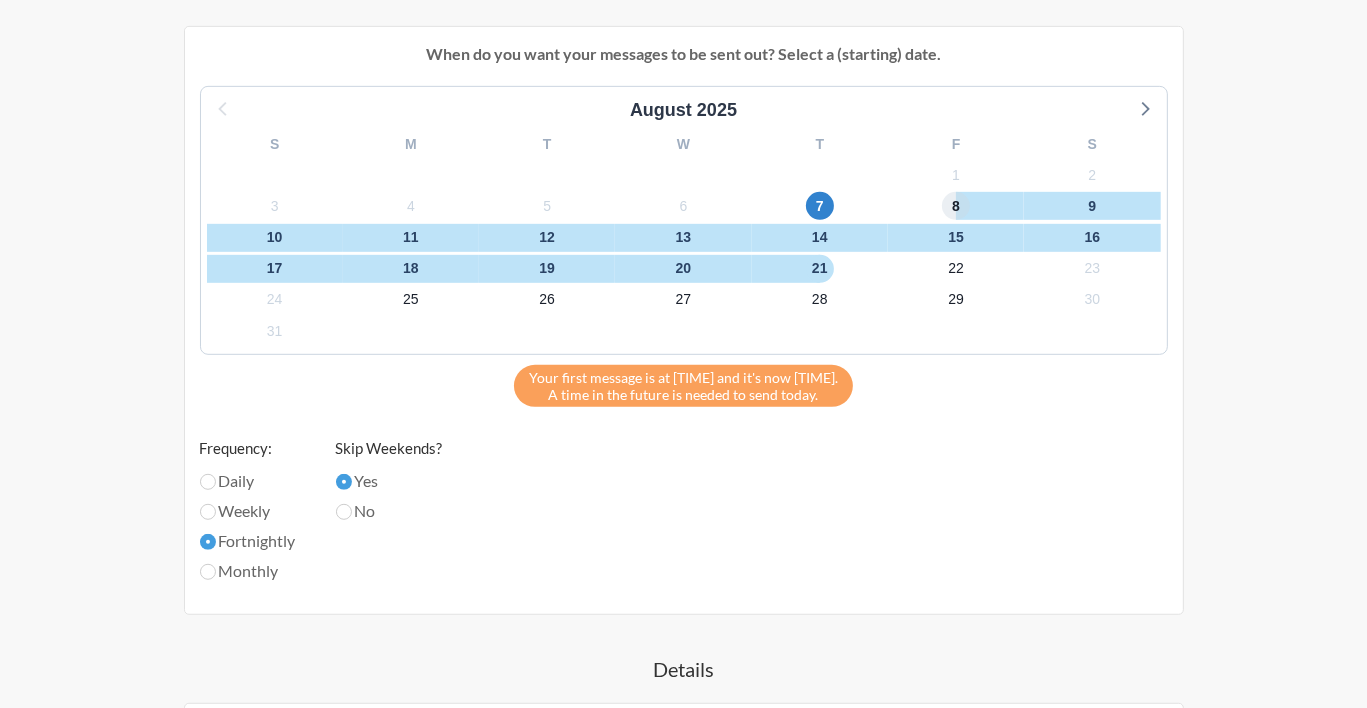 click on "8" at bounding box center (956, 206) 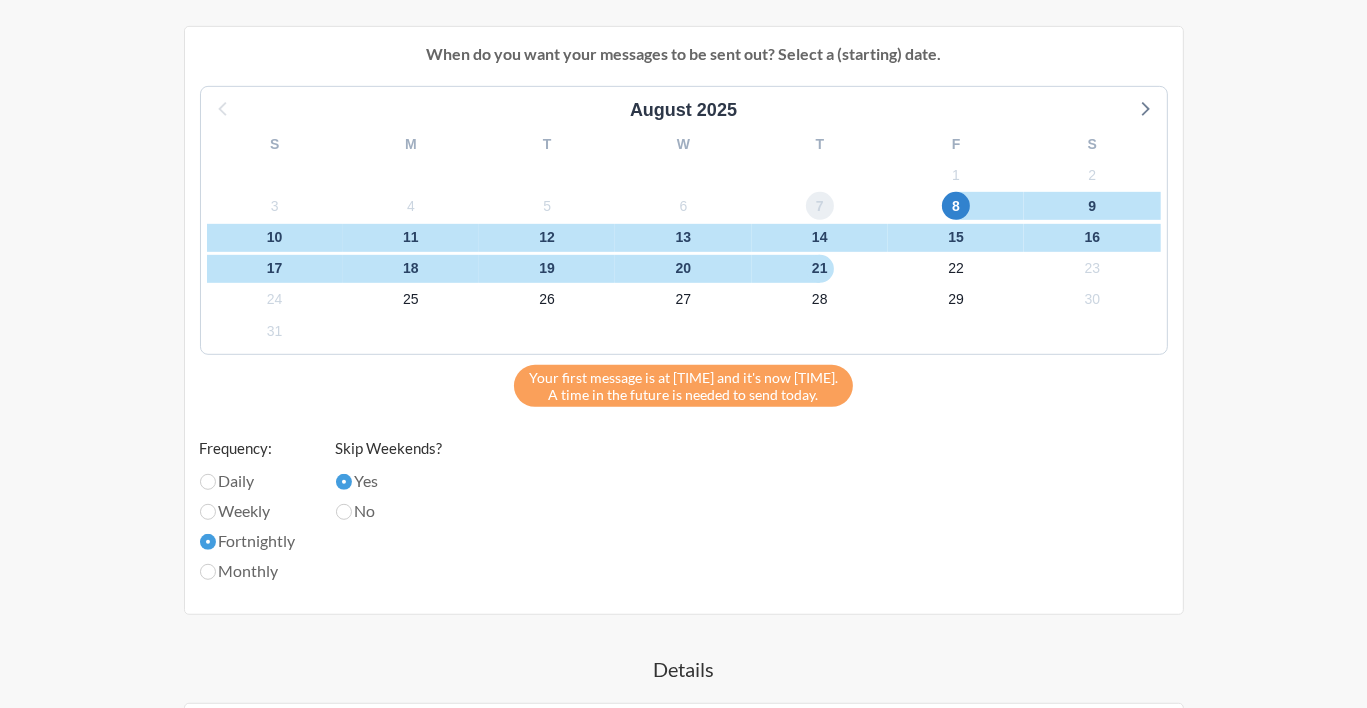 click on "7" at bounding box center (820, 206) 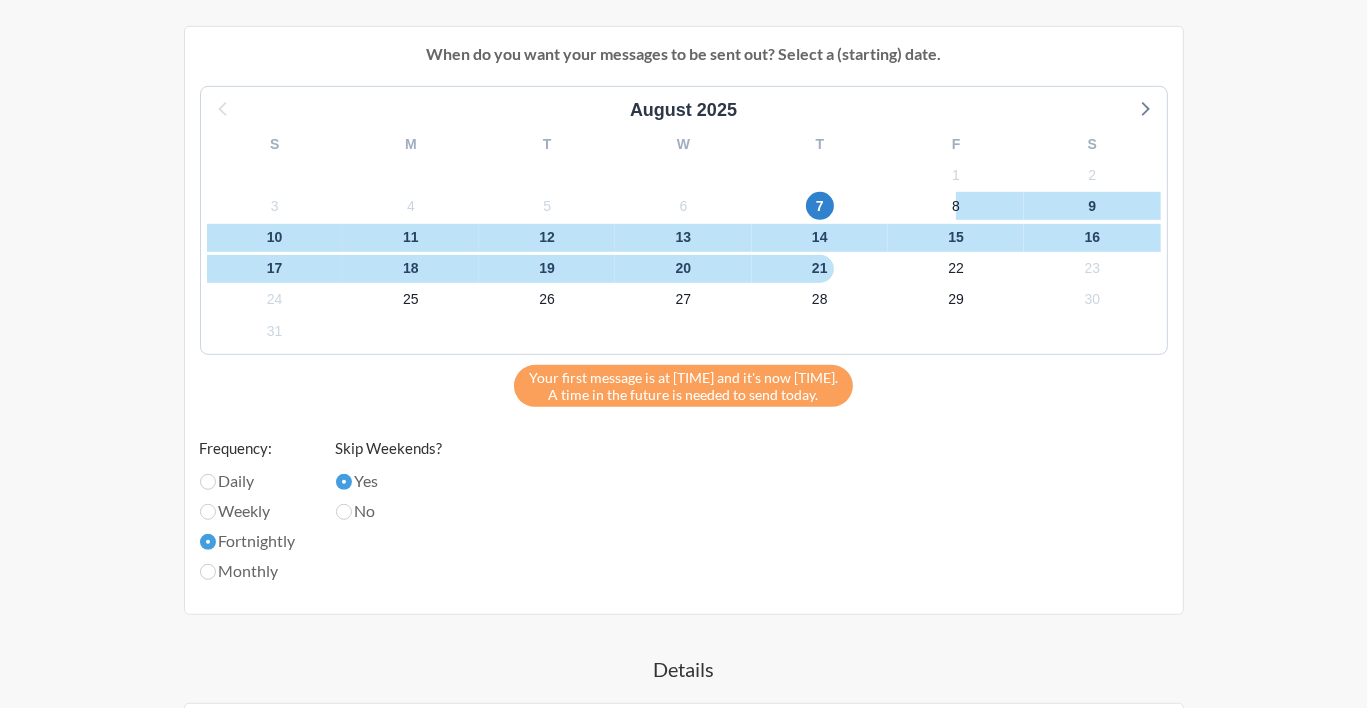 click on "Step 1   Integration       Step 2   Reminder       Step 3   Account       What would you like your reminder to say?   Choose a message or create your own.                       Drink a glass of water                   Submit your timesheet                   Medication reminder                   After work gym                   Morning meeting                   Create your own   Create your Reminder   Let's start talking!               Messages are not sending from this deactivated reminder. Edit this reminder to schedule messages again.   To manage reminders you will need a configured integration   Did you want to try any of these?     View Integrations     It's that time again! Finish your timesheets!     When?     12:00 am 12:15 am 12:30 am 12:45 am 1:00 am 1:15 am 1:30 am 1:45 am 2:00 am 2:15 am 2:30 am 2:45 am 3:00 am 3:15 am 3:30 am 3:45 am 4:00 am 4:15 am 4:30 am 4:45 am 5:00 am 5:15 am 5:30 am 5:45 am 6:00 am 6:15 am 6:30 am 6:45 am 7:00 am 7:15 am 7:30 am 7:45 am 8:00 am 8:15 am 8:30 am 8:45 am" at bounding box center [683, 116] 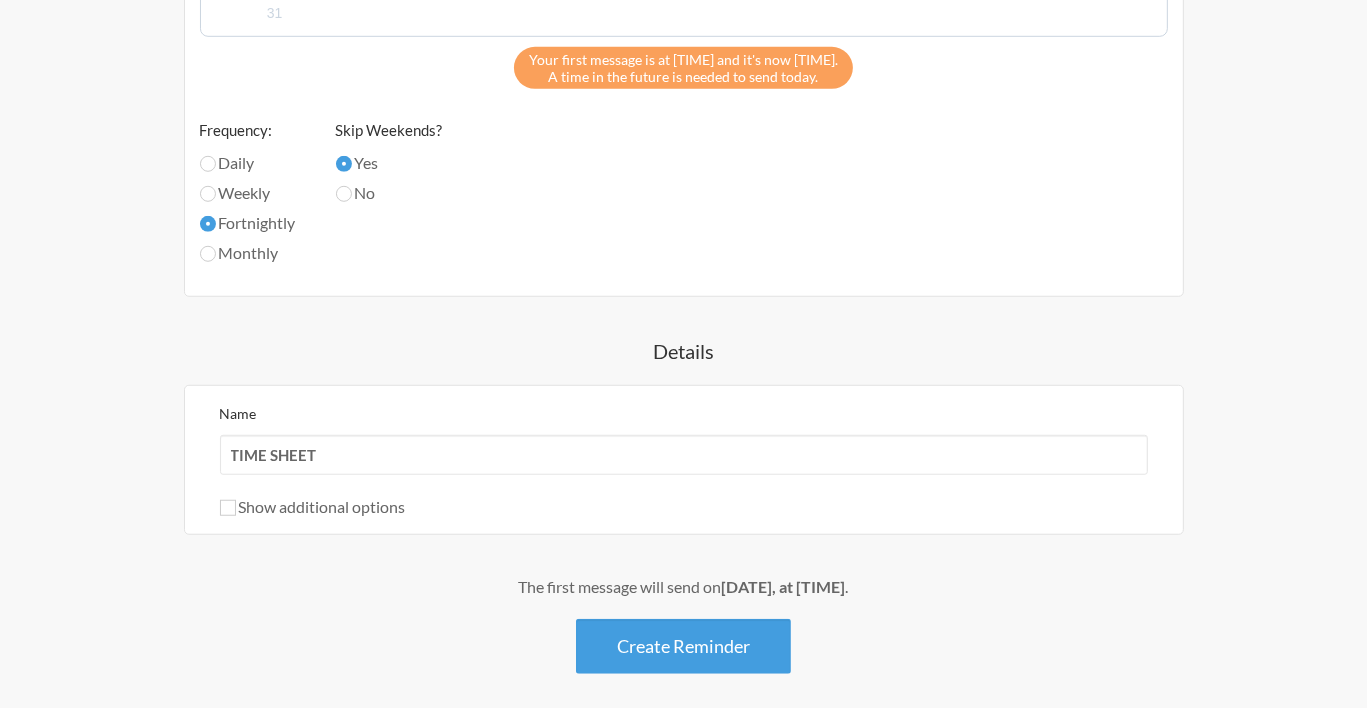 scroll, scrollTop: 1349, scrollLeft: 0, axis: vertical 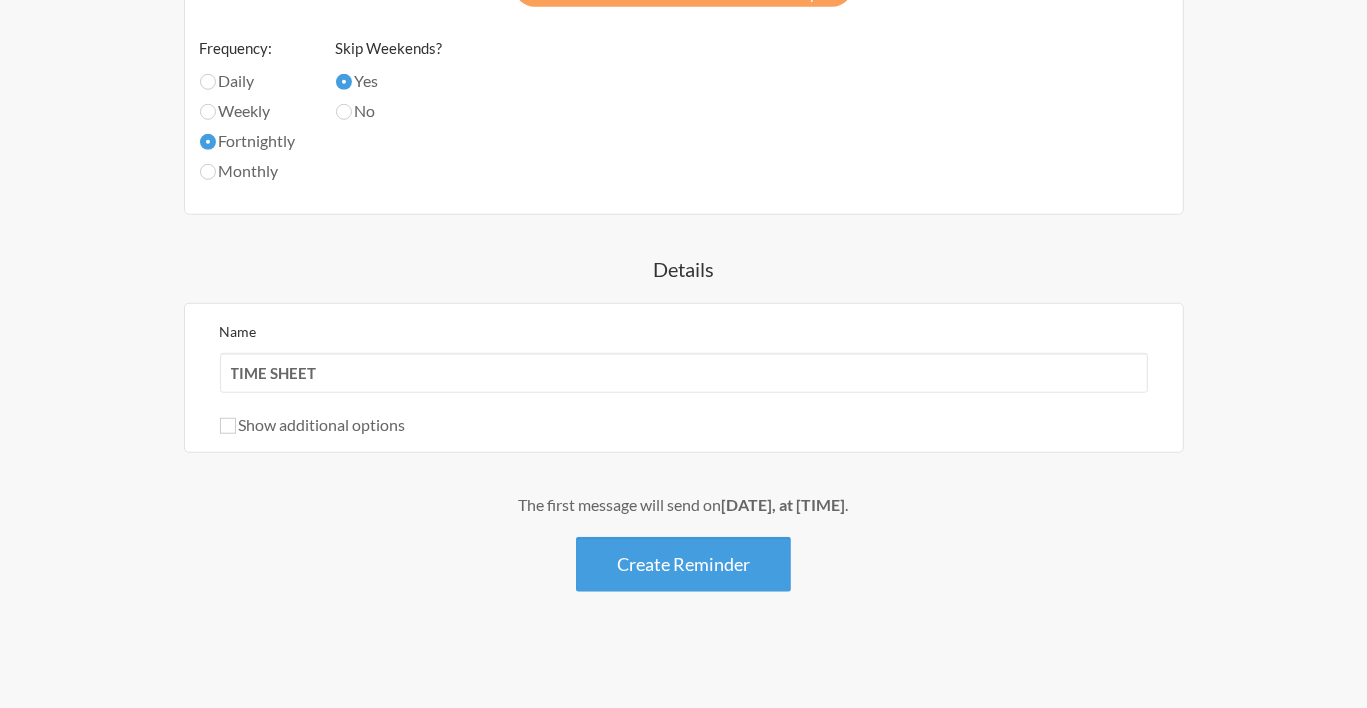 click on "Show additional options" at bounding box center (313, 424) 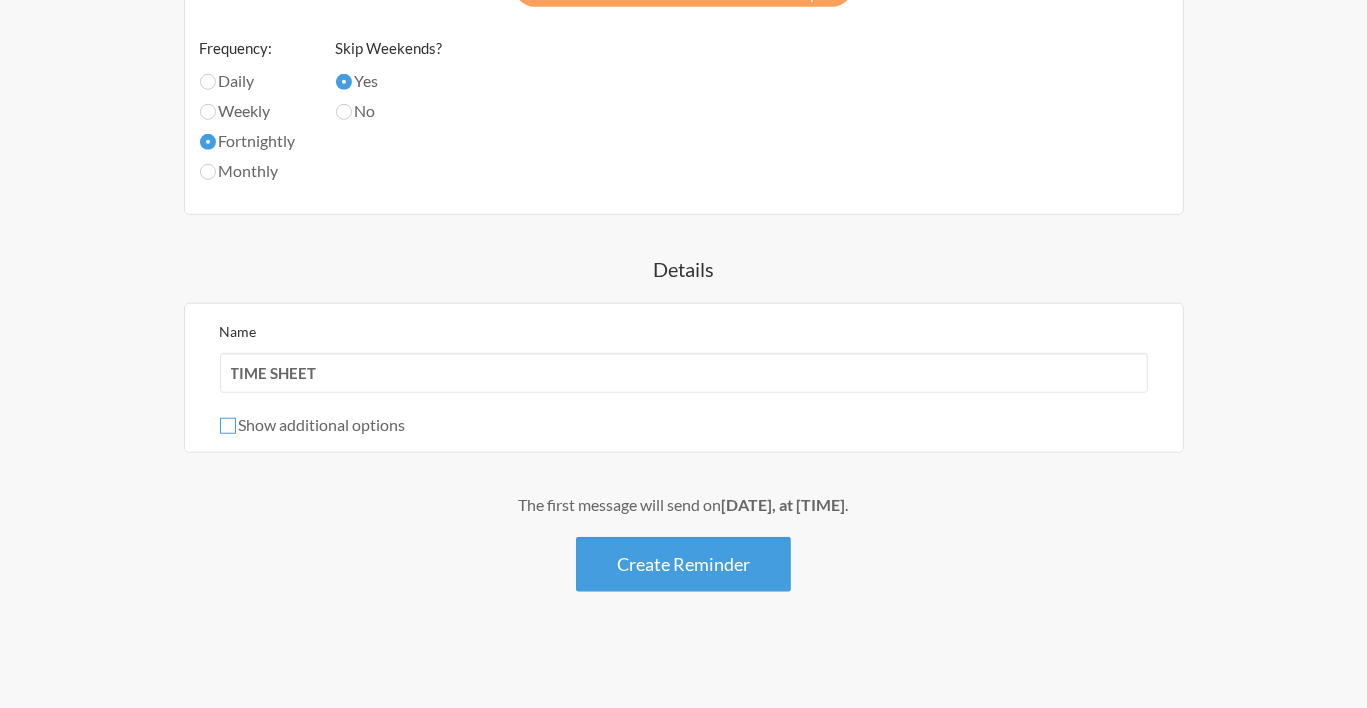 click on "Show additional options" at bounding box center (228, 426) 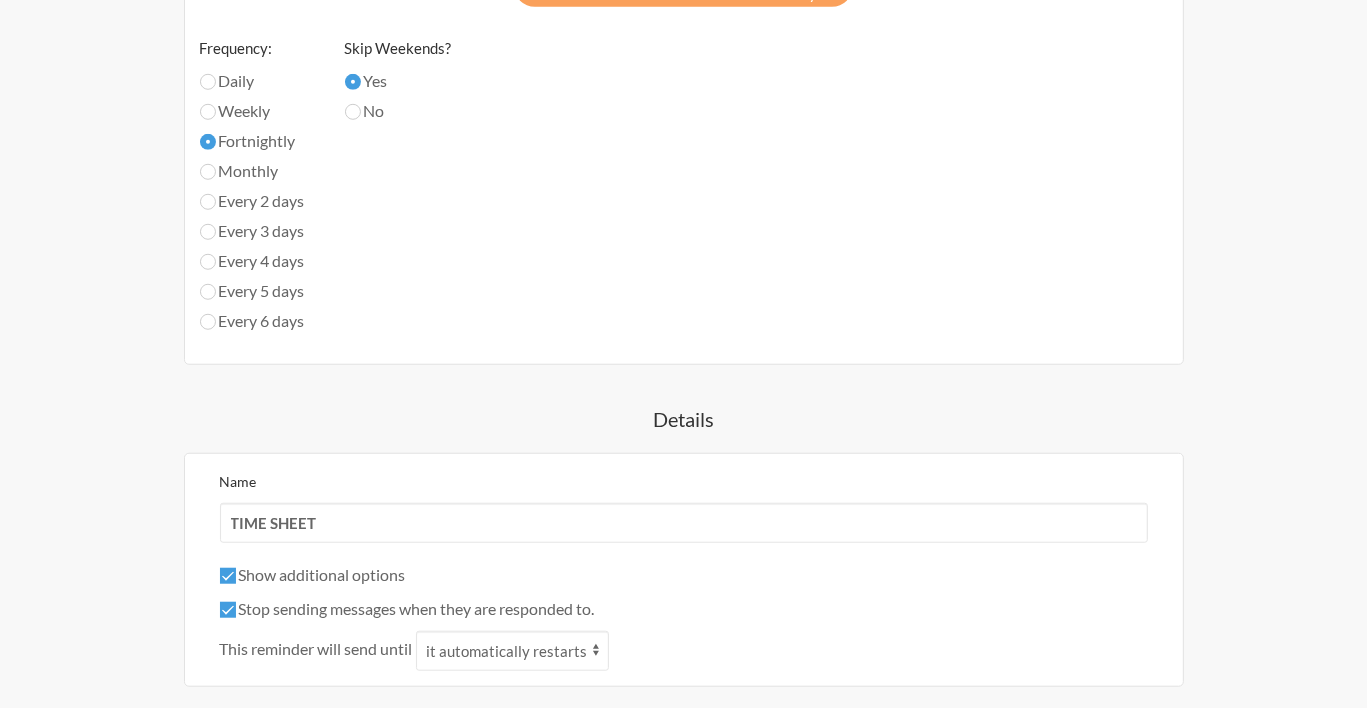 click on "It's that time again! Finish your timesheets! When? [TIMES] on day 1 [TIMES]" at bounding box center (684, -71) 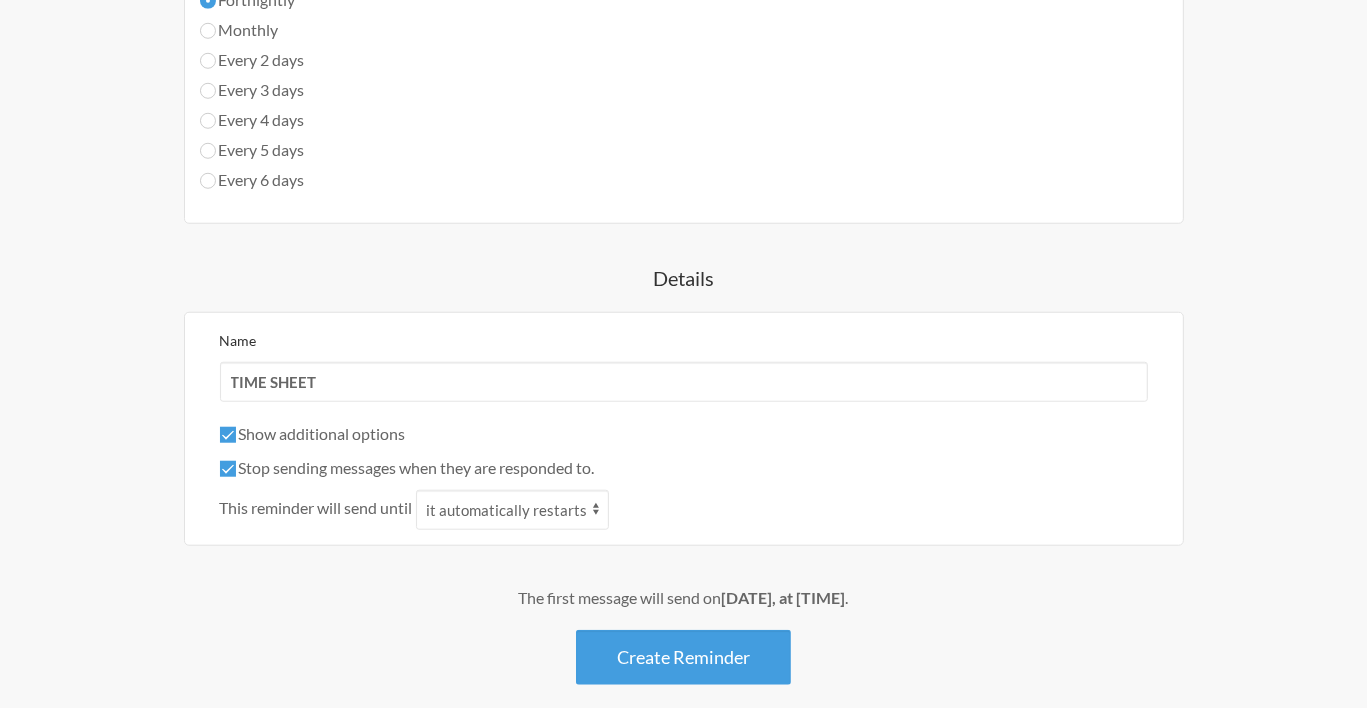 scroll, scrollTop: 1583, scrollLeft: 0, axis: vertical 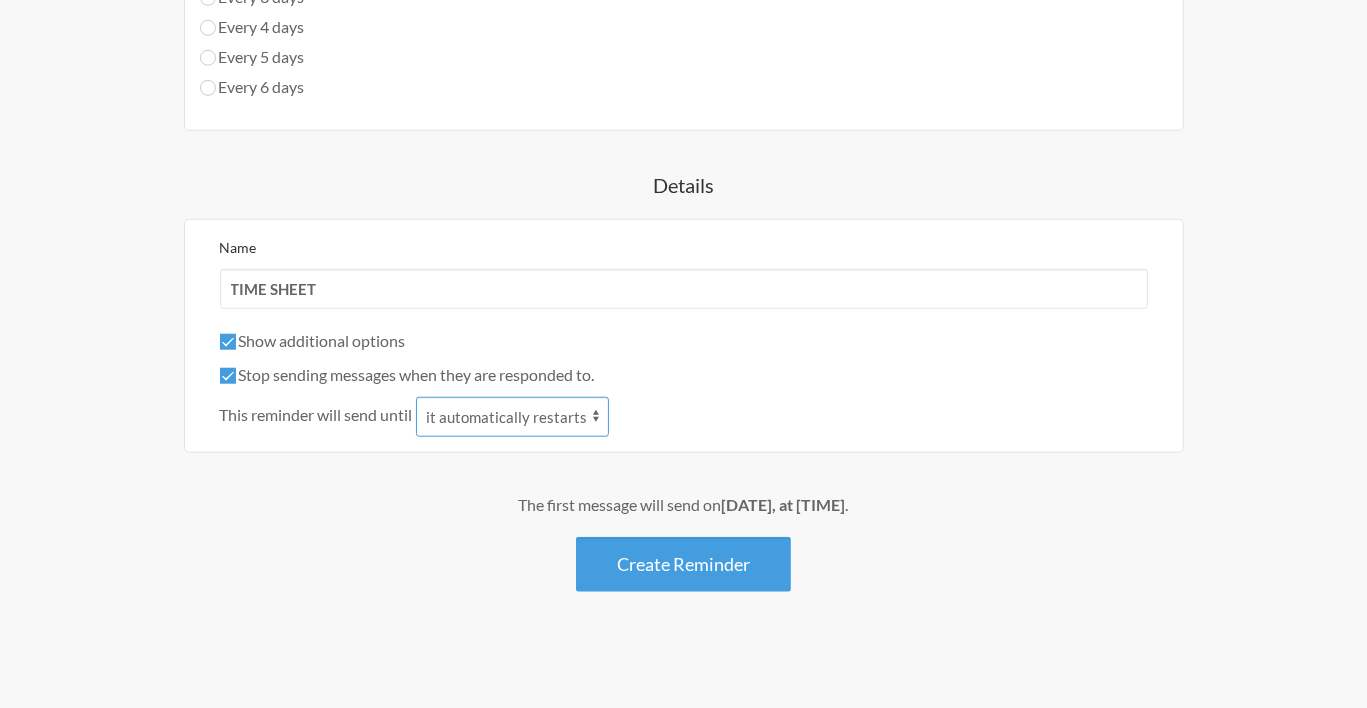 click on "it automatically restarts   it is replied to" at bounding box center [512, 417] 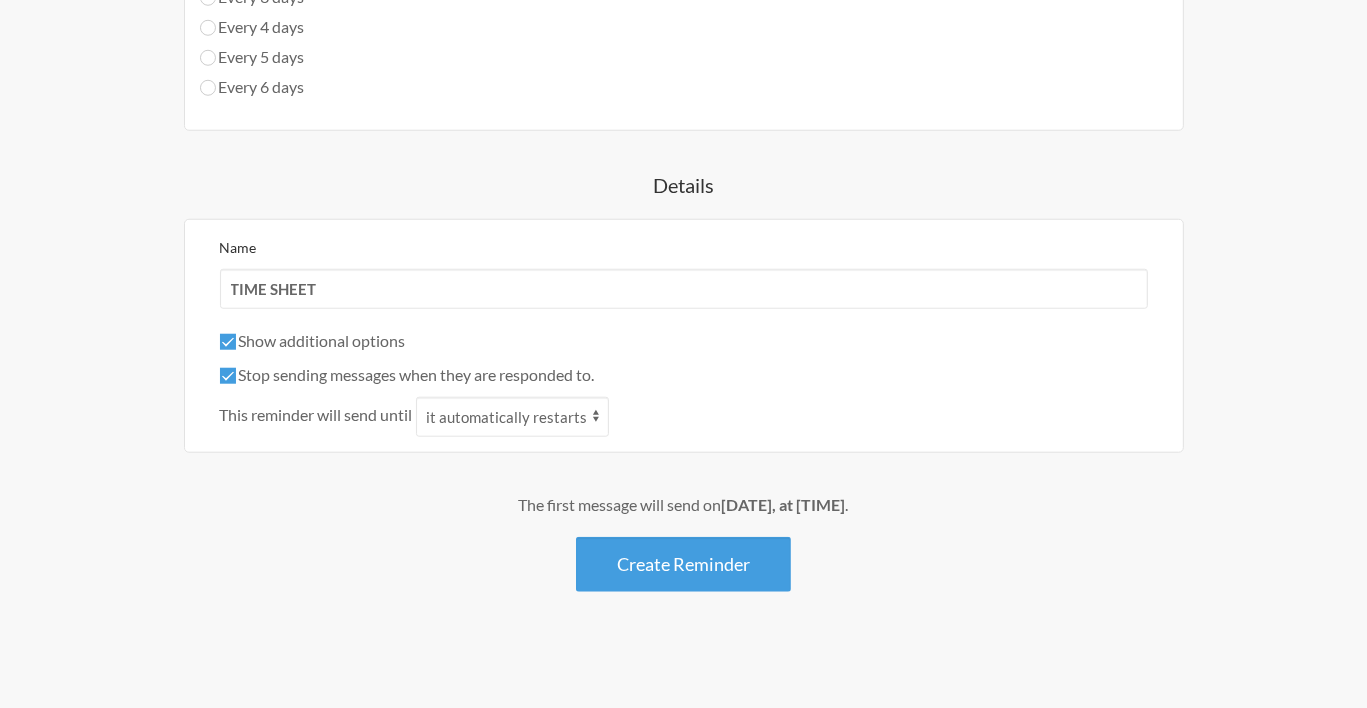 click on "This reminder will send until    it automatically restarts   it is replied to" at bounding box center (684, 417) 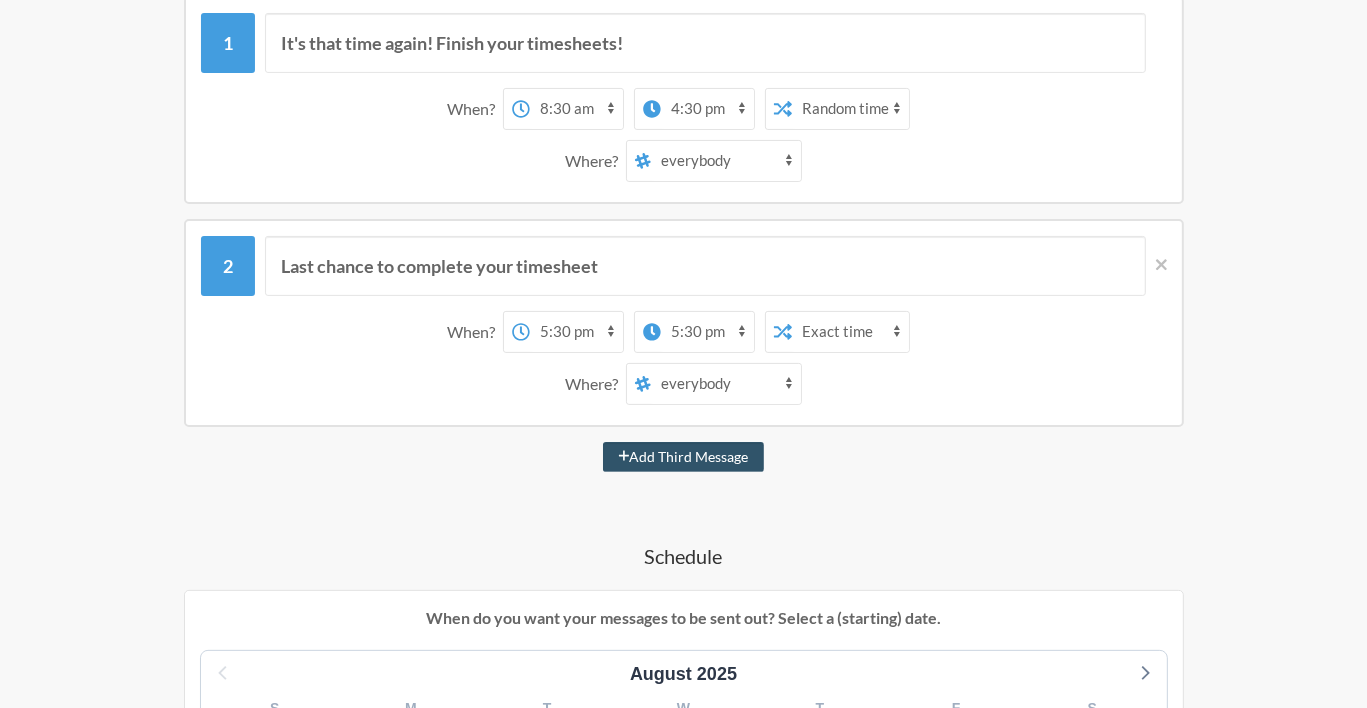 scroll, scrollTop: 383, scrollLeft: 0, axis: vertical 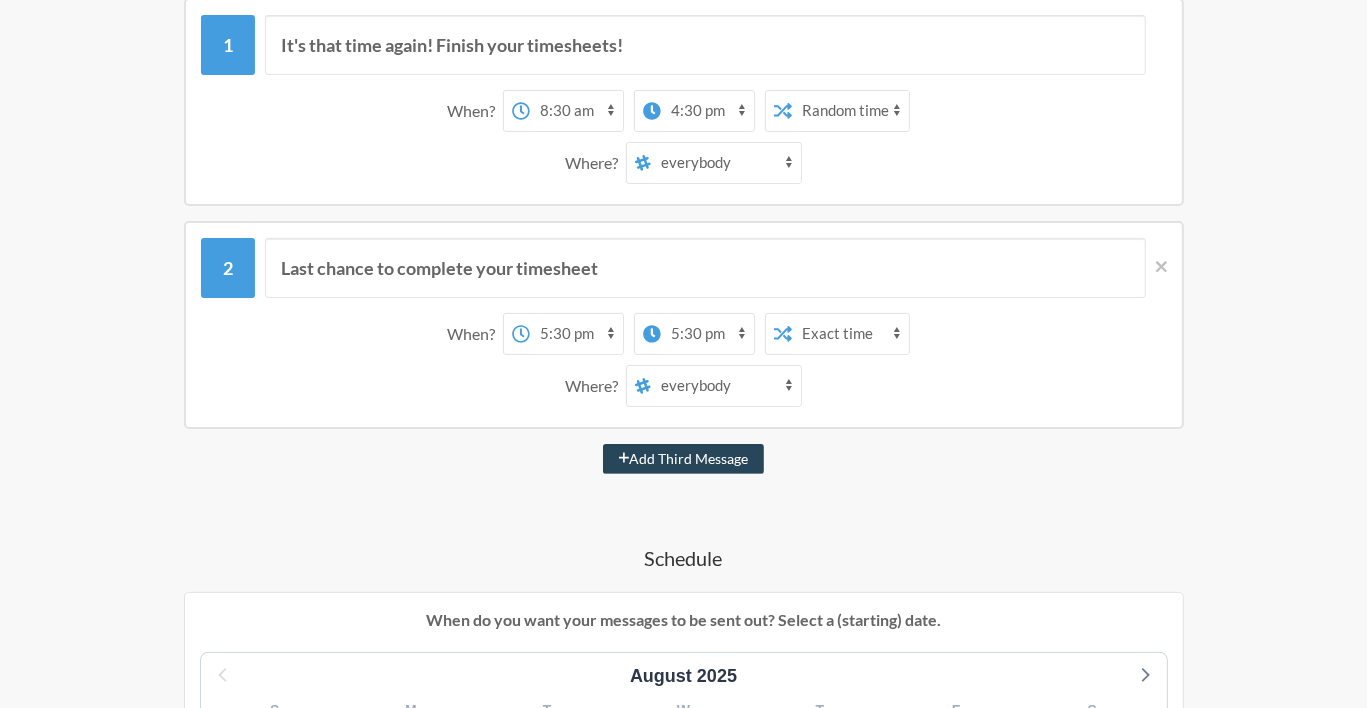 click on "Add Third Message" at bounding box center (684, 459) 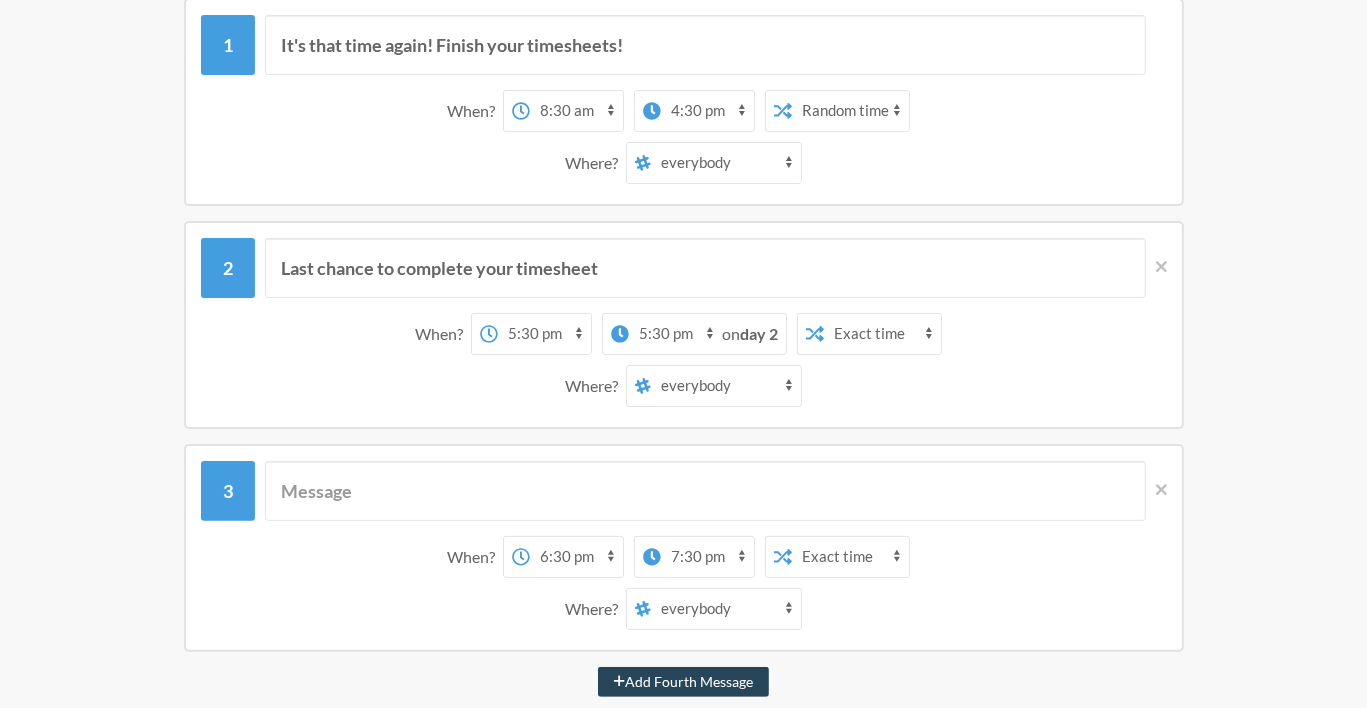 type 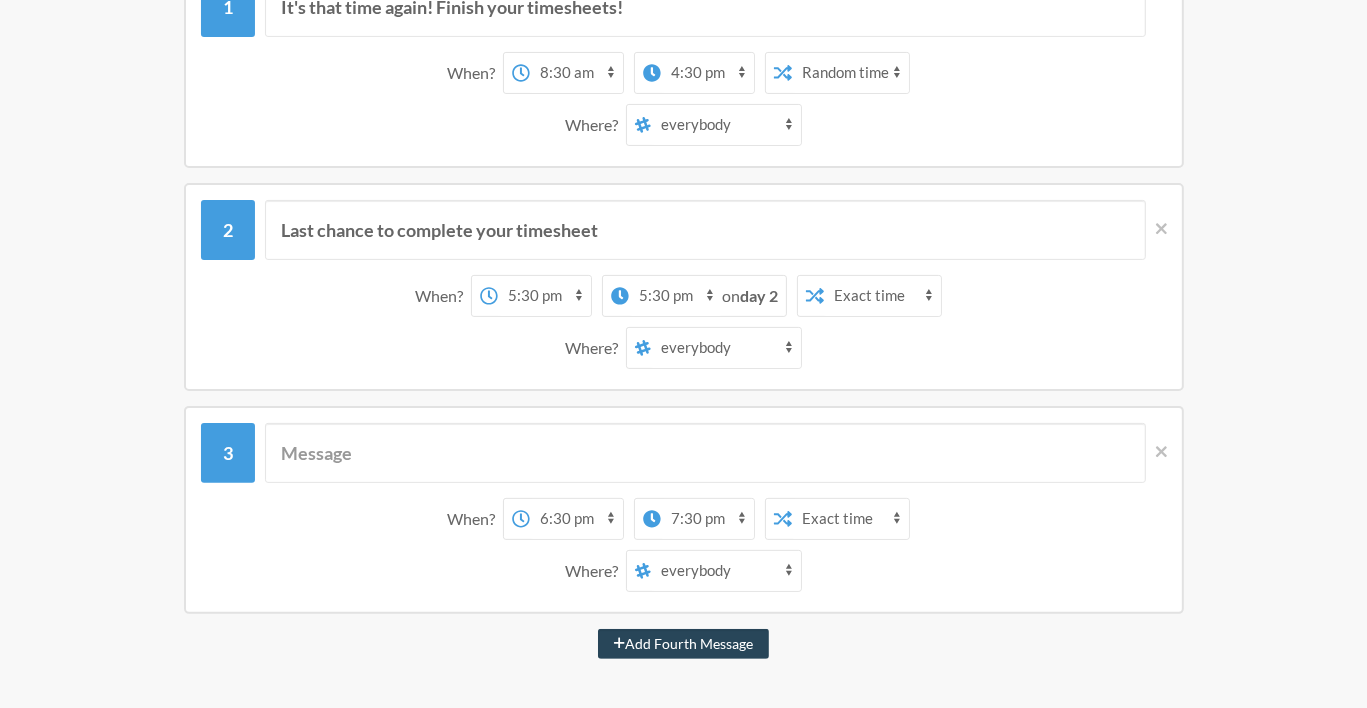scroll, scrollTop: 423, scrollLeft: 0, axis: vertical 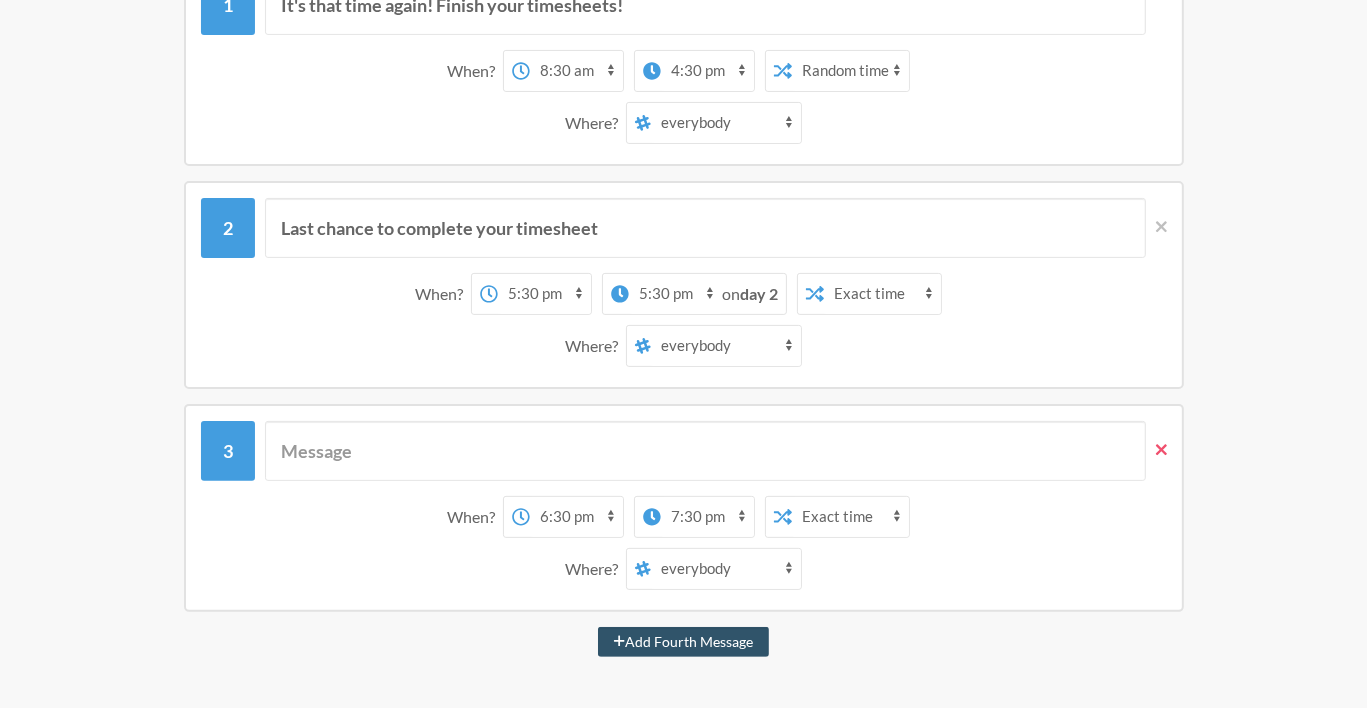click 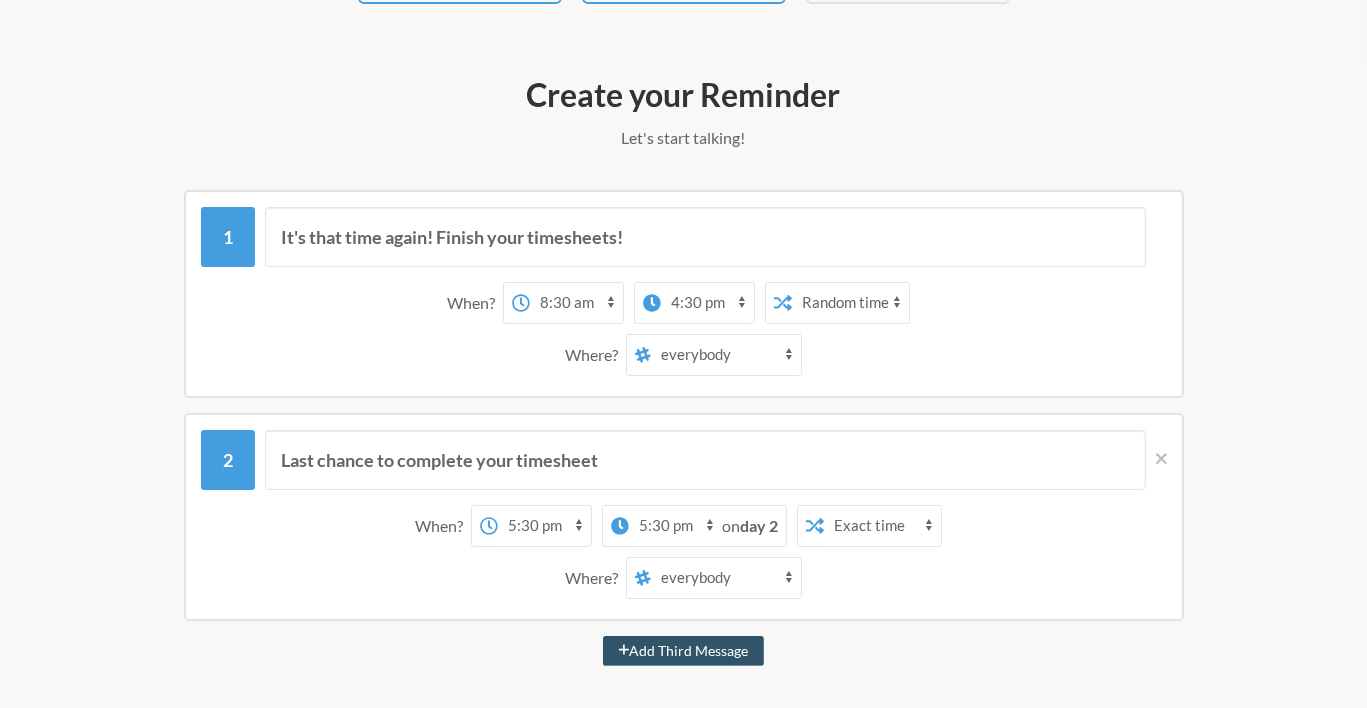 scroll, scrollTop: 183, scrollLeft: 0, axis: vertical 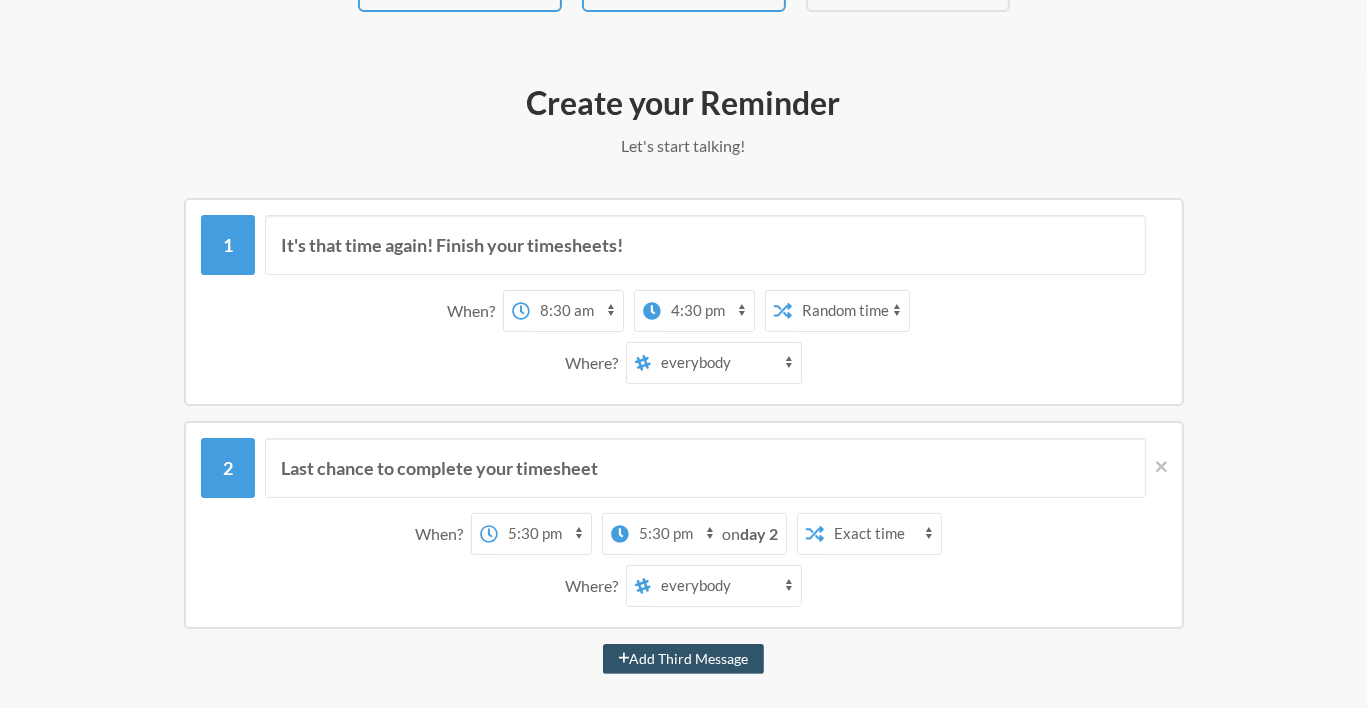 click on "12:00 am 12:15 am 12:30 am 12:45 am 1:00 am 1:15 am 1:30 am 1:45 am 2:00 am 2:15 am 2:30 am 2:45 am 3:00 am 3:15 am 3:30 am 3:45 am 4:00 am 4:15 am 4:30 am 4:45 am 5:00 am 5:15 am 5:30 am 5:45 am 6:00 am 6:15 am 6:30 am 6:45 am 7:00 am 7:15 am 7:30 am 7:45 am 8:00 am 8:15 am 8:30 am 8:45 am 9:00 am 9:15 am 9:30 am 9:45 am 10:00 am 10:15 am 10:30 am 10:45 am 11:00 am 11:15 am 11:30 am 11:45 am 12:00 pm 12:15 pm 12:30 pm 12:45 pm 1:00 pm 1:15 pm 1:30 pm 1:45 pm 2:00 pm 2:15 pm 2:30 pm 2:45 pm 3:00 pm 3:15 pm 3:30 pm 3:45 pm 4:00 pm 4:15 pm 4:30 pm 4:45 pm 5:00 pm 5:15 pm 5:30 pm 5:45 pm 6:00 pm 6:15 pm 6:30 pm 6:45 pm 7:00 pm 7:15 pm 7:30 pm 7:45 pm 8:00 pm 8:15 pm 8:30 pm 8:45 pm 9:00 pm 9:15 pm 9:30 pm 9:45 pm 10:00 pm 10:15 pm 10:30 pm 10:45 pm 11:00 pm 11:15 pm 11:30 pm 11:45 pm" at bounding box center [675, 534] 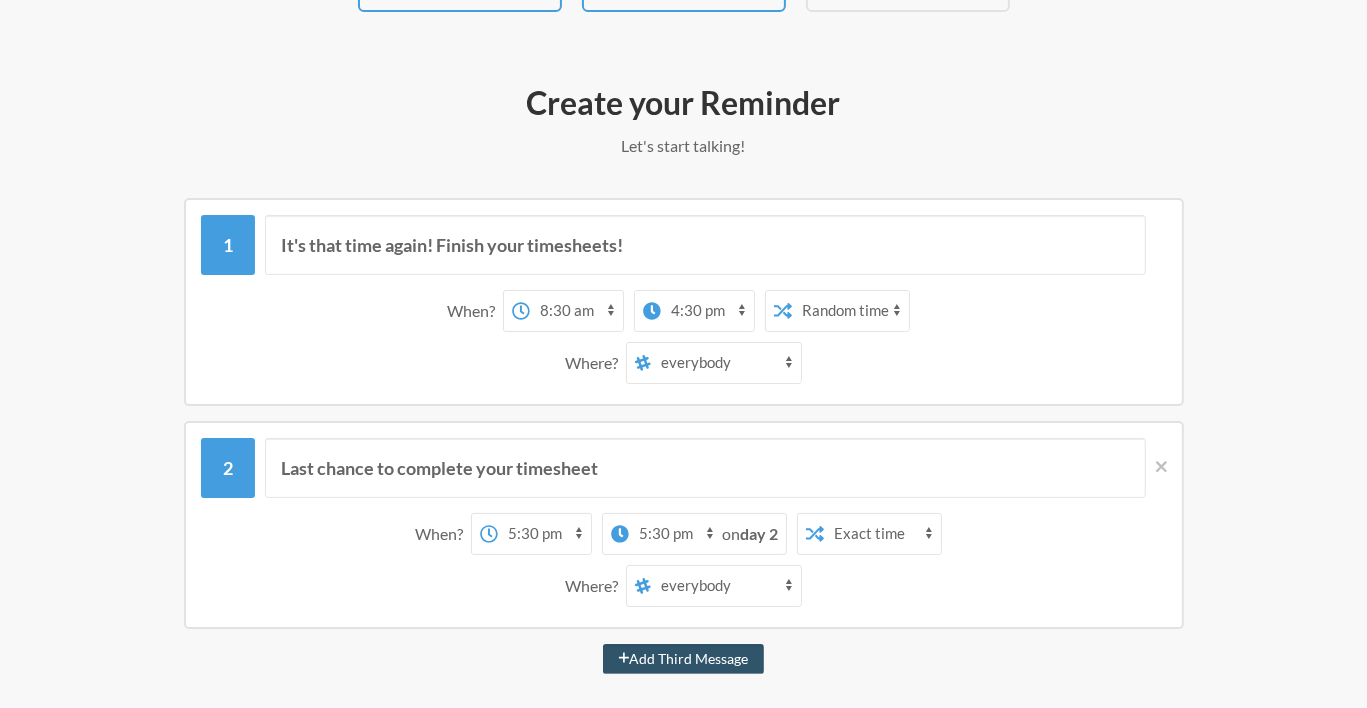 click on "12:00 am 12:15 am 12:30 am 12:45 am 1:00 am 1:15 am 1:30 am 1:45 am 2:00 am 2:15 am 2:30 am 2:45 am 3:00 am 3:15 am 3:30 am 3:45 am 4:00 am 4:15 am 4:30 am 4:45 am 5:00 am 5:15 am 5:30 am 5:45 am 6:00 am 6:15 am 6:30 am 6:45 am 7:00 am 7:15 am 7:30 am 7:45 am 8:00 am 8:15 am 8:30 am 8:45 am 9:00 am 9:15 am 9:30 am 9:45 am 10:00 am 10:15 am 10:30 am 10:45 am 11:00 am 11:15 am 11:30 am 11:45 am 12:00 pm 12:15 pm 12:30 pm 12:45 pm 1:00 pm 1:15 pm 1:30 pm 1:45 pm 2:00 pm 2:15 pm 2:30 pm 2:45 pm 3:00 pm 3:15 pm 3:30 pm 3:45 pm 4:00 pm 4:15 pm 4:30 pm 4:45 pm 5:00 pm 5:15 pm 5:30 pm 5:45 pm 6:00 pm 6:15 pm 6:30 pm 6:45 pm 7:00 pm 7:15 pm 7:30 pm 7:45 pm 8:00 pm 8:15 pm 8:30 pm 8:45 pm 9:00 pm 9:15 pm 9:30 pm 9:45 pm 10:00 pm 10:15 pm 10:30 pm 10:45 pm 11:00 pm 11:15 pm 11:30 pm 11:45 pm" at bounding box center (675, 534) 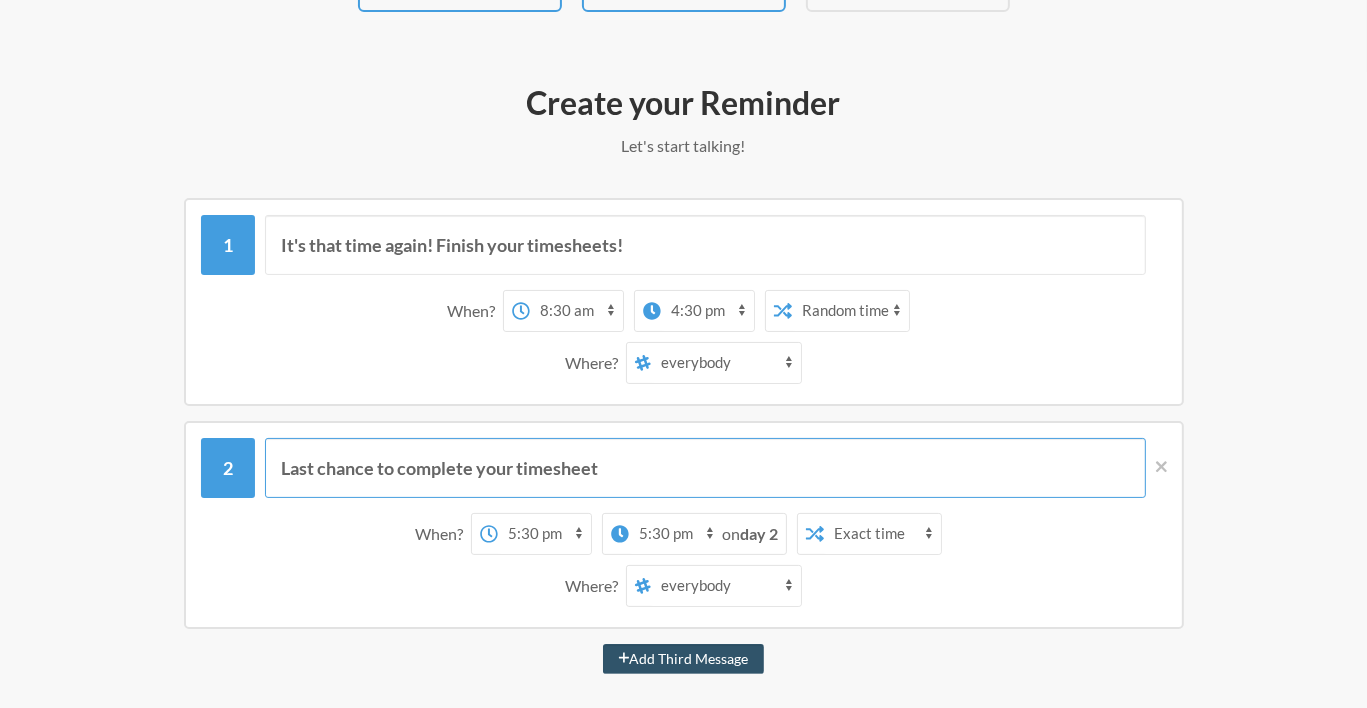 click on "Last chance to complete your timesheet" at bounding box center [705, 468] 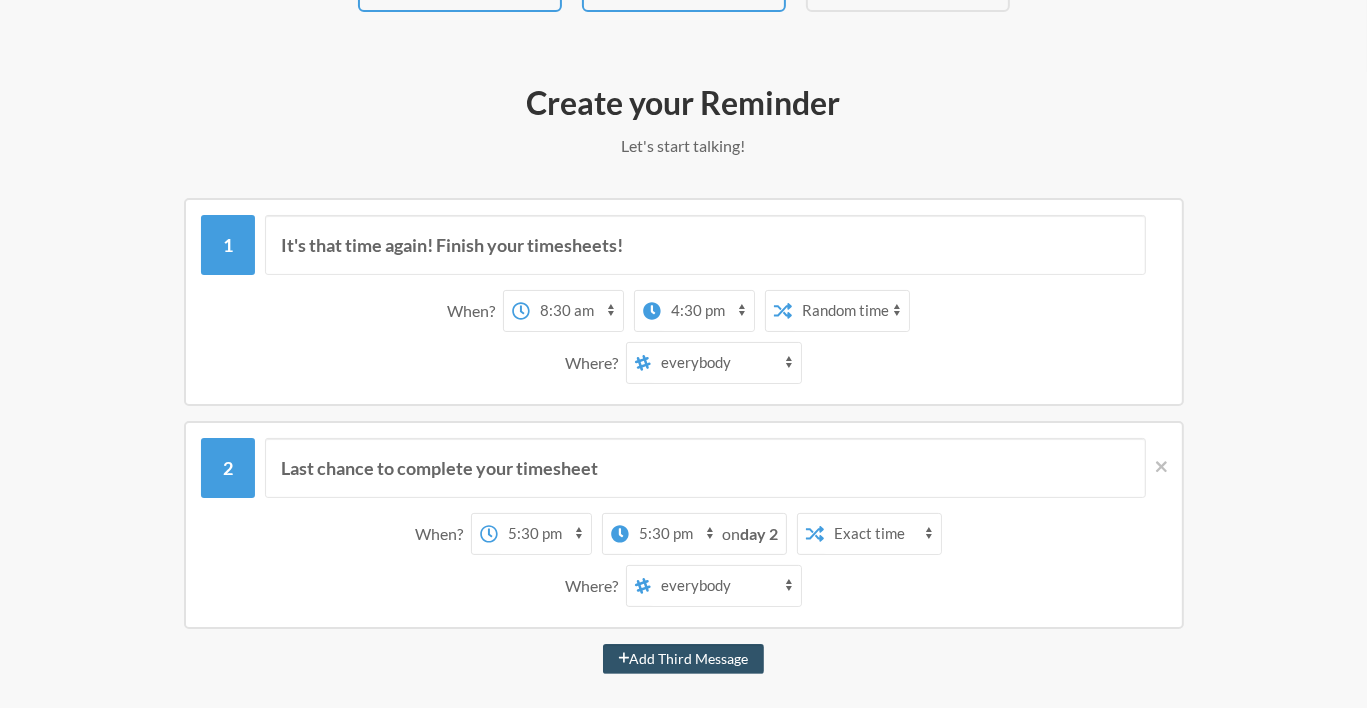 click on "Last chance to complete your timesheet     When?     12:00 am 12:15 am 12:30 am 12:45 am 1:00 am 1:15 am 1:30 am 1:45 am 2:00 am 2:15 am 2:30 am 2:45 am 3:00 am 3:15 am 3:30 am 3:45 am 4:00 am 4:15 am 4:30 am 4:45 am 5:00 am 5:15 am 5:30 am 5:45 am 6:00 am 6:15 am 6:30 am 6:45 am 7:00 am 7:15 am 7:30 am 7:45 am 8:00 am 8:15 am 8:30 am 8:45 am 9:00 am 9:15 am 9:30 am 9:45 am 10:00 am 10:15 am 10:30 am 10:45 am 11:00 am 11:15 am 11:30 am 11:45 am 12:00 pm 12:15 pm 12:30 pm 12:45 pm 1:00 pm 1:15 pm 1:30 pm 1:45 pm 2:00 pm 2:15 pm 2:30 pm 2:45 pm 3:00 pm 3:15 pm 3:30 pm 3:45 pm 4:00 pm 4:15 pm 4:30 pm 4:45 pm 5:00 pm 5:15 pm 5:30 pm 5:45 pm 6:00 pm 6:15 pm 6:30 pm 6:45 pm 7:00 pm 7:15 pm 7:30 pm 7:45 pm 8:00 pm 8:15 pm 8:30 pm 8:45 pm 9:00 pm 9:15 pm 9:30 pm 9:45 pm 10:00 pm 10:15 pm 10:30 pm 10:45 pm 11:00 pm 11:15 pm 11:30 pm 11:45 pm   on  day 1     12:00 am 12:15 am 12:30 am 12:45 am 1:00 am 1:15 am 1:30 am 1:45 am 2:00 am 2:15 am 2:30 am 2:45 am 3:00 am 3:15 am 3:30 am 3:45 am 4:00 am 4:15 am 4:30 am   on" at bounding box center [684, 525] 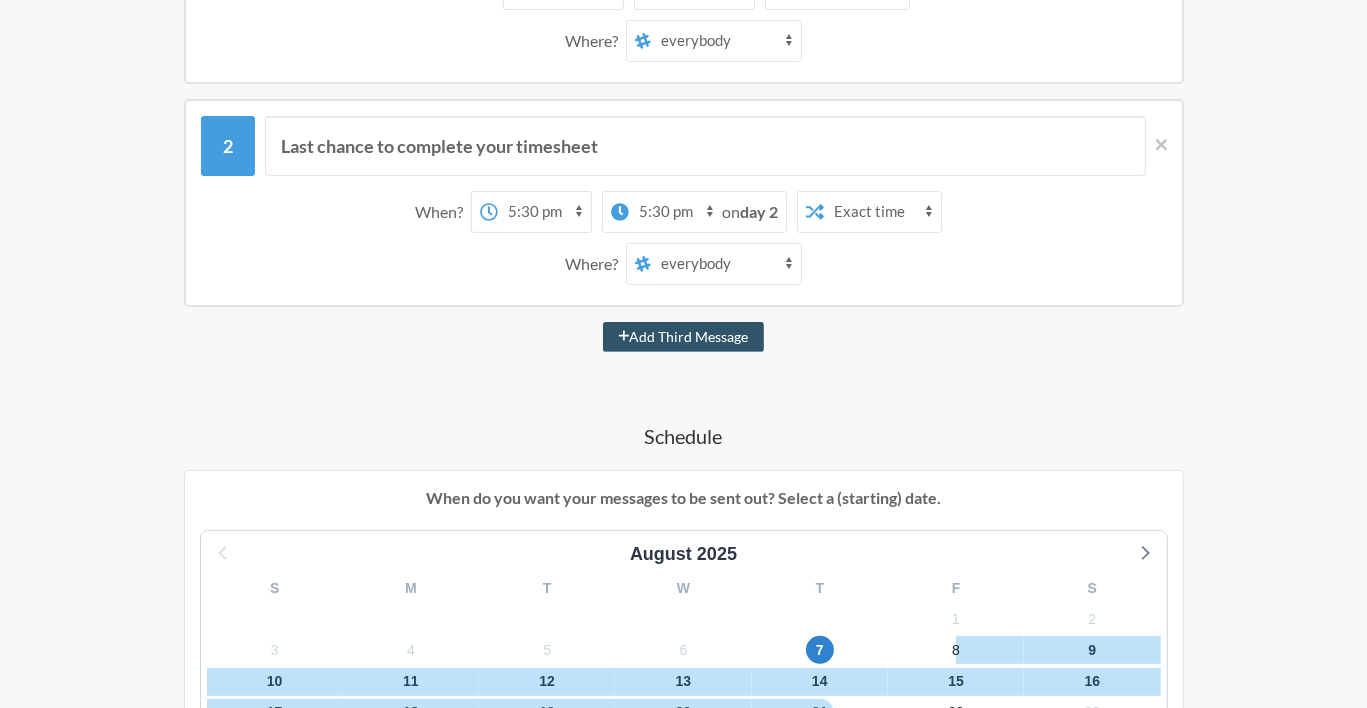 scroll, scrollTop: 503, scrollLeft: 0, axis: vertical 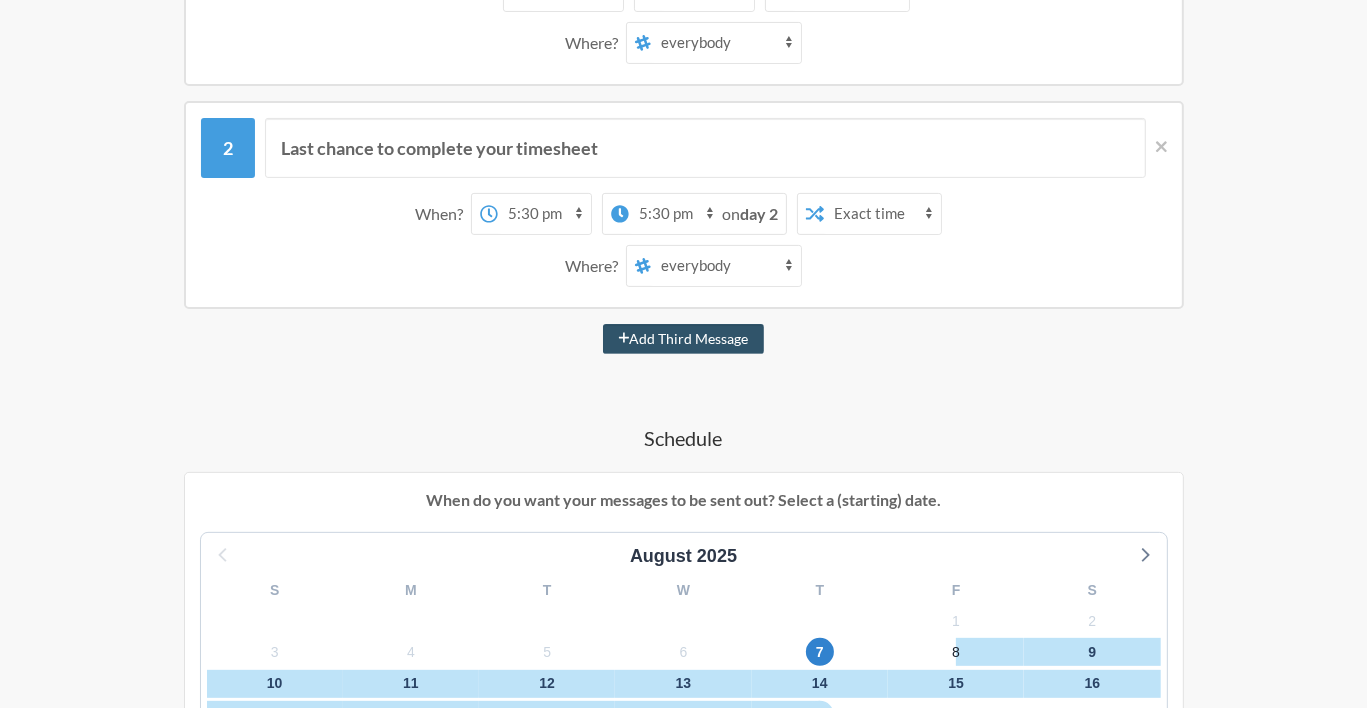 click on "12:00 am 12:15 am 12:30 am 12:45 am 1:00 am 1:15 am 1:30 am 1:45 am 2:00 am 2:15 am 2:30 am 2:45 am 3:00 am 3:15 am 3:30 am 3:45 am 4:00 am 4:15 am 4:30 am 4:45 am 5:00 am 5:15 am 5:30 am 5:45 am 6:00 am 6:15 am 6:30 am 6:45 am 7:00 am 7:15 am 7:30 am 7:45 am 8:00 am 8:15 am 8:30 am 8:45 am 9:00 am 9:15 am 9:30 am 9:45 am 10:00 am 10:15 am 10:30 am 10:45 am 11:00 am 11:15 am 11:30 am 11:45 am 12:00 pm 12:15 pm 12:30 pm 12:45 pm 1:00 pm 1:15 pm 1:30 pm 1:45 pm 2:00 pm 2:15 pm 2:30 pm 2:45 pm 3:00 pm 3:15 pm 3:30 pm 3:45 pm 4:00 pm 4:15 pm 4:30 pm 4:45 pm 5:00 pm 5:15 pm 5:30 pm 5:45 pm 6:00 pm 6:15 pm 6:30 pm 6:45 pm 7:00 pm 7:15 pm 7:30 pm 7:45 pm 8:00 pm 8:15 pm 8:30 pm 8:45 pm 9:00 pm 9:15 pm 9:30 pm 9:45 pm 10:00 pm 10:15 pm 10:30 pm 10:45 pm 11:00 pm 11:15 pm 11:30 pm 11:45 pm" at bounding box center (675, 214) 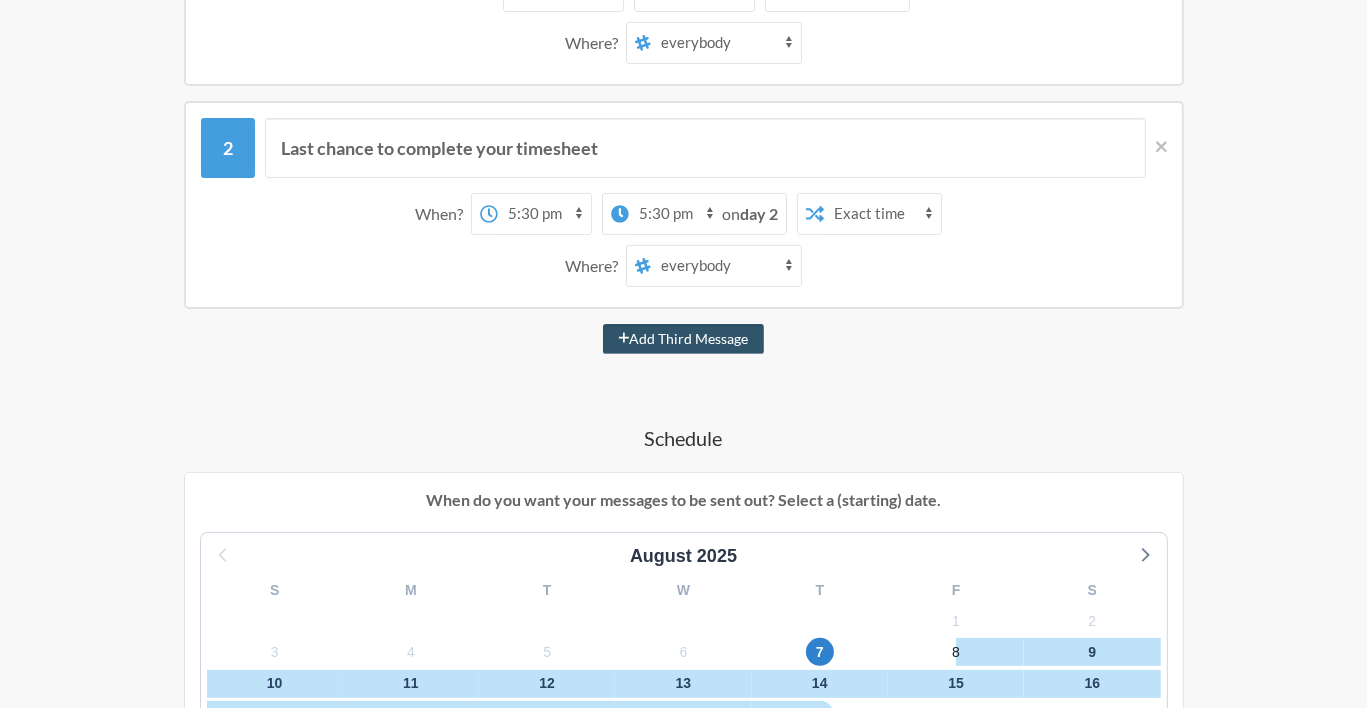 select on "16:30:00" 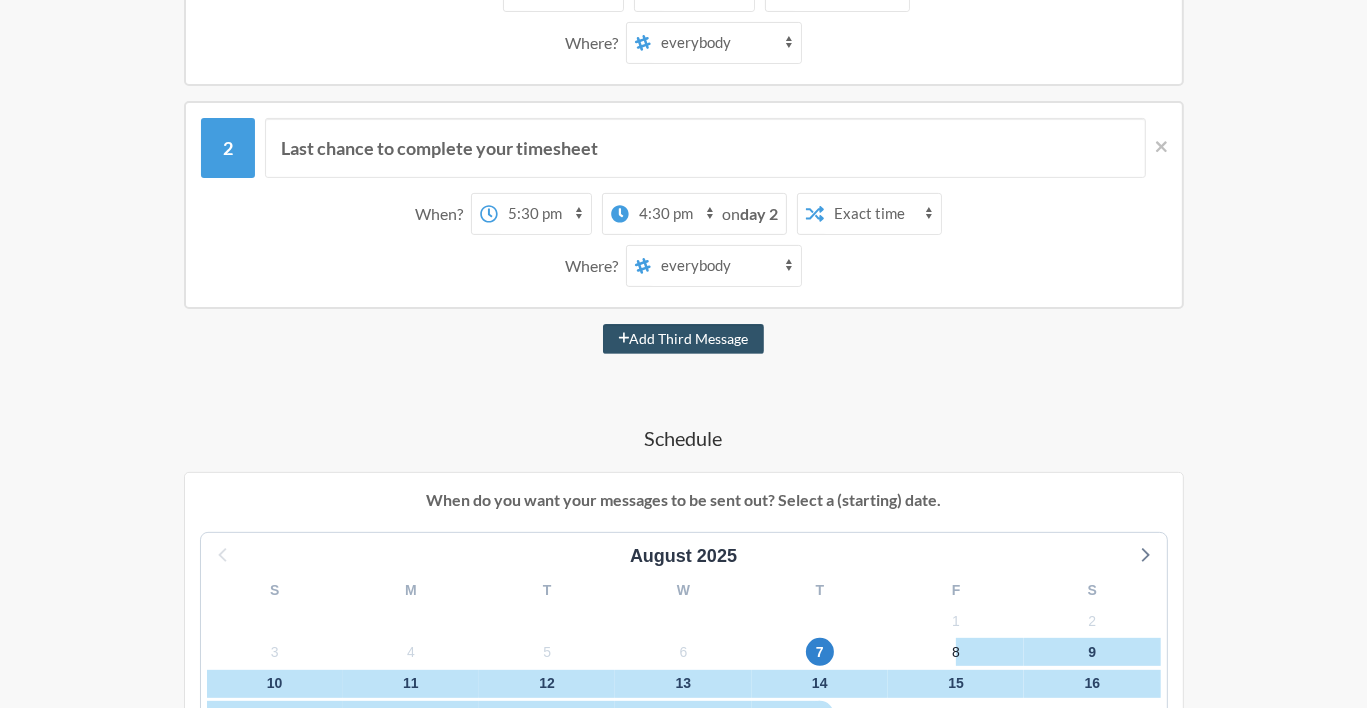 click on "12:00 am 12:15 am 12:30 am 12:45 am 1:00 am 1:15 am 1:30 am 1:45 am 2:00 am 2:15 am 2:30 am 2:45 am 3:00 am 3:15 am 3:30 am 3:45 am 4:00 am 4:15 am 4:30 am 4:45 am 5:00 am 5:15 am 5:30 am 5:45 am 6:00 am 6:15 am 6:30 am 6:45 am 7:00 am 7:15 am 7:30 am 7:45 am 8:00 am 8:15 am 8:30 am 8:45 am 9:00 am 9:15 am 9:30 am 9:45 am 10:00 am 10:15 am 10:30 am 10:45 am 11:00 am 11:15 am 11:30 am 11:45 am 12:00 pm 12:15 pm 12:30 pm 12:45 pm 1:00 pm 1:15 pm 1:30 pm 1:45 pm 2:00 pm 2:15 pm 2:30 pm 2:45 pm 3:00 pm 3:15 pm 3:30 pm 3:45 pm 4:00 pm 4:15 pm 4:30 pm 4:45 pm 5:00 pm 5:15 pm 5:30 pm 5:45 pm 6:00 pm 6:15 pm 6:30 pm 6:45 pm 7:00 pm 7:15 pm 7:30 pm 7:45 pm 8:00 pm 8:15 pm 8:30 pm 8:45 pm 9:00 pm 9:15 pm 9:30 pm 9:45 pm 10:00 pm 10:15 pm 10:30 pm 10:45 pm 11:00 pm 11:15 pm 11:30 pm 11:45 pm" at bounding box center [675, 214] 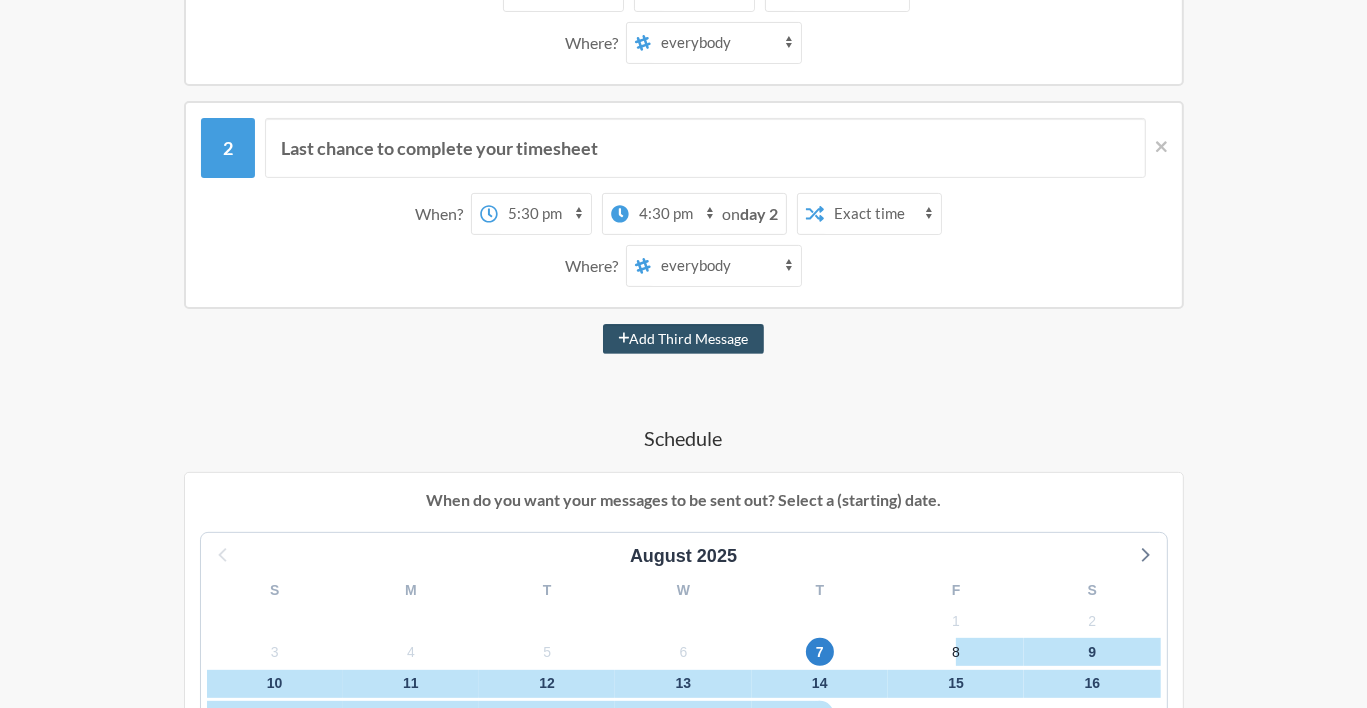 click on "It's that time again! Finish your timesheets!     When?     12:00 am 12:15 am 12:30 am 12:45 am 1:00 am 1:15 am 1:30 am 1:45 am 2:00 am 2:15 am 2:30 am 2:45 am 3:00 am 3:15 am 3:30 am 3:45 am 4:00 am 4:15 am 4:30 am 4:45 am 5:00 am 5:15 am 5:30 am 5:45 am 6:00 am 6:15 am 6:30 am 6:45 am 7:00 am 7:15 am 7:30 am 7:45 am 8:00 am 8:15 am 8:30 am 8:45 am 9:00 am 9:15 am 9:30 am 9:45 am 10:00 am 10:15 am 10:30 am 10:45 am 11:00 am 11:15 am 11:30 am 11:45 am 12:00 pm 12:15 pm 12:30 pm 12:45 pm 1:00 pm 1:15 pm 1:30 pm 1:45 pm 2:00 pm 2:15 pm 2:30 pm 2:45 pm 3:00 pm 3:15 pm 3:30 pm 3:45 pm 4:00 pm 4:15 pm 4:30 pm 4:45 pm 5:00 pm 5:15 pm 5:30 pm 5:45 pm 6:00 pm 6:15 pm 6:30 pm 6:45 pm 7:00 pm 7:15 pm 7:30 pm 7:45 pm 8:00 pm 8:15 pm 8:30 pm 8:45 pm 9:00 pm 9:15 pm 9:30 pm 9:45 pm 10:00 pm 10:15 pm 10:30 pm 10:45 pm 11:00 pm 11:15 pm 11:30 pm 11:45 pm   on  day 1     12:00 am 12:15 am 12:30 am 12:45 am 1:00 am 1:15 am 1:30 am 1:45 am 2:00 am 2:15 am 2:30 am 2:45 am 3:00 am 3:15 am 3:30 am 3:45 am 4:00 am 4:15 am   on" at bounding box center (684, 775) 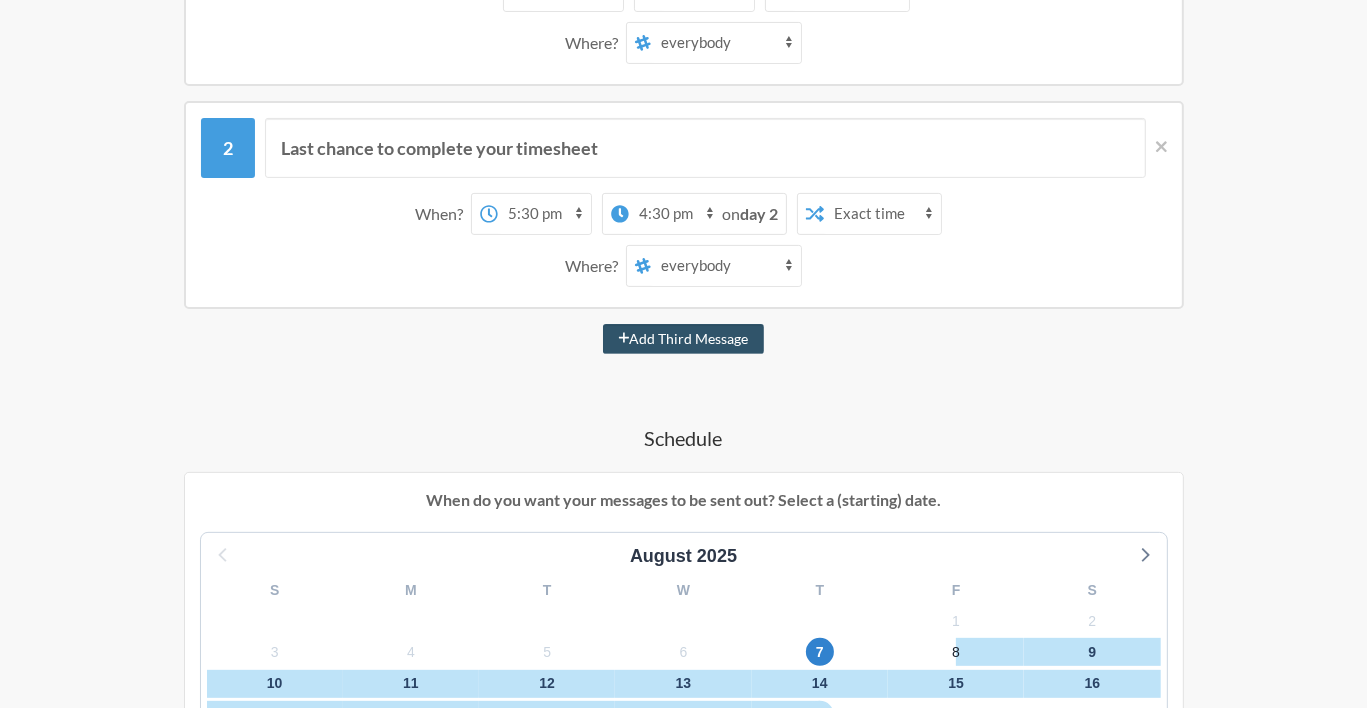 click on "12:00 am 12:15 am 12:30 am 12:45 am 1:00 am 1:15 am 1:30 am 1:45 am 2:00 am 2:15 am 2:30 am 2:45 am 3:00 am 3:15 am 3:30 am 3:45 am 4:00 am 4:15 am 4:30 am 4:45 am 5:00 am 5:15 am 5:30 am 5:45 am 6:00 am 6:15 am 6:30 am 6:45 am 7:00 am 7:15 am 7:30 am 7:45 am 8:00 am 8:15 am 8:30 am 8:45 am 9:00 am 9:15 am 9:30 am 9:45 am 10:00 am 10:15 am 10:30 am 10:45 am 11:00 am 11:15 am 11:30 am 11:45 am 12:00 pm 12:15 pm 12:30 pm 12:45 pm 1:00 pm 1:15 pm 1:30 pm 1:45 pm 2:00 pm 2:15 pm 2:30 pm 2:45 pm 3:00 pm 3:15 pm 3:30 pm 3:45 pm 4:00 pm 4:15 pm 4:30 pm 4:45 pm 5:00 pm 5:15 pm 5:30 pm 5:45 pm 6:00 pm 6:15 pm 6:30 pm 6:45 pm 7:00 pm 7:15 pm 7:30 pm 7:45 pm 8:00 pm 8:15 pm 8:30 pm 8:45 pm 9:00 pm 9:15 pm 9:30 pm 9:45 pm 10:00 pm 10:15 pm 10:30 pm 10:45 pm 11:00 pm 11:15 pm 11:30 pm 11:45 pm" at bounding box center (544, 214) 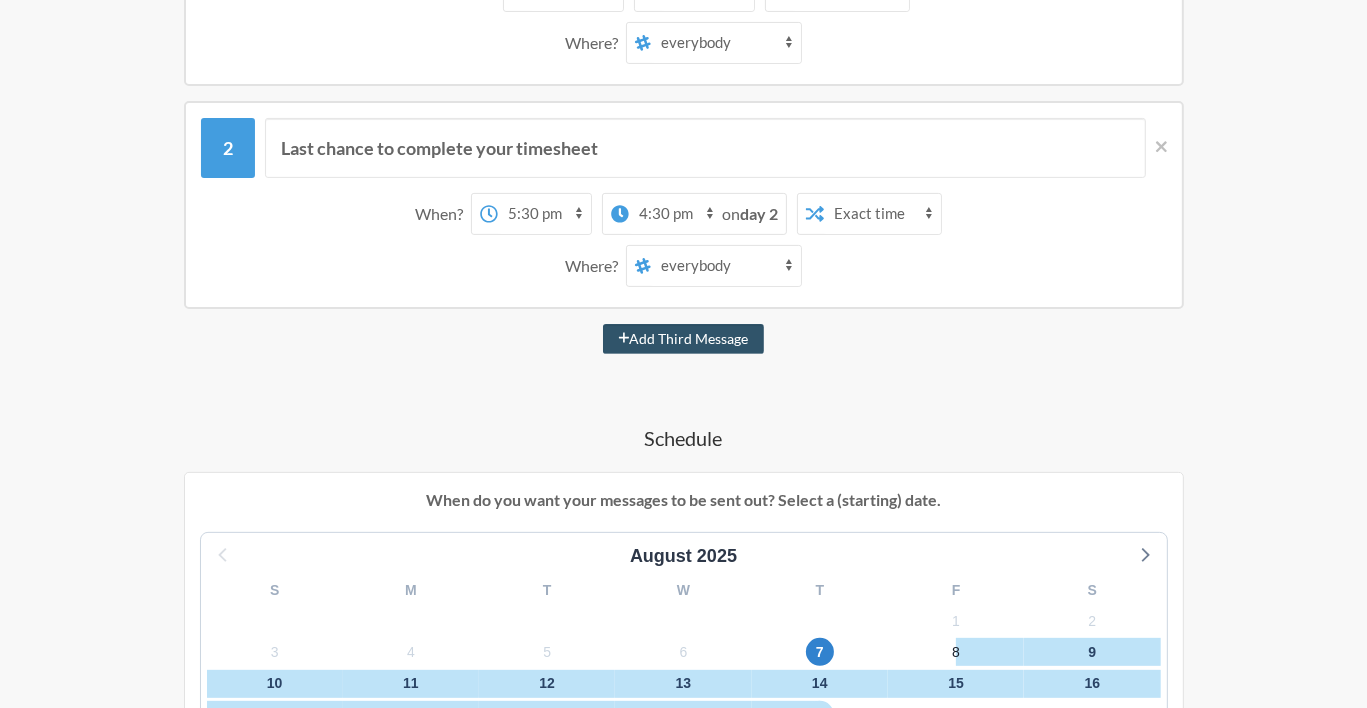 select on "16:30:00" 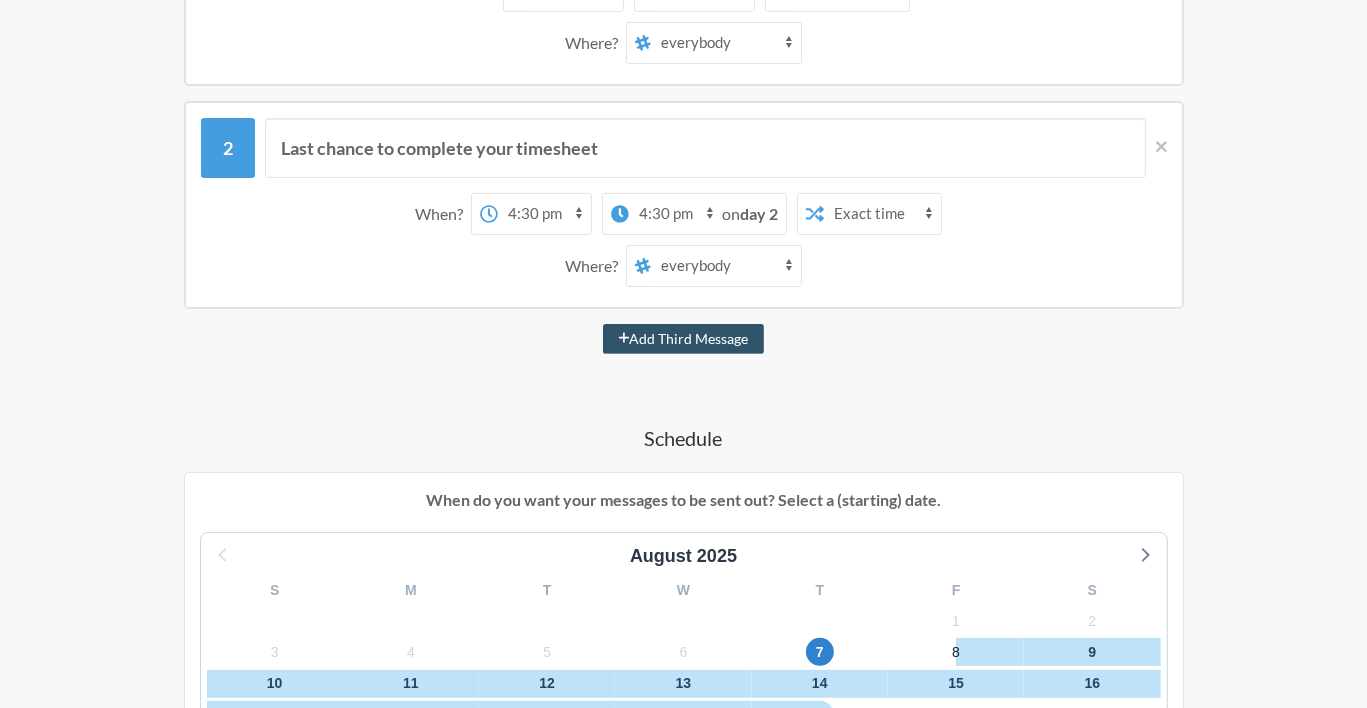 click on "12:00 am 12:15 am 12:30 am 12:45 am 1:00 am 1:15 am 1:30 am 1:45 am 2:00 am 2:15 am 2:30 am 2:45 am 3:00 am 3:15 am 3:30 am 3:45 am 4:00 am 4:15 am 4:30 am 4:45 am 5:00 am 5:15 am 5:30 am 5:45 am 6:00 am 6:15 am 6:30 am 6:45 am 7:00 am 7:15 am 7:30 am 7:45 am 8:00 am 8:15 am 8:30 am 8:45 am 9:00 am 9:15 am 9:30 am 9:45 am 10:00 am 10:15 am 10:30 am 10:45 am 11:00 am 11:15 am 11:30 am 11:45 am 12:00 pm 12:15 pm 12:30 pm 12:45 pm 1:00 pm 1:15 pm 1:30 pm 1:45 pm 2:00 pm 2:15 pm 2:30 pm 2:45 pm 3:00 pm 3:15 pm 3:30 pm 3:45 pm 4:00 pm 4:15 pm 4:30 pm 4:45 pm 5:00 pm 5:15 pm 5:30 pm 5:45 pm 6:00 pm 6:15 pm 6:30 pm 6:45 pm 7:00 pm 7:15 pm 7:30 pm 7:45 pm 8:00 pm 8:15 pm 8:30 pm 8:45 pm 9:00 pm 9:15 pm 9:30 pm 9:45 pm 10:00 pm 10:15 pm 10:30 pm 10:45 pm 11:00 pm 11:15 pm 11:30 pm 11:45 pm" at bounding box center [544, 214] 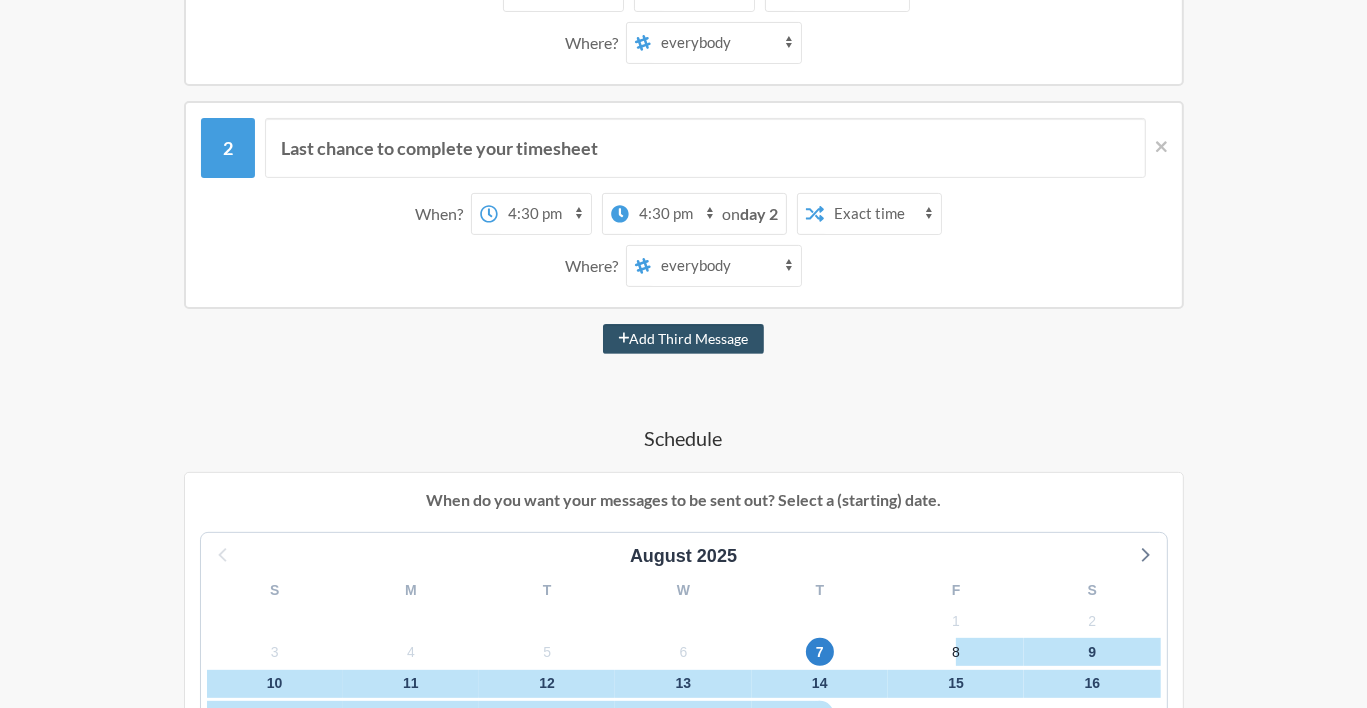 click on "It's that time again! Finish your timesheets!     When?     12:00 am 12:15 am 12:30 am 12:45 am 1:00 am 1:15 am 1:30 am 1:45 am 2:00 am 2:15 am 2:30 am 2:45 am 3:00 am 3:15 am 3:30 am 3:45 am 4:00 am 4:15 am 4:30 am 4:45 am 5:00 am 5:15 am 5:30 am 5:45 am 6:00 am 6:15 am 6:30 am 6:45 am 7:00 am 7:15 am 7:30 am 7:45 am 8:00 am 8:15 am 8:30 am 8:45 am 9:00 am 9:15 am 9:30 am 9:45 am 10:00 am 10:15 am 10:30 am 10:45 am 11:00 am 11:15 am 11:30 am 11:45 am 12:00 pm 12:15 pm 12:30 pm 12:45 pm 1:00 pm 1:15 pm 1:30 pm 1:45 pm 2:00 pm 2:15 pm 2:30 pm 2:45 pm 3:00 pm 3:15 pm 3:30 pm 3:45 pm 4:00 pm 4:15 pm 4:30 pm 4:45 pm 5:00 pm 5:15 pm 5:30 pm 5:45 pm 6:00 pm 6:15 pm 6:30 pm 6:45 pm 7:00 pm 7:15 pm 7:30 pm 7:45 pm 8:00 pm 8:15 pm 8:30 pm 8:45 pm 9:00 pm 9:15 pm 9:30 pm 9:45 pm 10:00 pm 10:15 pm 10:30 pm 10:45 pm 11:00 pm 11:15 pm 11:30 pm 11:45 pm   on  day 1     12:00 am 12:15 am 12:30 am 12:45 am 1:00 am 1:15 am 1:30 am 1:45 am 2:00 am 2:15 am 2:30 am 2:45 am 3:00 am 3:15 am 3:30 am 3:45 am 4:00 am 4:15 am   on" at bounding box center [684, 775] 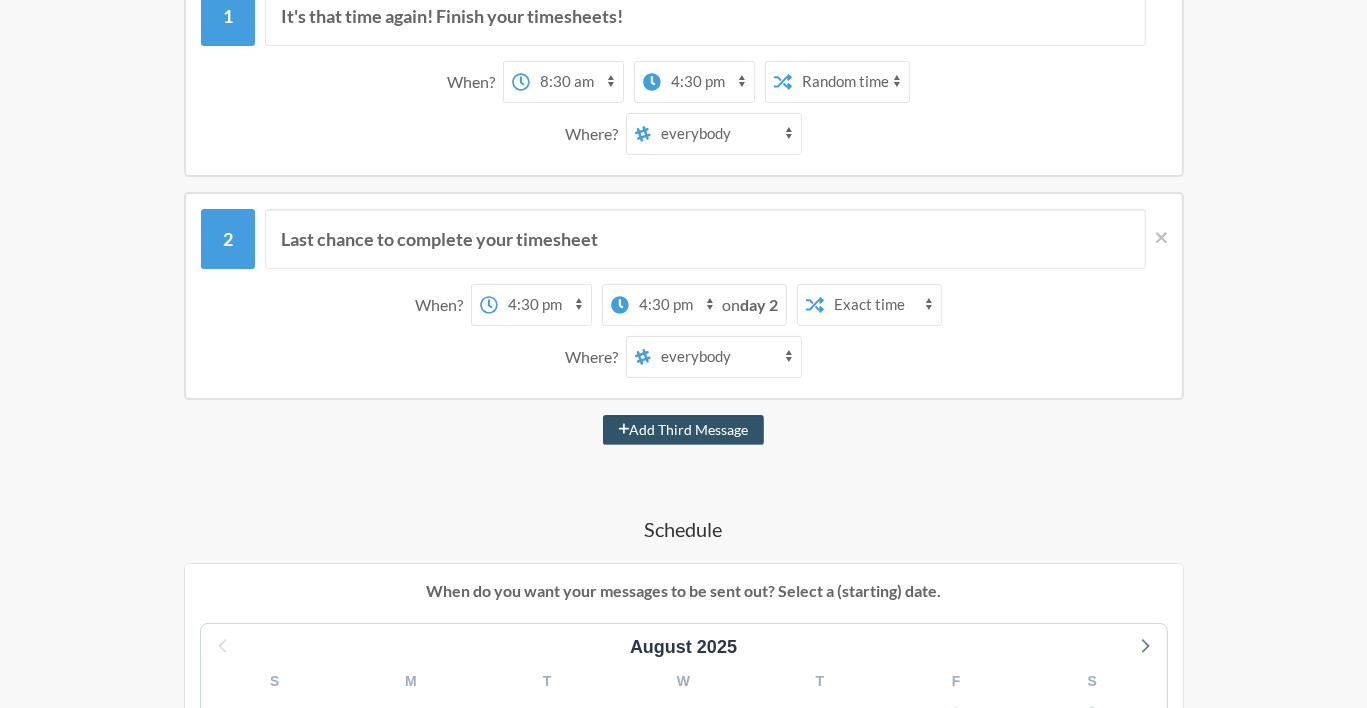 scroll, scrollTop: 383, scrollLeft: 0, axis: vertical 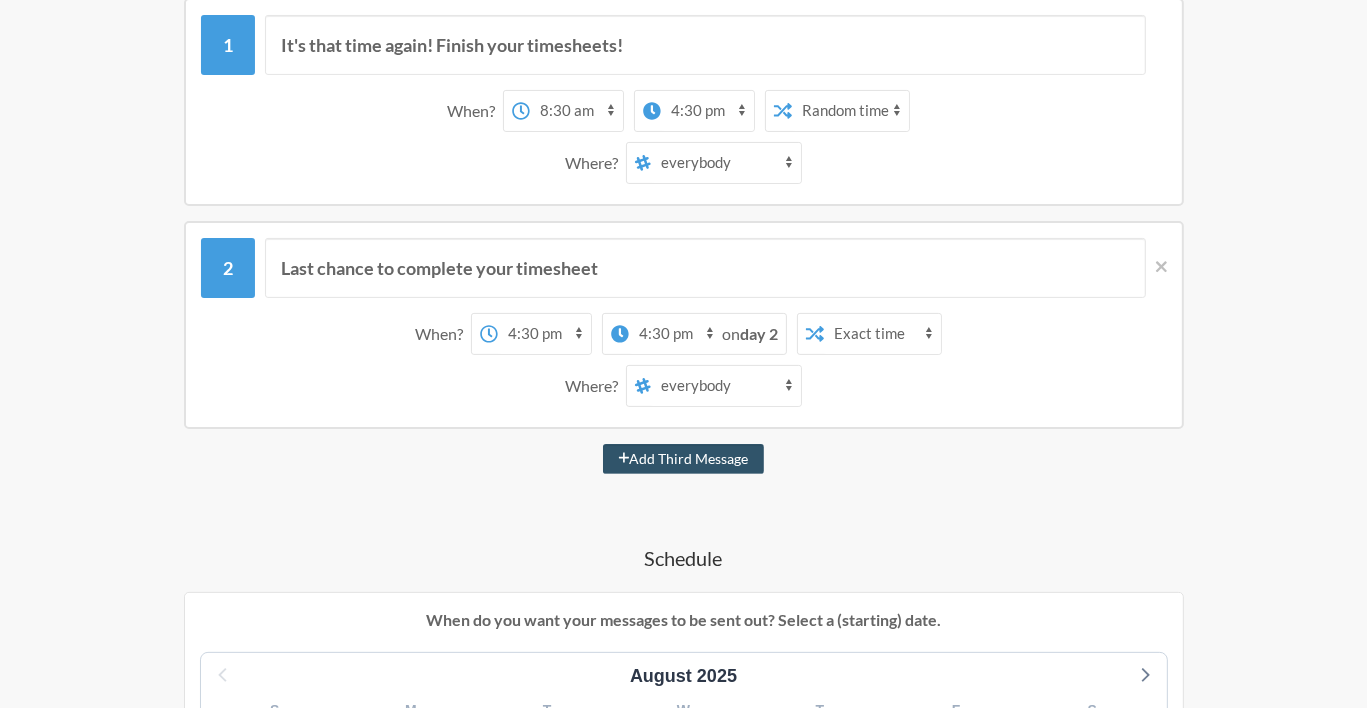 click on "12:00 am 12:15 am 12:30 am 12:45 am 1:00 am 1:15 am 1:30 am 1:45 am 2:00 am 2:15 am 2:30 am 2:45 am 3:00 am 3:15 am 3:30 am 3:45 am 4:00 am 4:15 am 4:30 am 4:45 am 5:00 am 5:15 am 5:30 am 5:45 am 6:00 am 6:15 am 6:30 am 6:45 am 7:00 am 7:15 am 7:30 am 7:45 am 8:00 am 8:15 am 8:30 am 8:45 am 9:00 am 9:15 am 9:30 am 9:45 am 10:00 am 10:15 am 10:30 am 10:45 am 11:00 am 11:15 am 11:30 am 11:45 am 12:00 pm 12:15 pm 12:30 pm 12:45 pm 1:00 pm 1:15 pm 1:30 pm 1:45 pm 2:00 pm 2:15 pm 2:30 pm 2:45 pm 3:00 pm 3:15 pm 3:30 pm 3:45 pm 4:00 pm 4:15 pm 4:30 pm 4:45 pm 5:00 pm 5:15 pm 5:30 pm 5:45 pm 6:00 pm 6:15 pm 6:30 pm 6:45 pm 7:00 pm 7:15 pm 7:30 pm 7:45 pm 8:00 pm 8:15 pm 8:30 pm 8:45 pm 9:00 pm 9:15 pm 9:30 pm 9:45 pm 10:00 pm 10:15 pm 10:30 pm 10:45 pm 11:00 pm 11:15 pm 11:30 pm 11:45 pm" at bounding box center [707, 111] 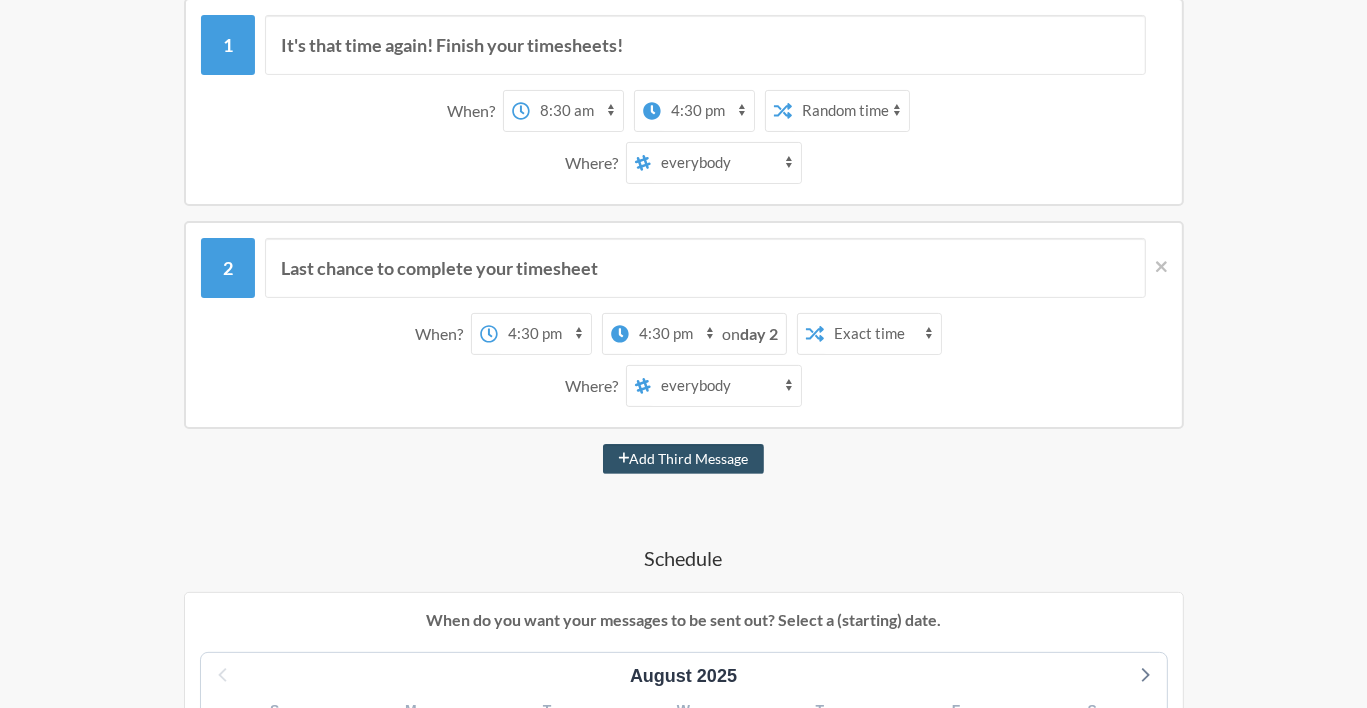 click on "Exact time Random time" at bounding box center (850, 111) 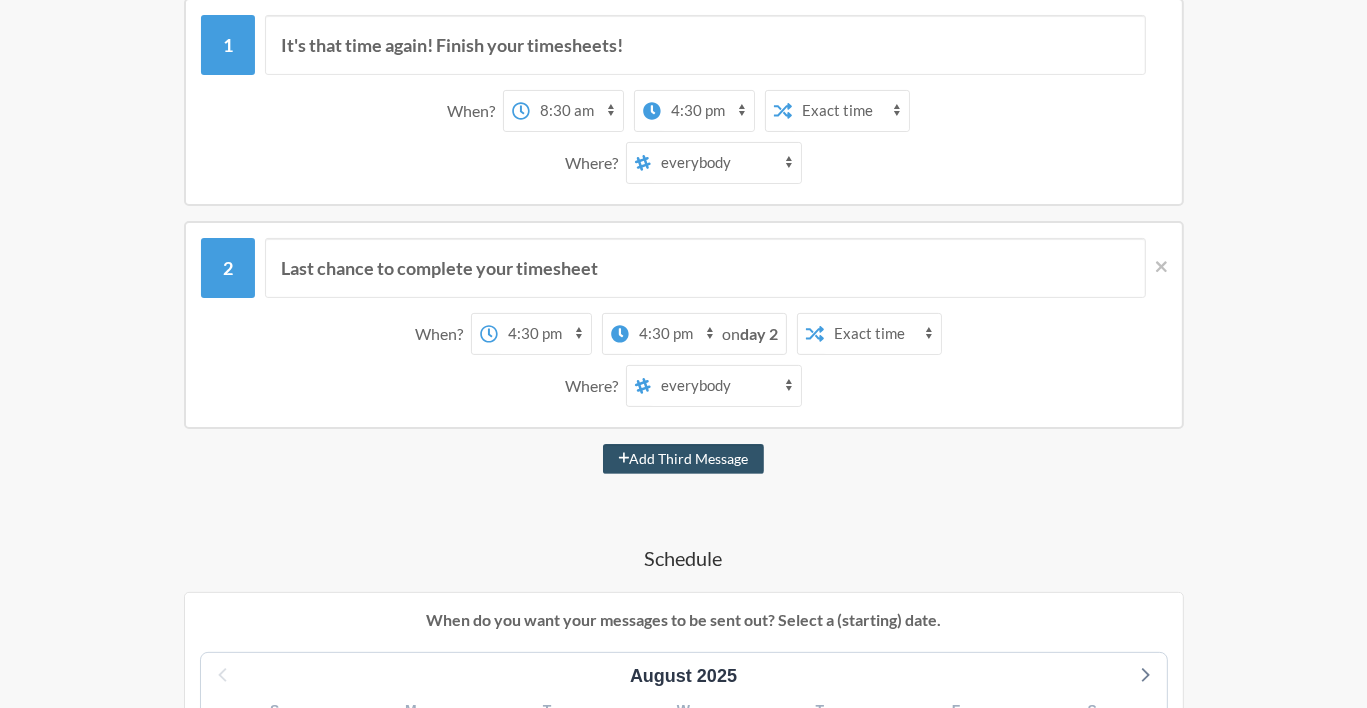 click on "Exact time Random time" at bounding box center (850, 111) 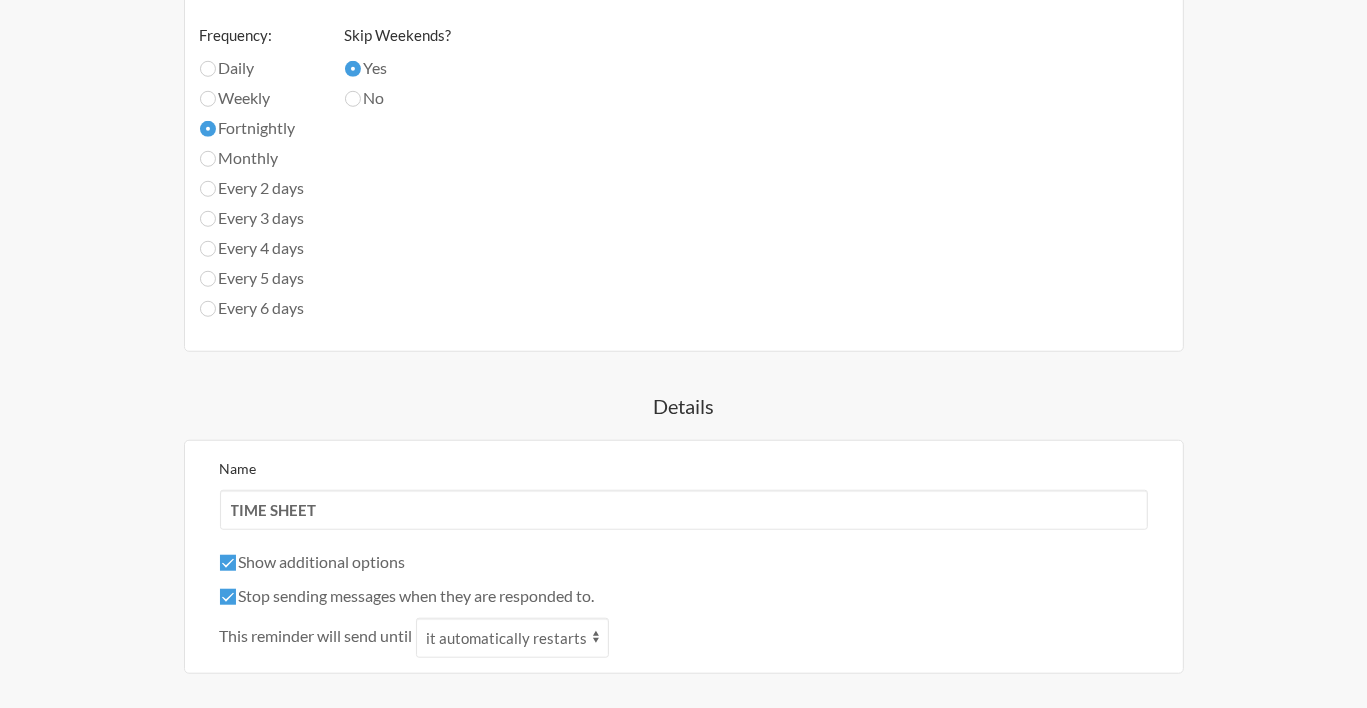 scroll, scrollTop: 1583, scrollLeft: 0, axis: vertical 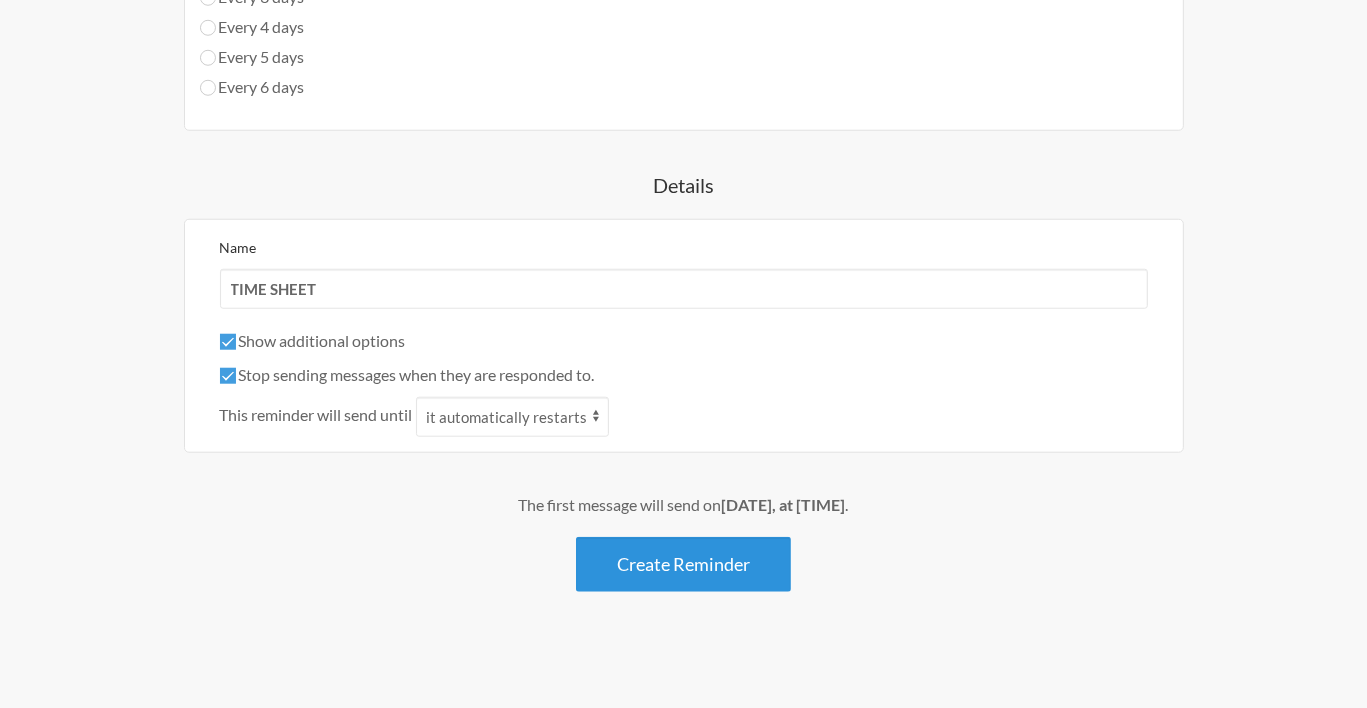 click on "Create Reminder" at bounding box center (683, 564) 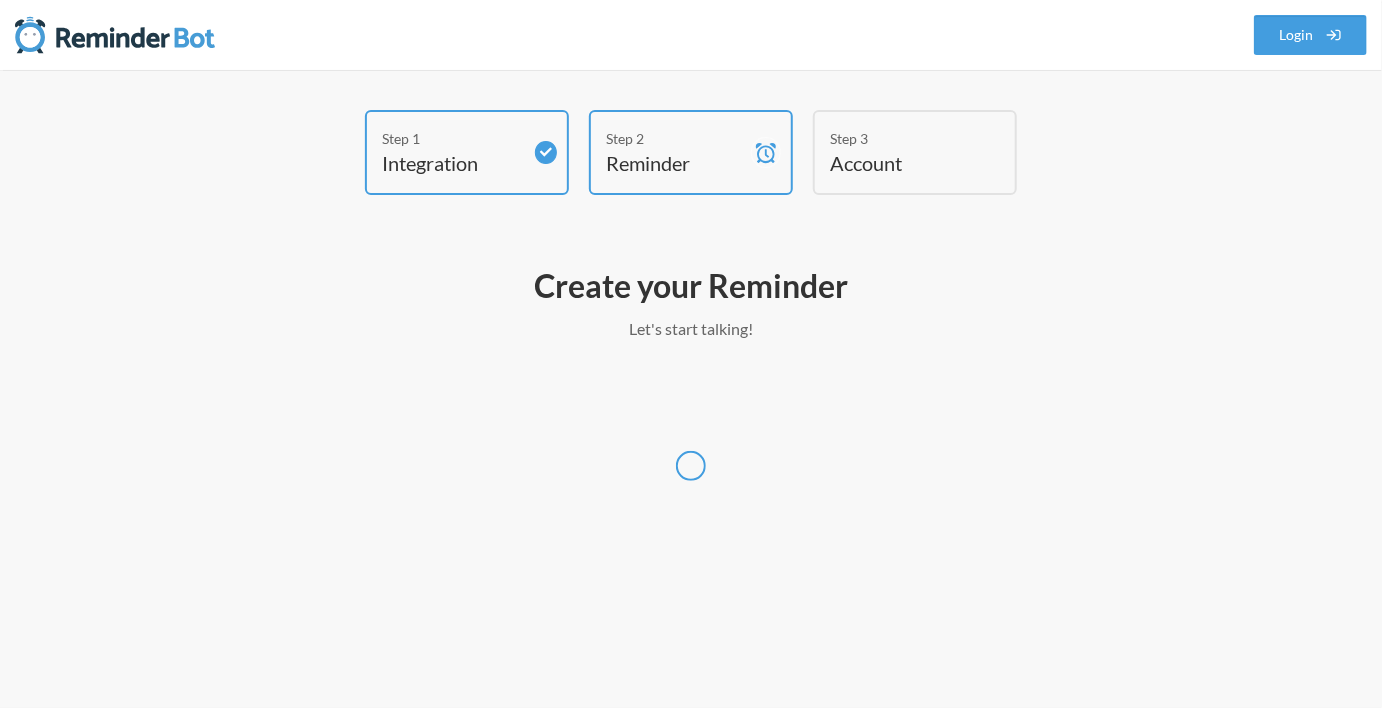 select on "America/New_York" 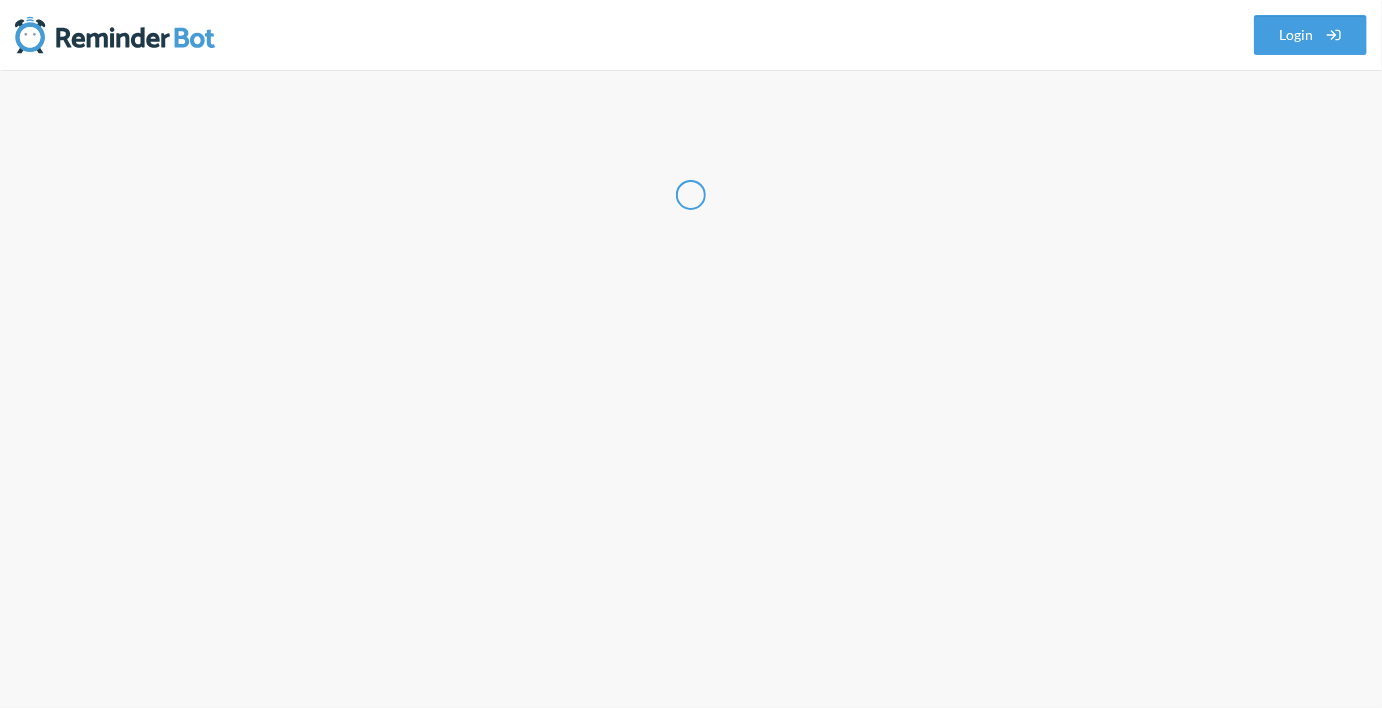 select on "US" 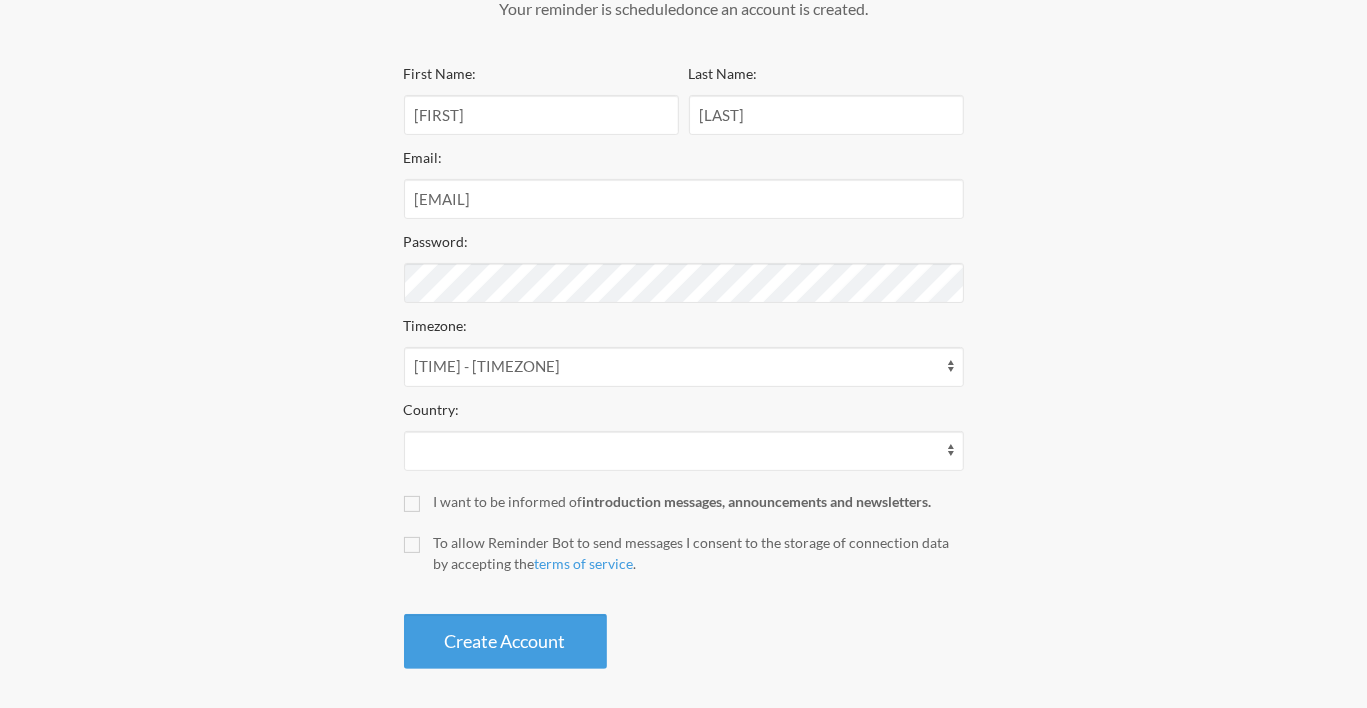 scroll, scrollTop: 330, scrollLeft: 0, axis: vertical 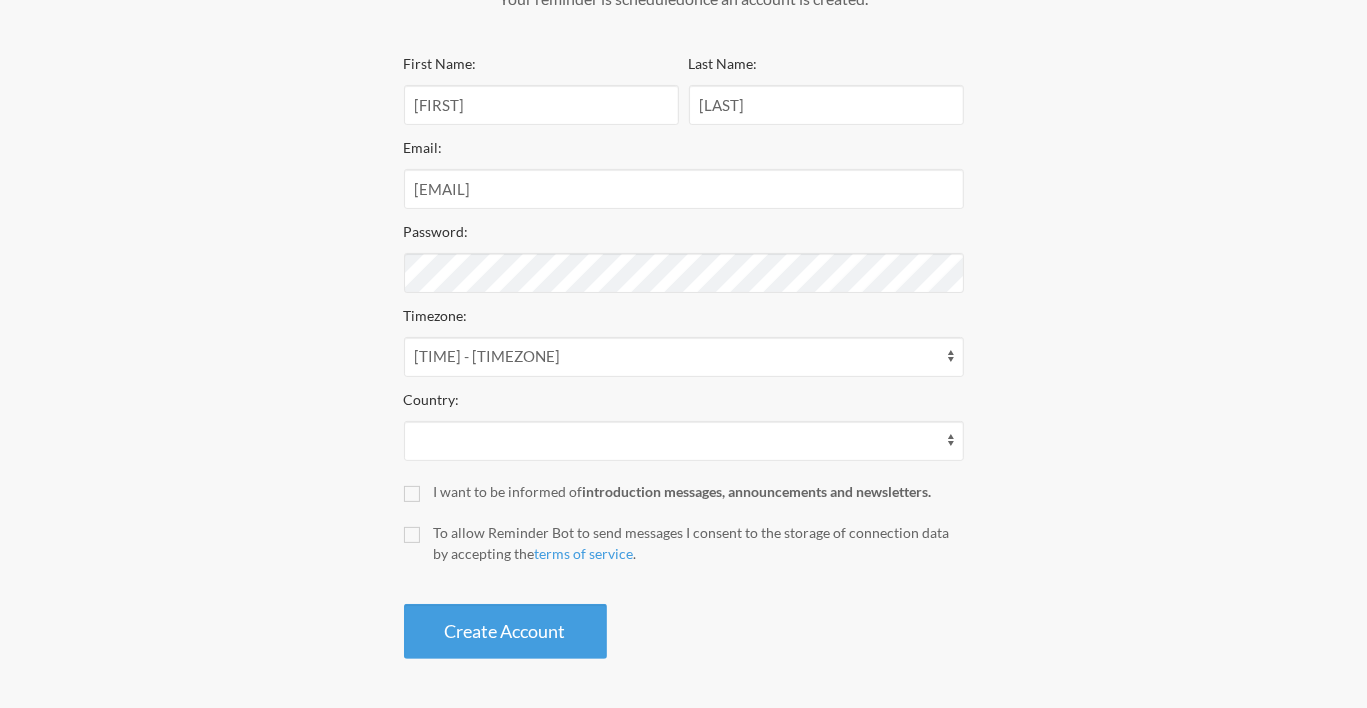 click on "I want to be informed of  introduction messages, announcements and newsletters." at bounding box center (699, 491) 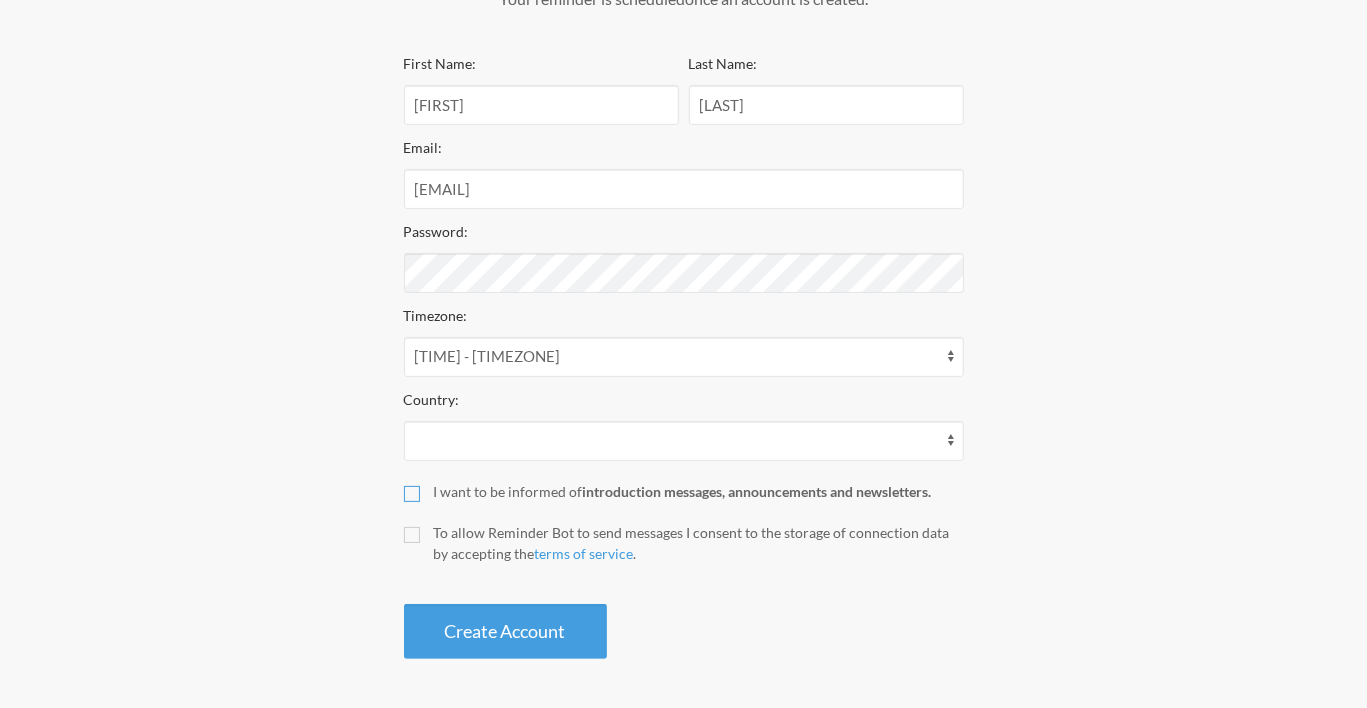 click on "I want to be informed of  introduction messages, announcements and newsletters." at bounding box center [412, 494] 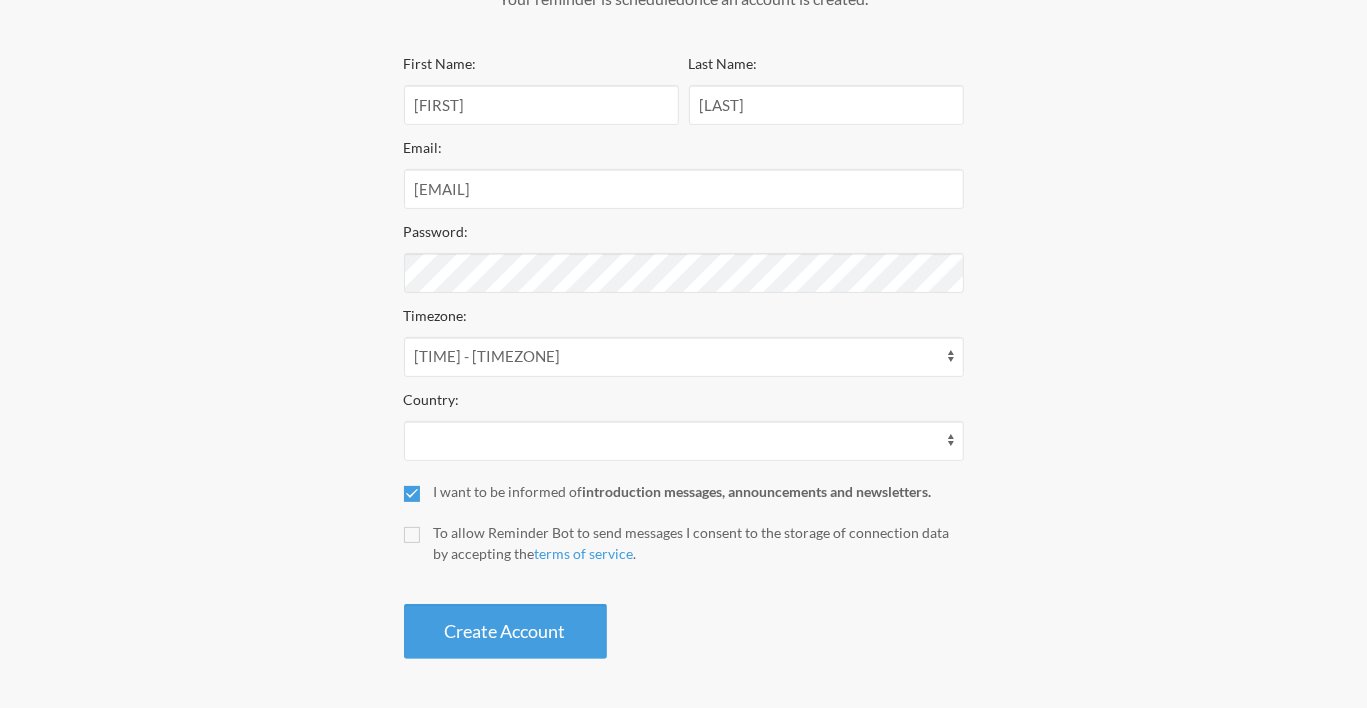 click on "I want to be informed of  introduction messages, announcements and newsletters." at bounding box center (699, 491) 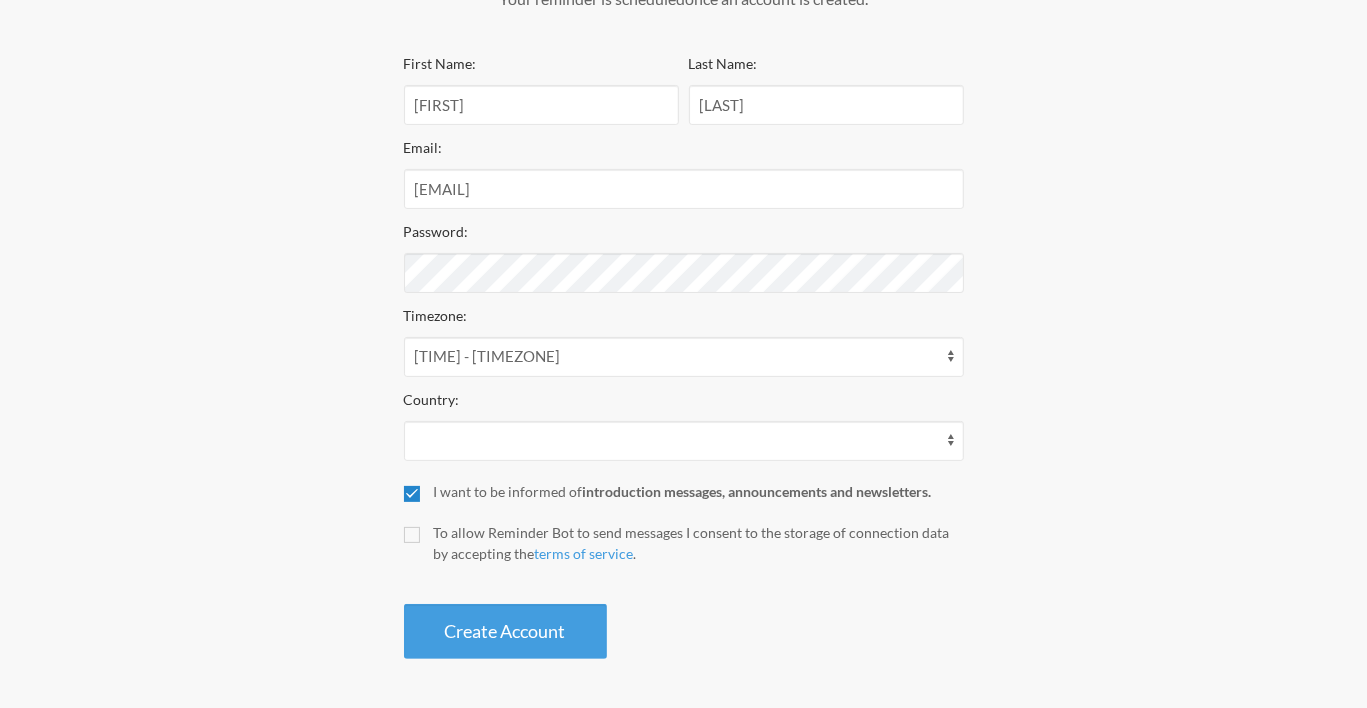 click on "I want to be informed of  introduction messages, announcements and newsletters." at bounding box center [412, 494] 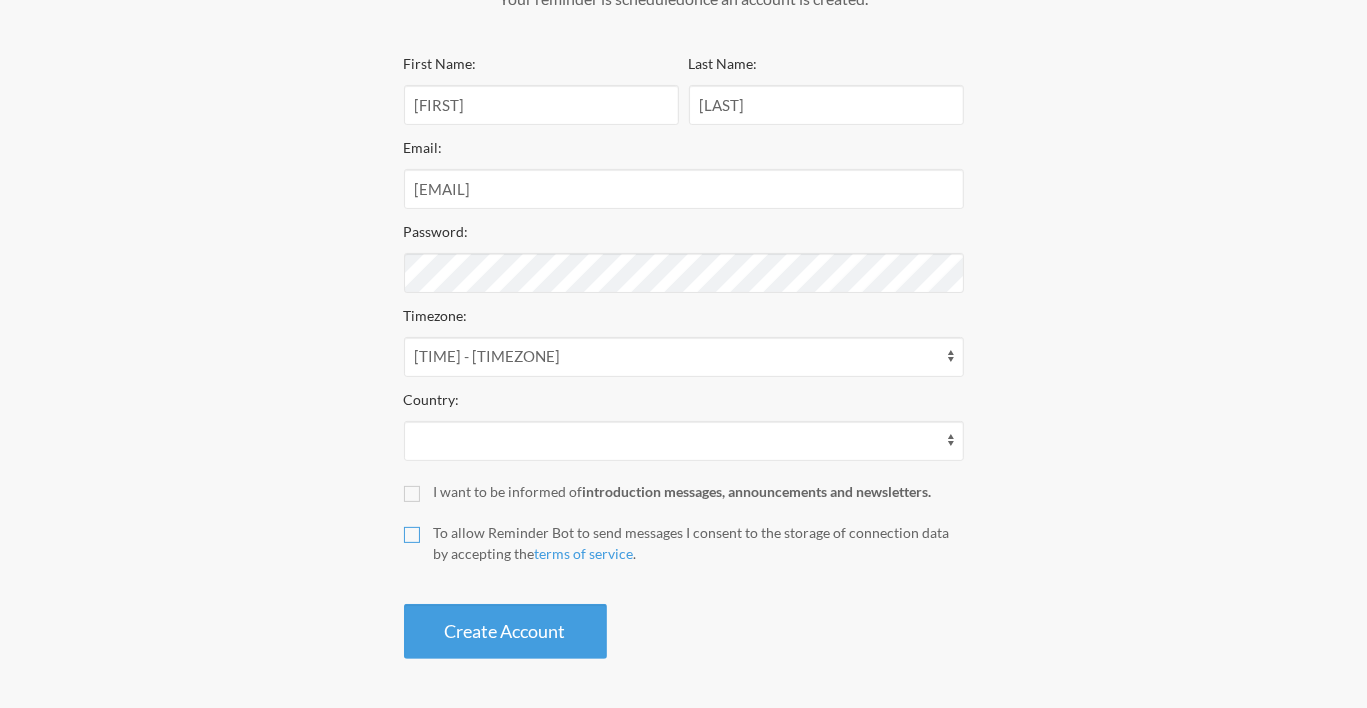click on "To allow Reminder Bot to send messages I consent to the storage of connection data by accepting the  terms of service ." at bounding box center (412, 535) 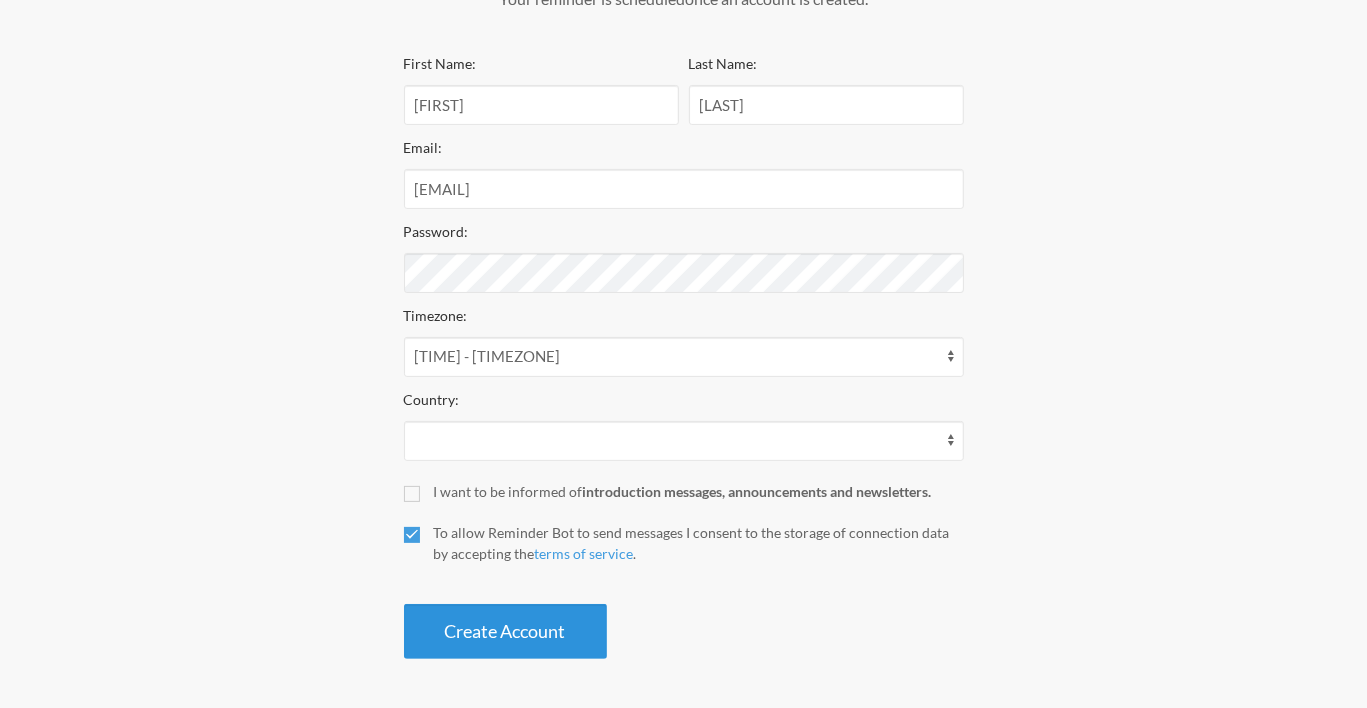 click on "Create Account" at bounding box center [505, 631] 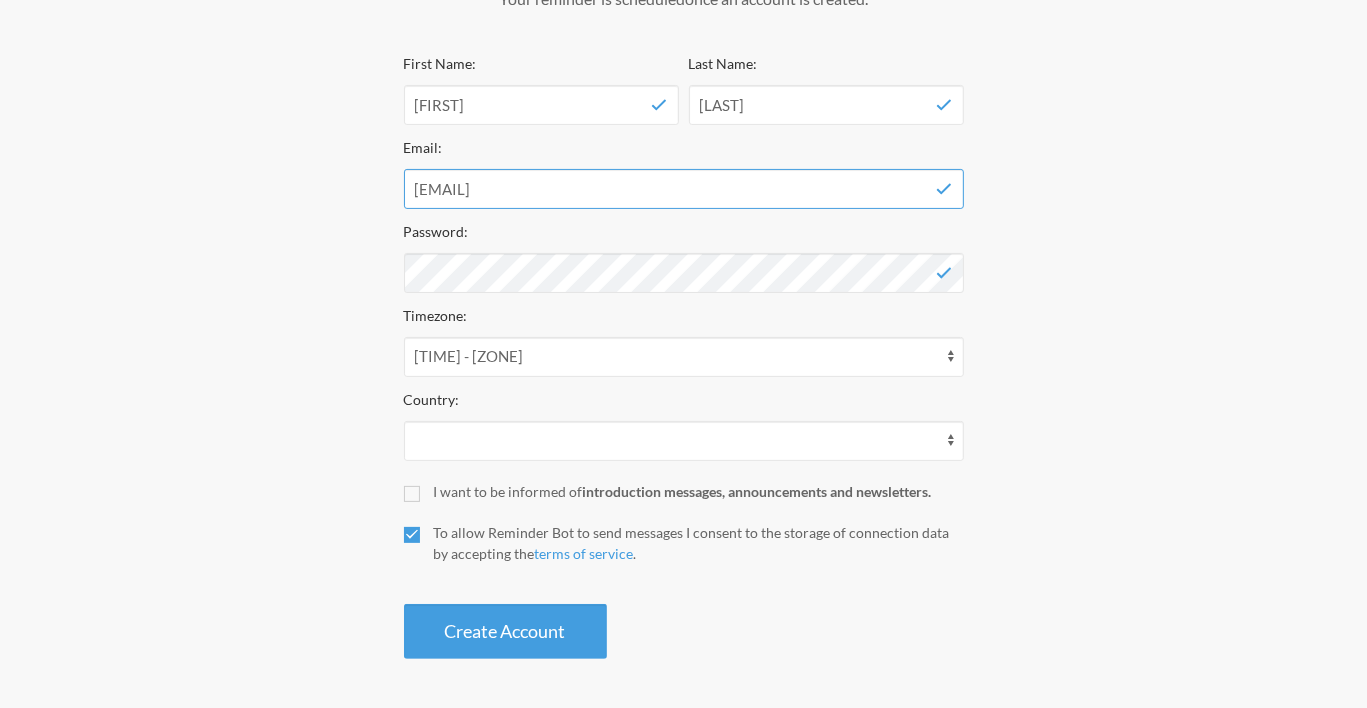click on "cary@mybraindr.com" at bounding box center [684, 189] 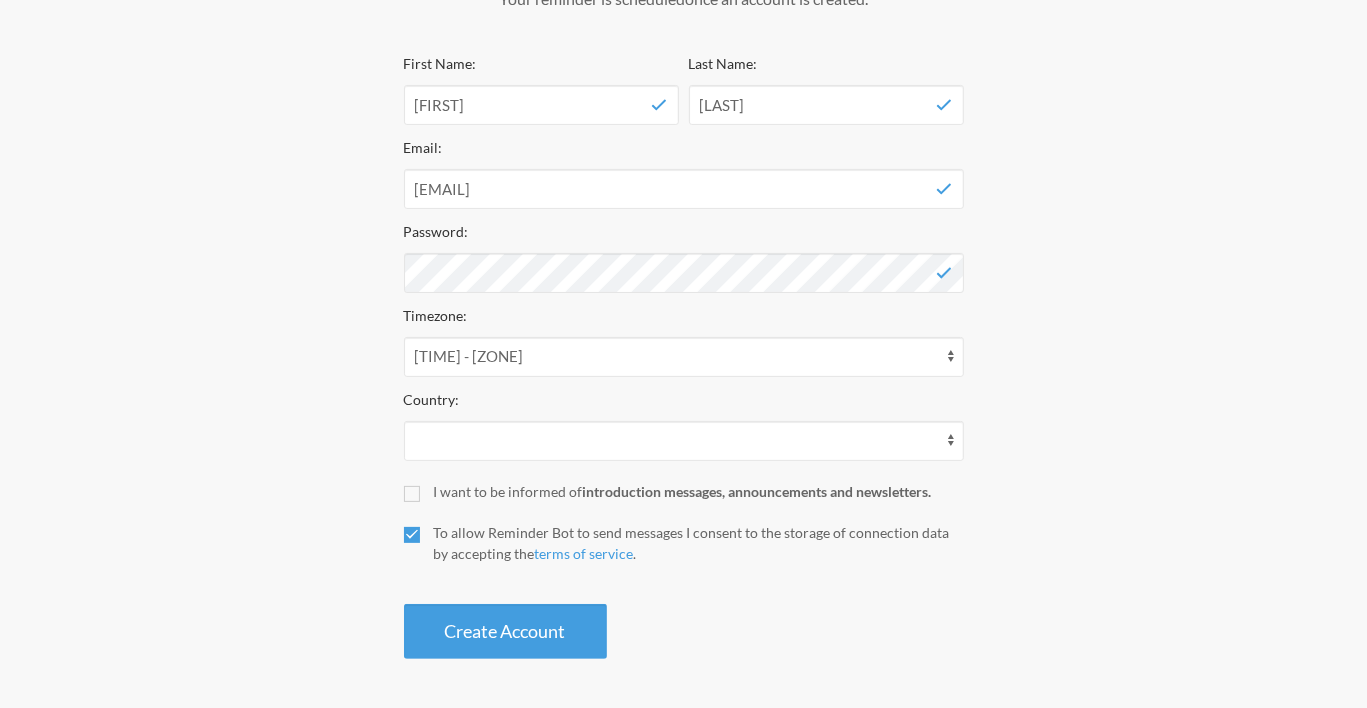 click on "Step 1   Integration       Step 2   Reminder       Step 3   Account       Create your Account   Your reminder is scheduled  and your trial will start  once an account is created.     Your subscription includes a 0 day trial.   We'll charge you with a  $0.00 USD every 1 months  at the end of the trial .   We'll start processing $0.00 USD every 3 months with a 0% discount (forever!)  at the end of this trial .   The current plan does not require a payment.
Cancel at any time.
We are preparing your account...   First Name:     Kali   Last Name:     Regan   Email:     kali.r@mybraindr.com   Password:       Timezone:   12:40 am - Asia/Brunei 12:40 am - Asia/Choibalsan 12:40 am - Asia/Hong_Kong 12:40 am - Asia/Irkutsk 12:40 am - Asia/Kuala_Lumpur 12:40 am - Asia/Kuching 12:40 am - Asia/Macau 12:40 am - Asia/Makassar 12:40 am - Asia/Manila 12:40 am - Asia/Shanghai 12:40 am - Asia/Singapore 12:40 am - Asia/Taipei   Country:" at bounding box center (684, 224) 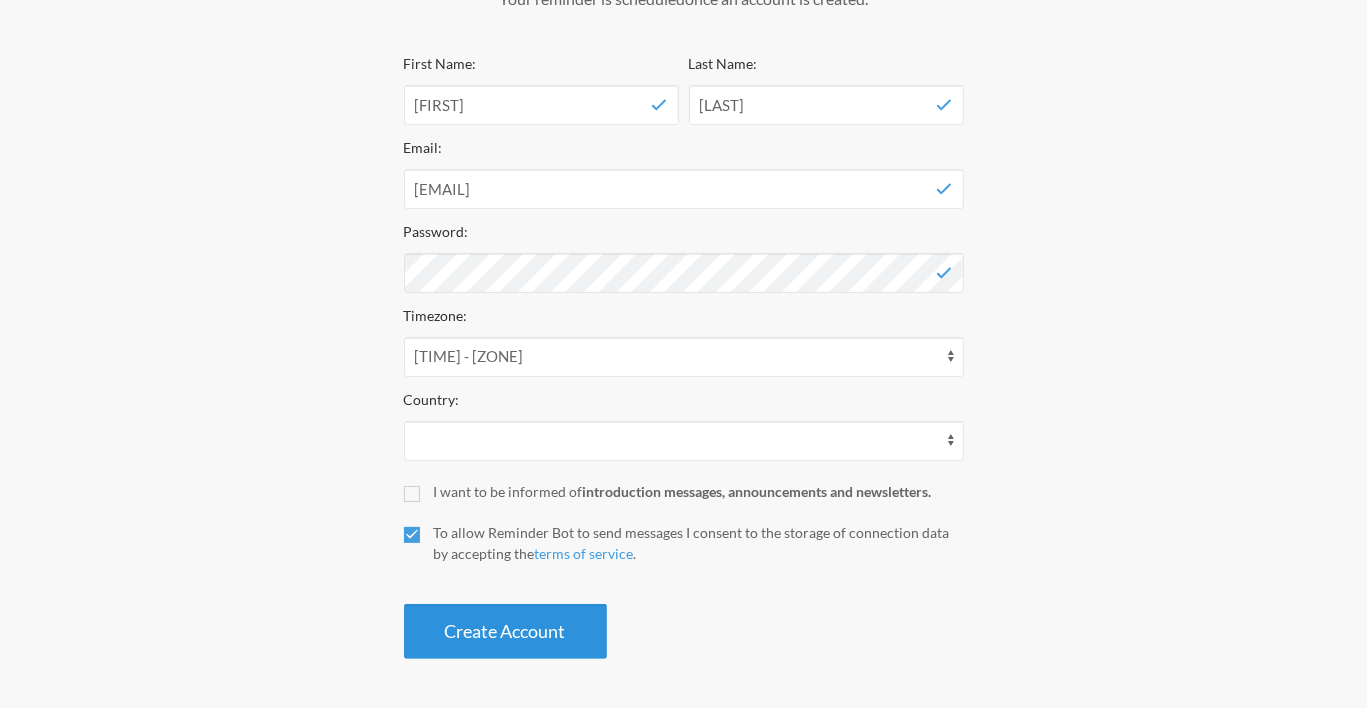 click on "Create Account" at bounding box center [505, 631] 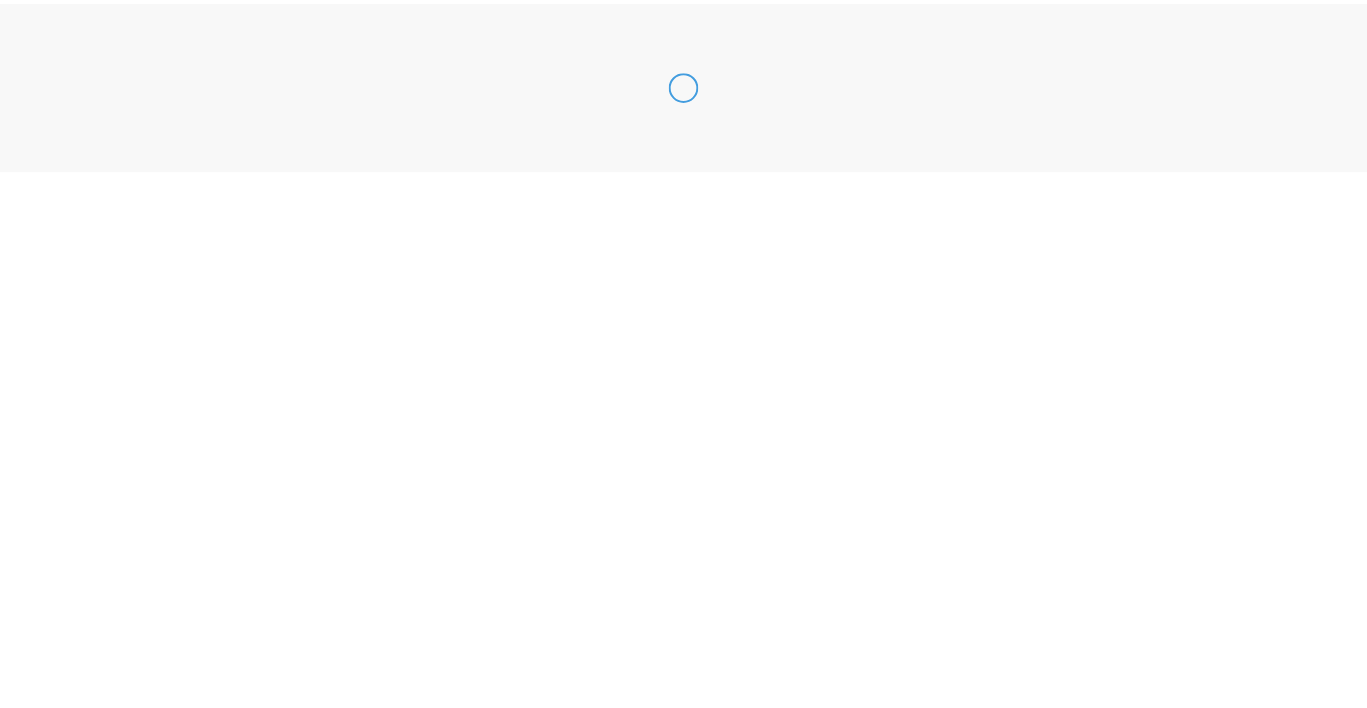 scroll, scrollTop: 0, scrollLeft: 0, axis: both 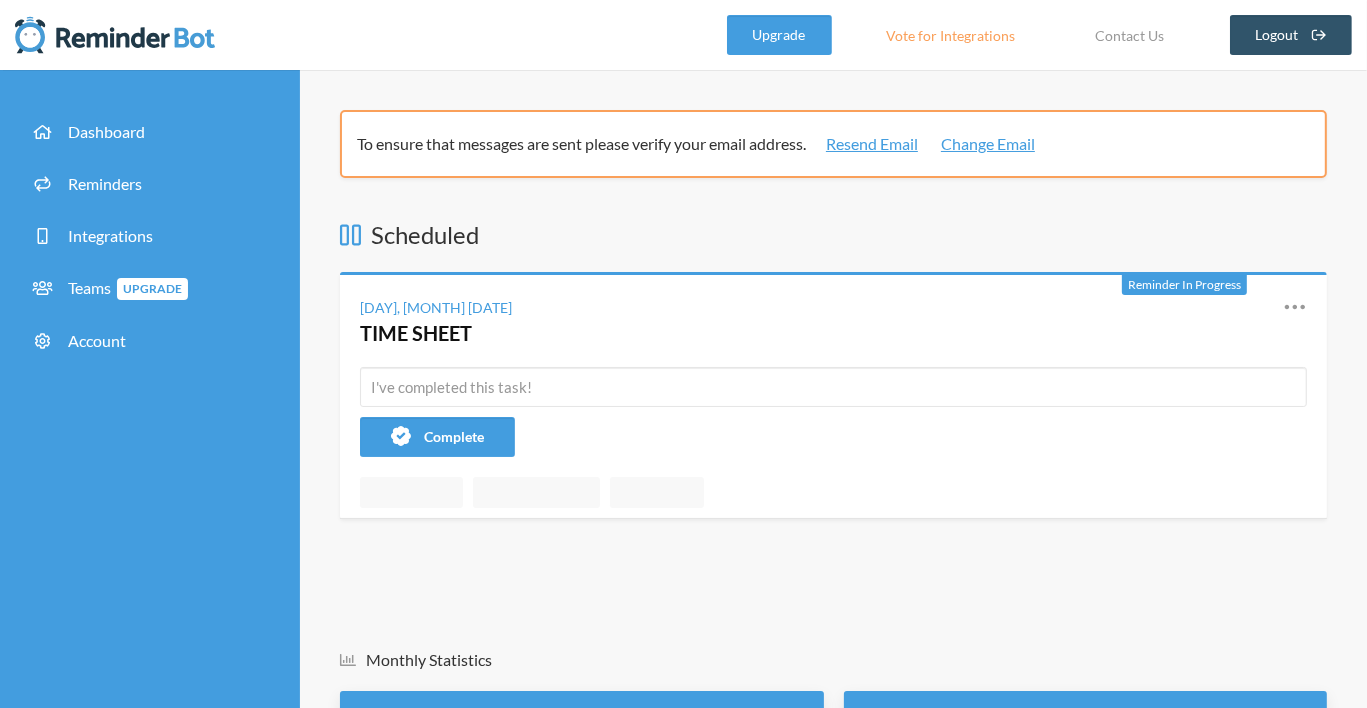 drag, startPoint x: 0, startPoint y: 0, endPoint x: 528, endPoint y: 622, distance: 815.88477 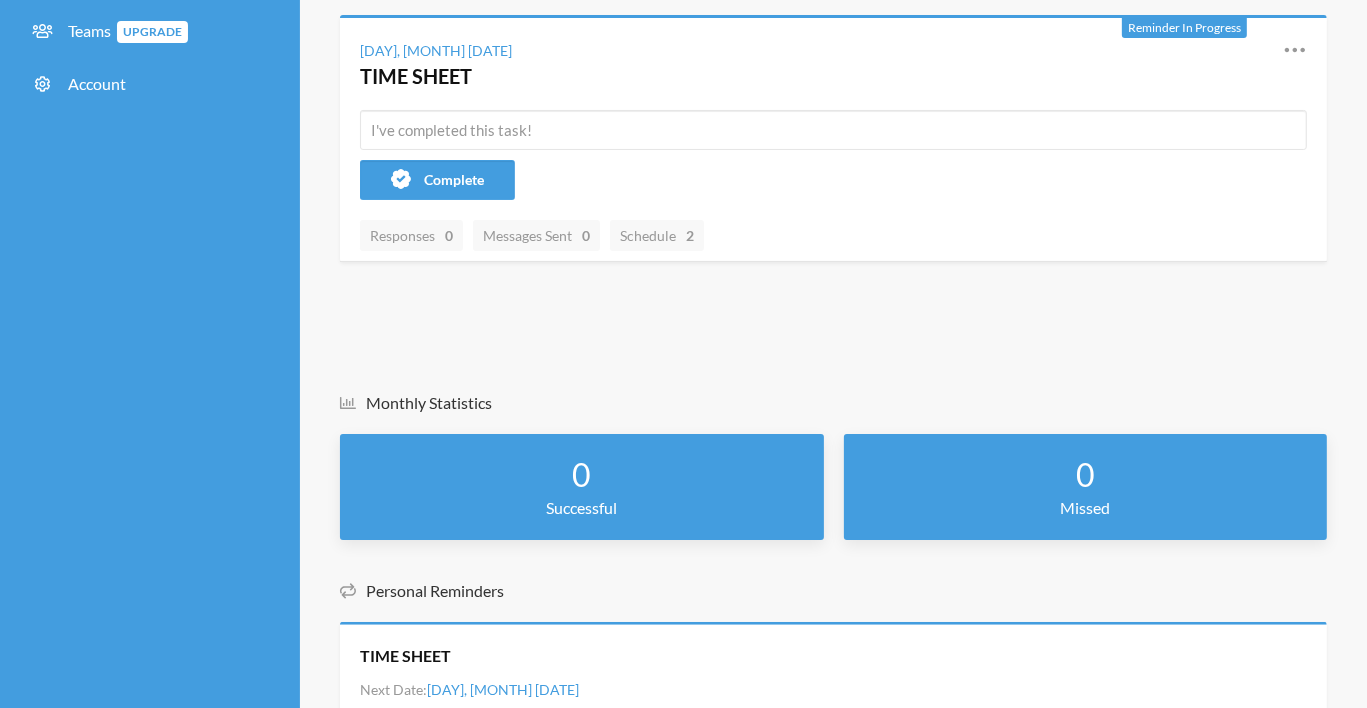 scroll, scrollTop: 320, scrollLeft: 0, axis: vertical 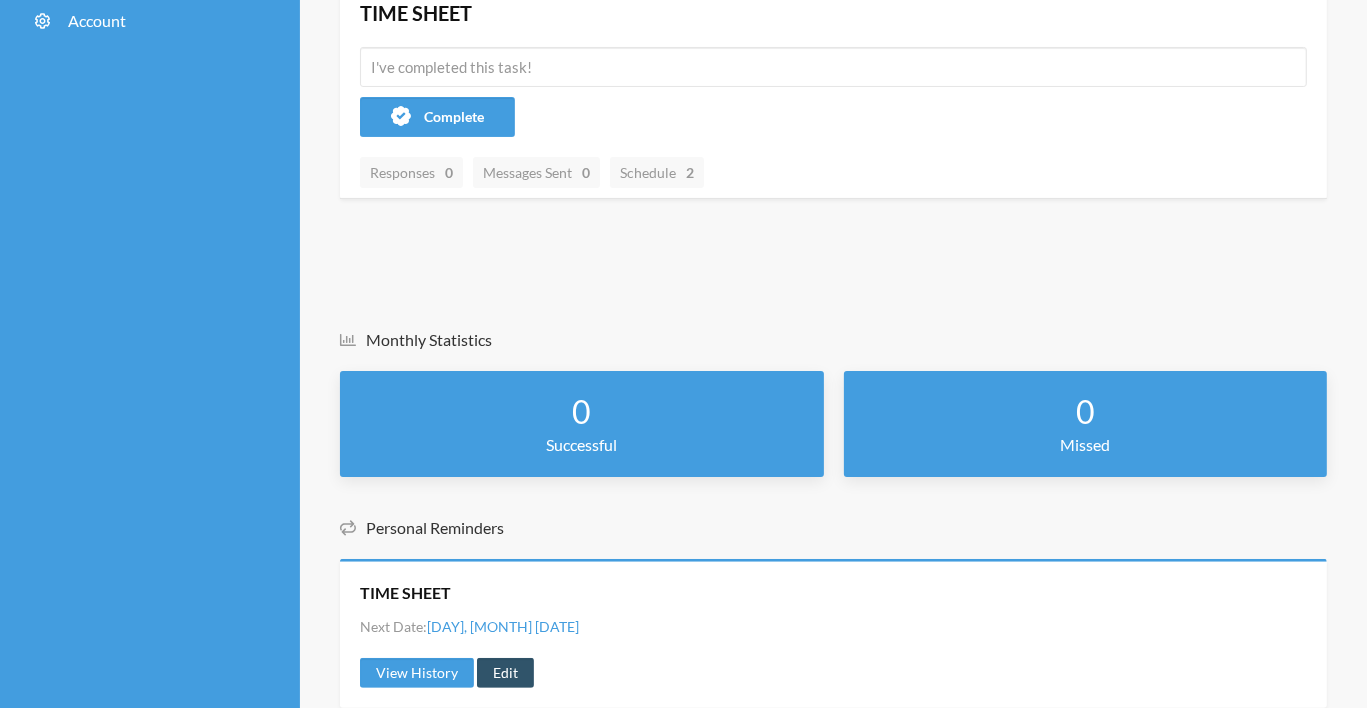 click on "Scheduled    Reminder In Progress   [DAY], [MONTH] [DATE]   TIME SHEET         Reschedule   View History   Edit                   Complete   Responses  0   Messages Sent  0   Schedule  2              Monthly Statistics   0   Successful   0   Missed    Personal Reminders   TIME SHEET   Next Date:  [DAY], [MONTH] [DATE]     View History   Edit     Your have no personal reminders.   Create Reminder" at bounding box center (833, 313) 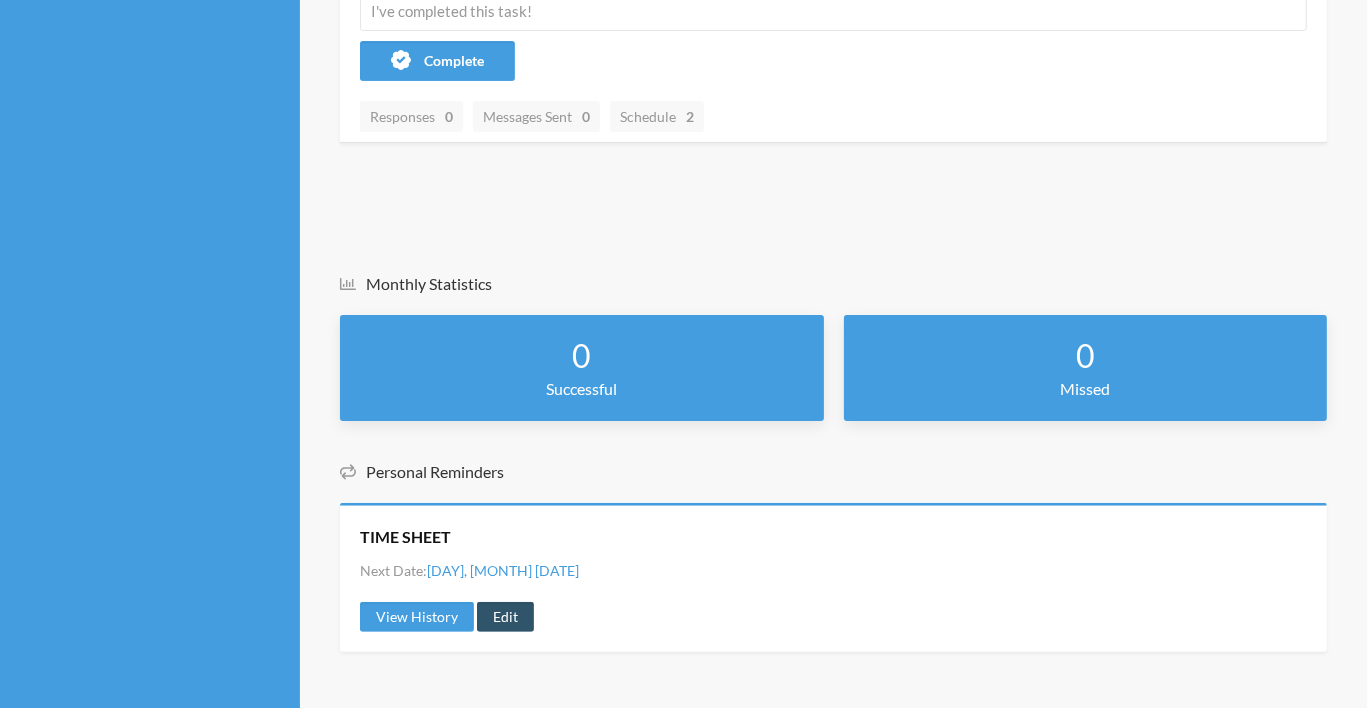 scroll, scrollTop: 378, scrollLeft: 0, axis: vertical 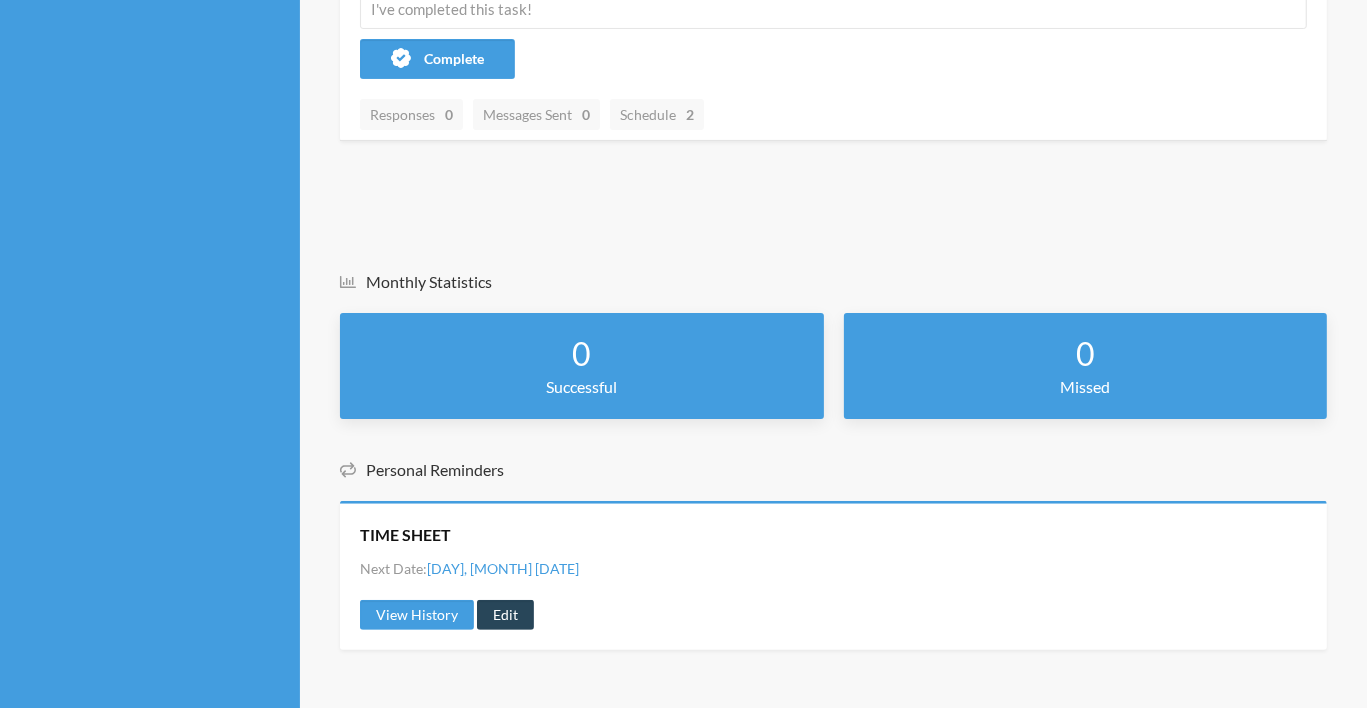 click on "Edit" at bounding box center [505, 615] 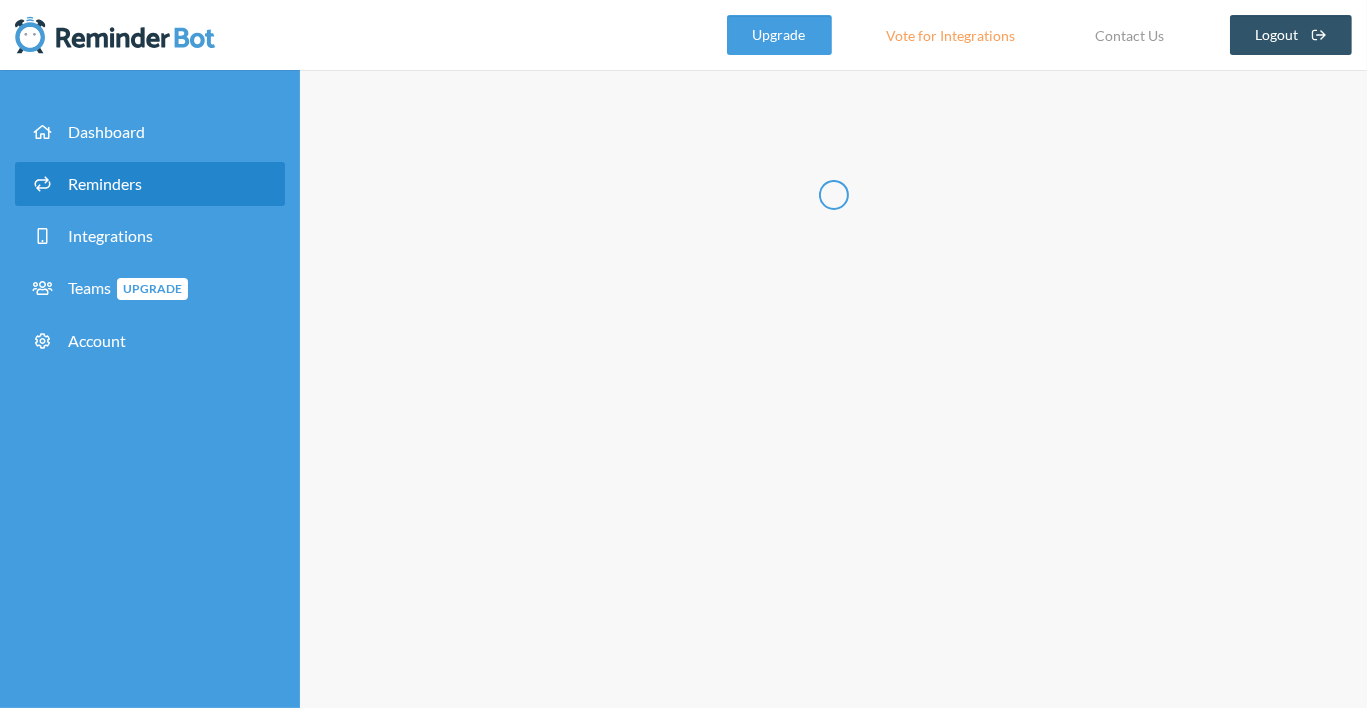 scroll, scrollTop: 0, scrollLeft: 0, axis: both 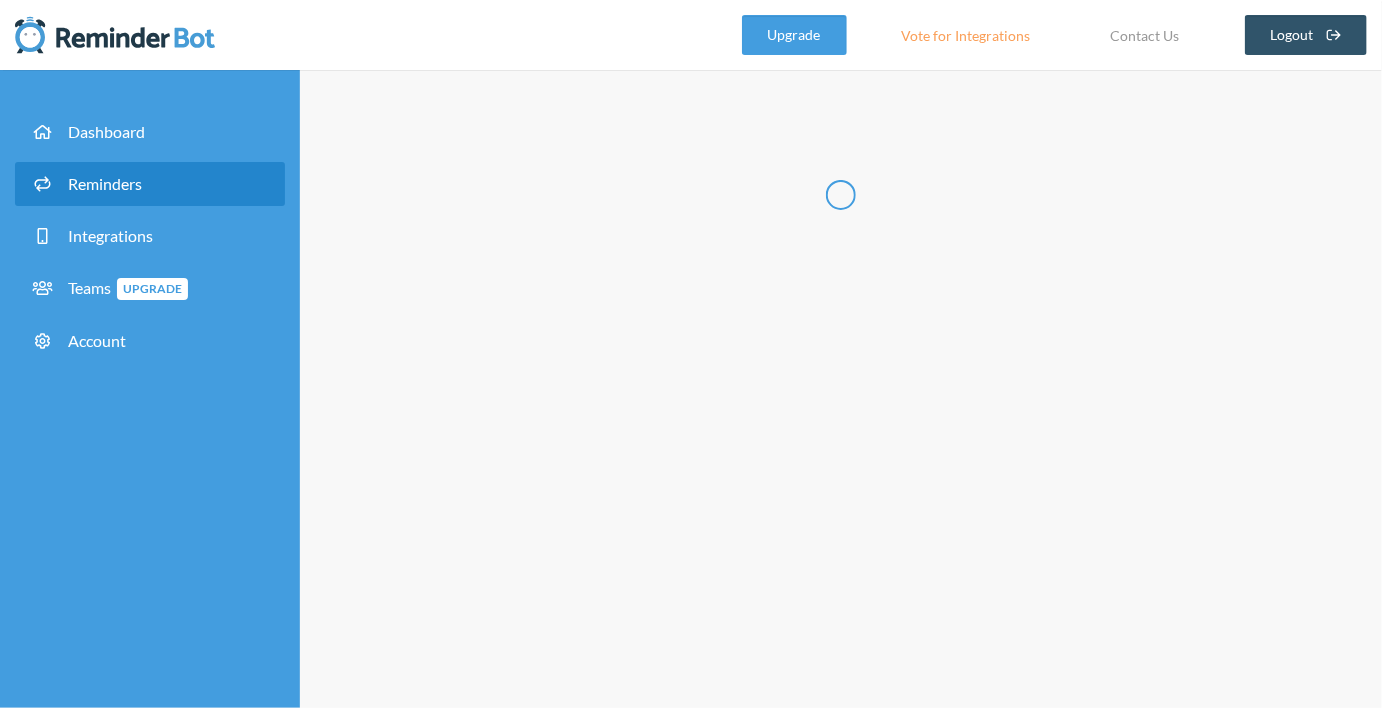 radio on "false" 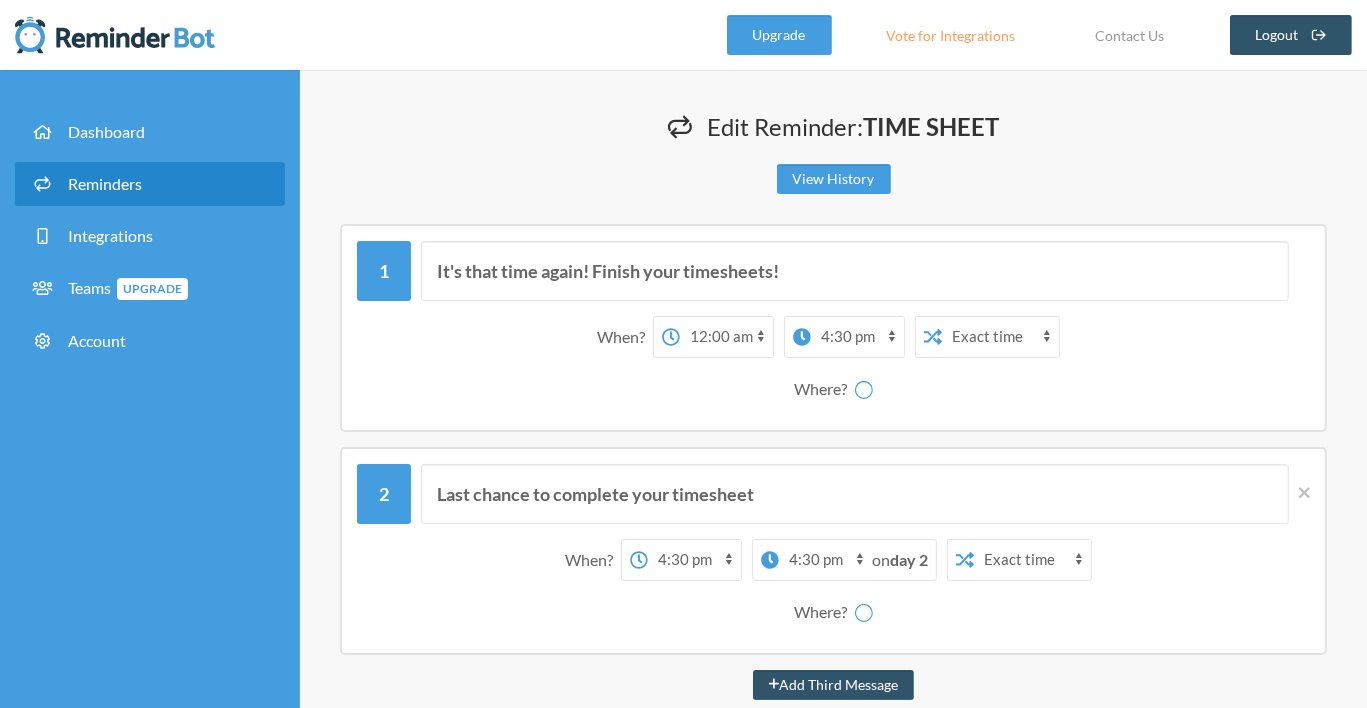 click on "View History" at bounding box center (833, 179) 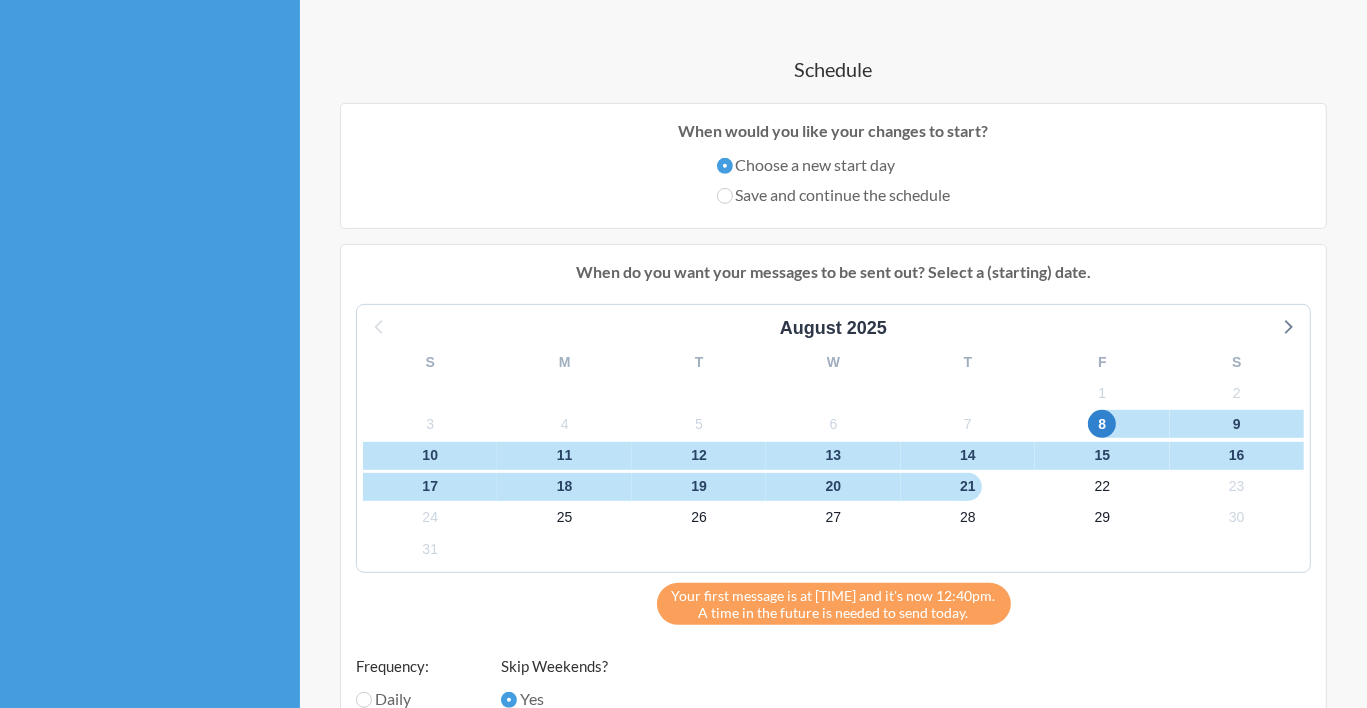 scroll, scrollTop: 720, scrollLeft: 0, axis: vertical 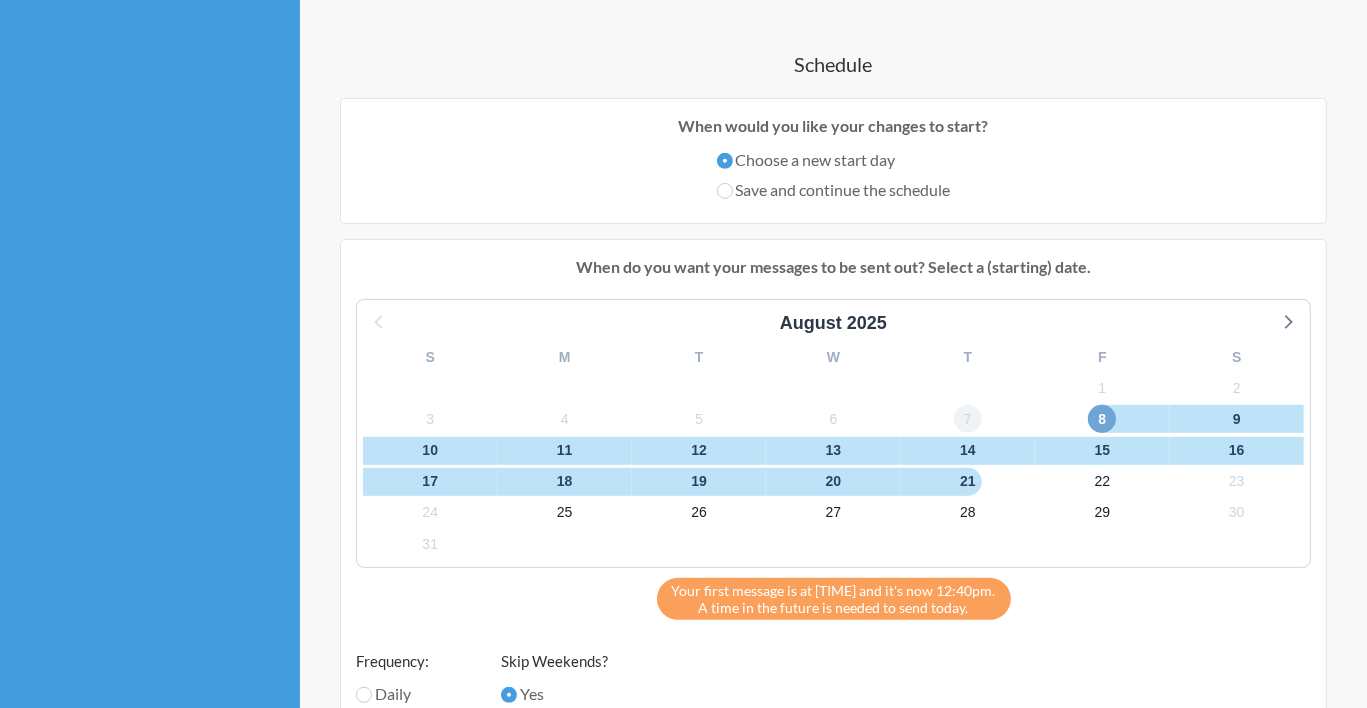 drag, startPoint x: 1096, startPoint y: 420, endPoint x: 965, endPoint y: 419, distance: 131.00381 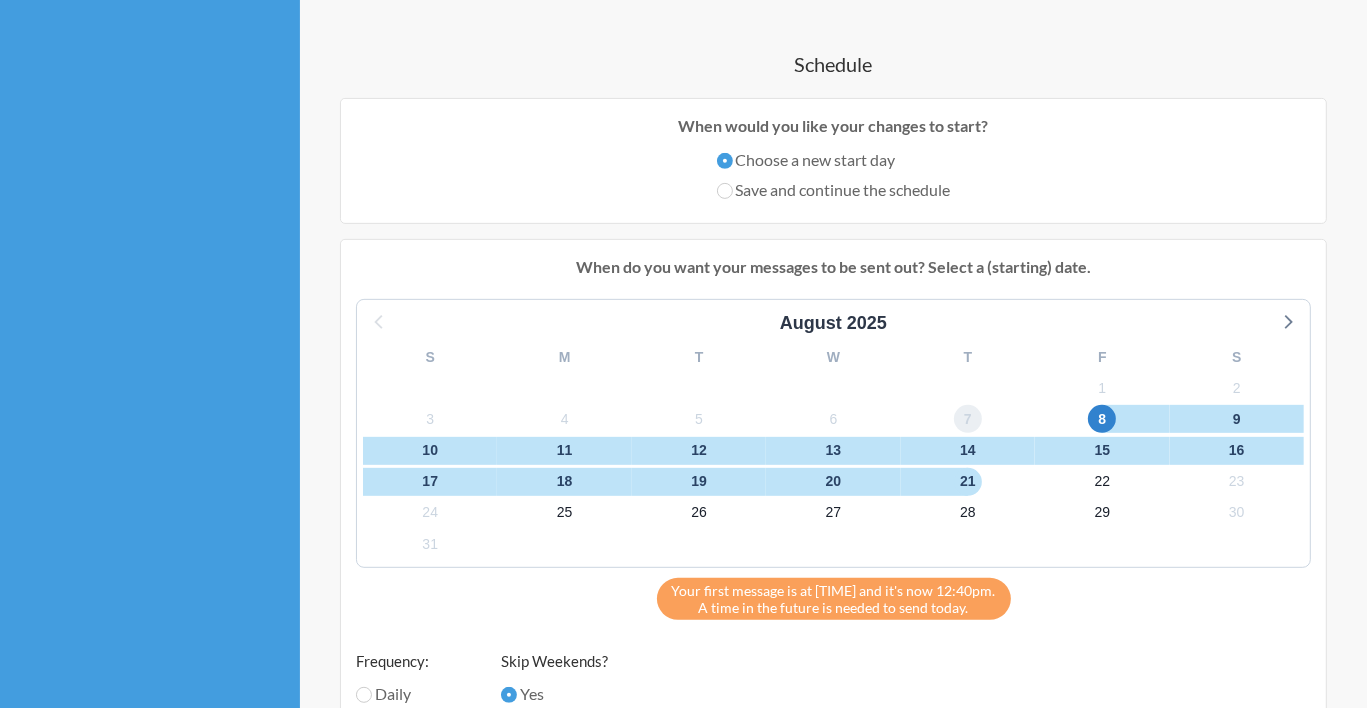 click on "7" at bounding box center (968, 419) 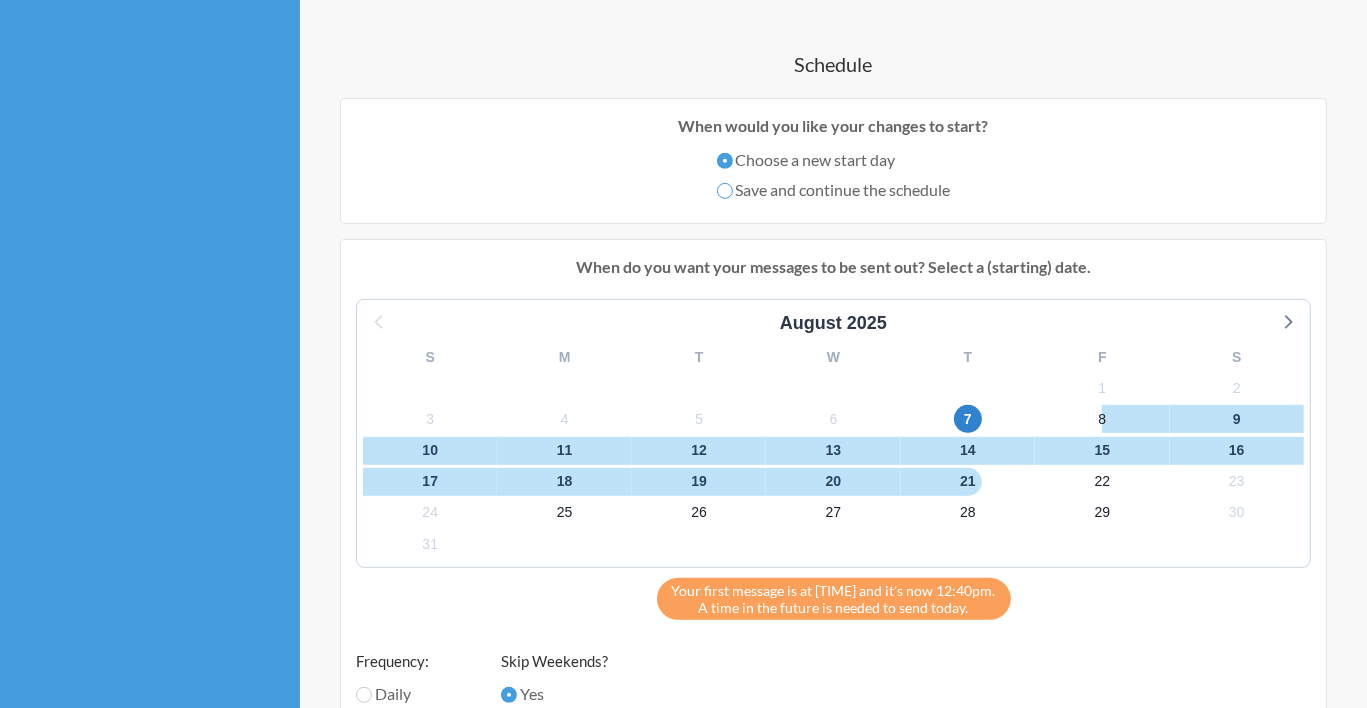 click on "Save and continue the schedule" at bounding box center [725, 191] 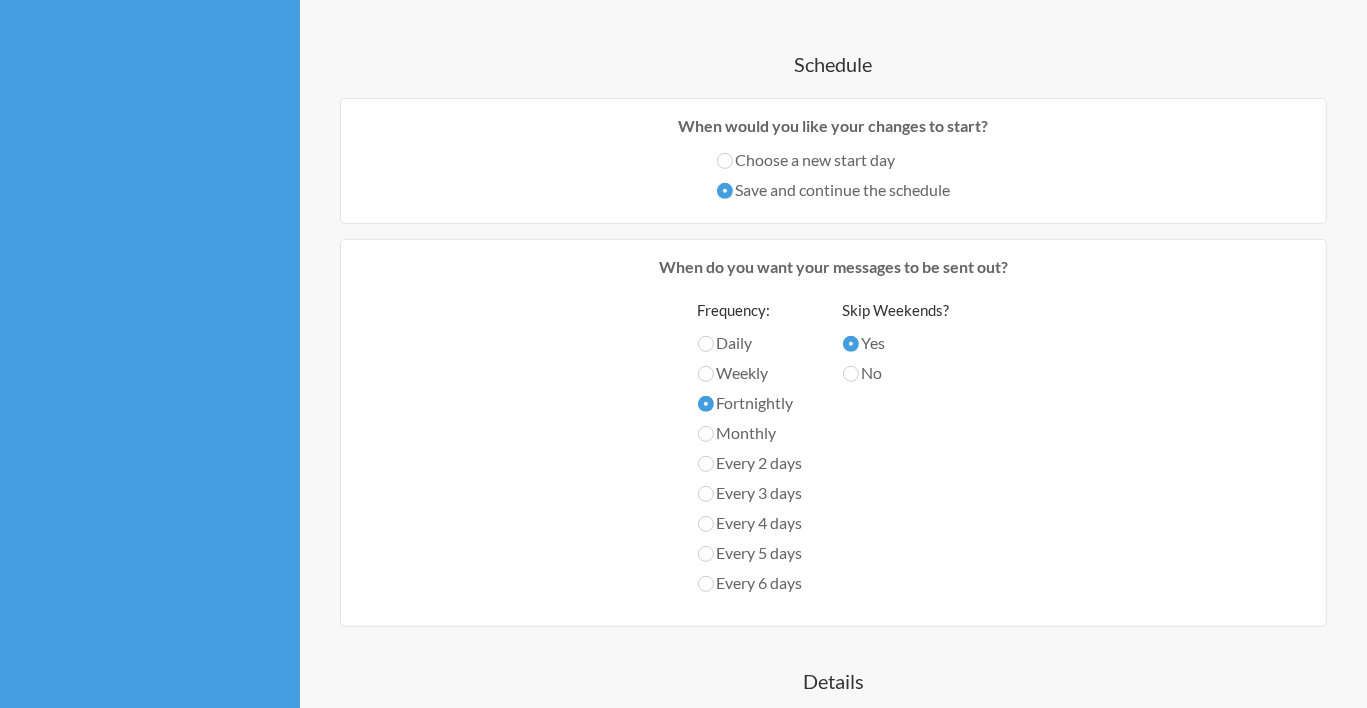 click on "Choose a new start day" at bounding box center [834, 160] 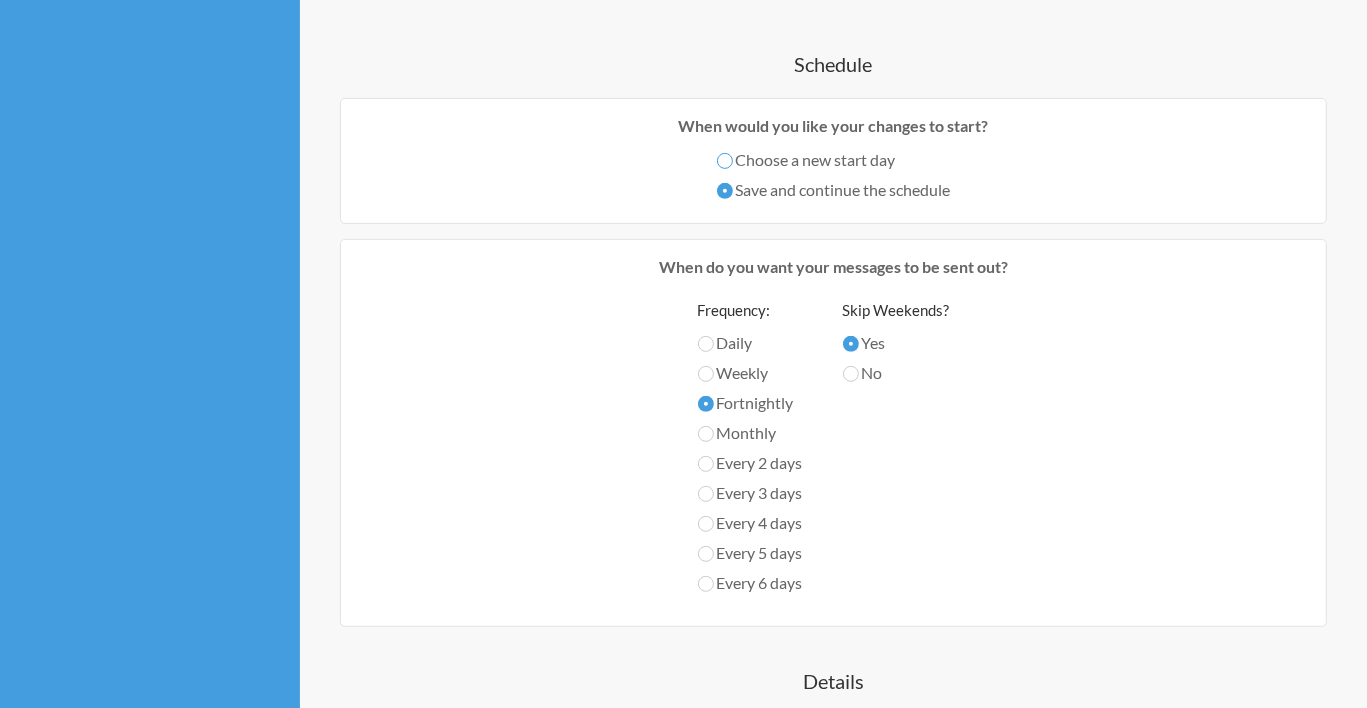 click on "Choose a new start day" at bounding box center [725, 161] 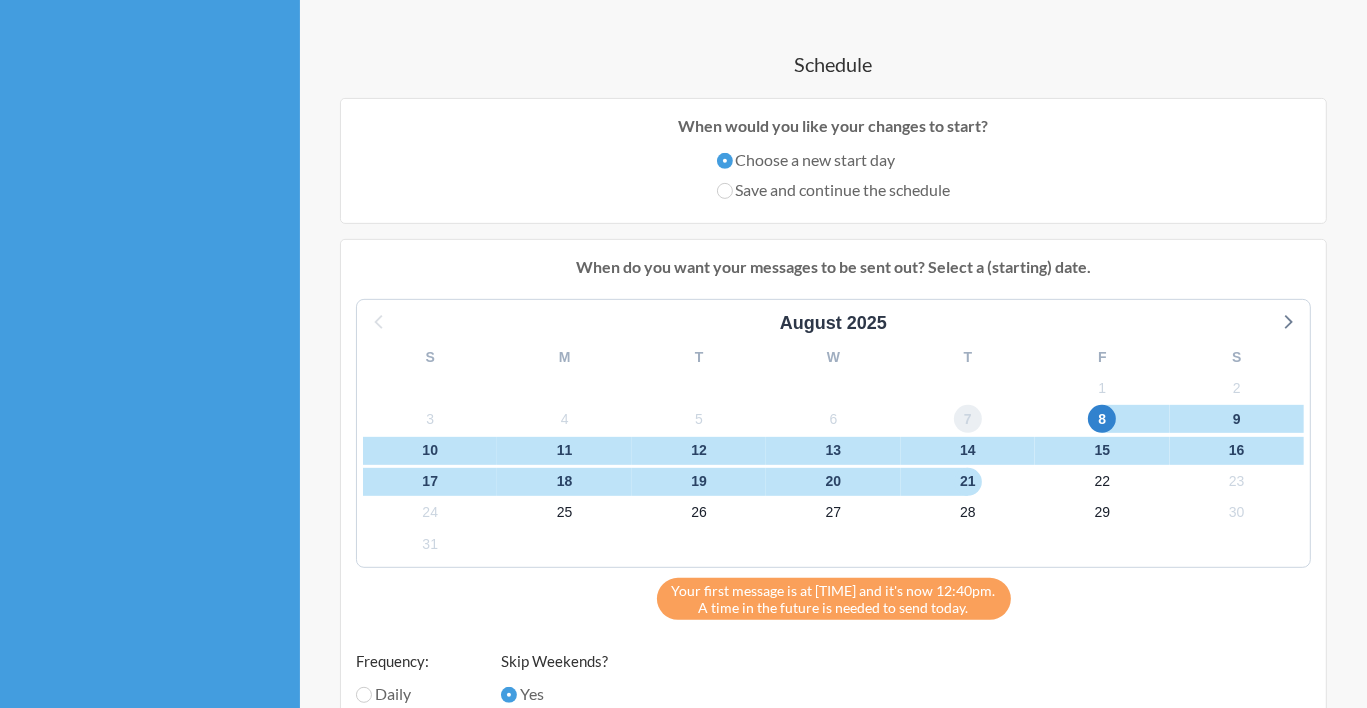click on "7" at bounding box center (968, 419) 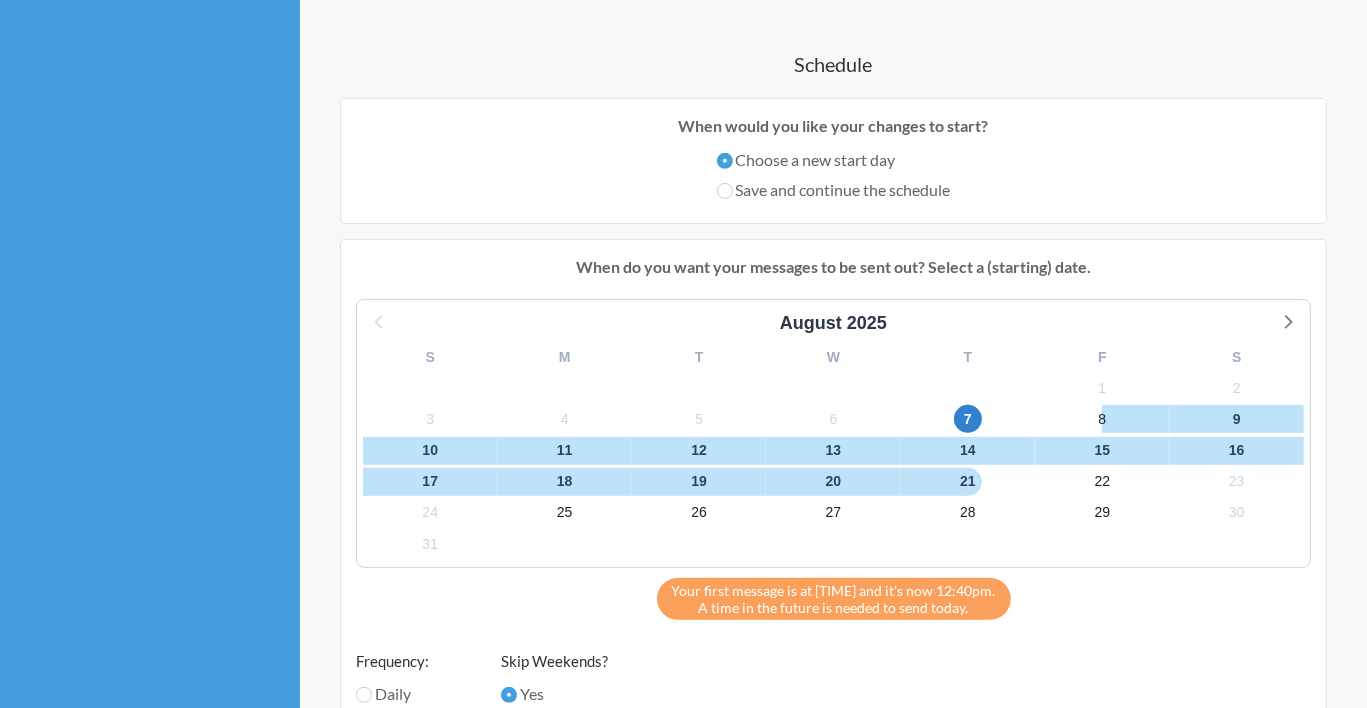 click on "Choose a new start day    Save and continue the schedule" at bounding box center (833, 178) 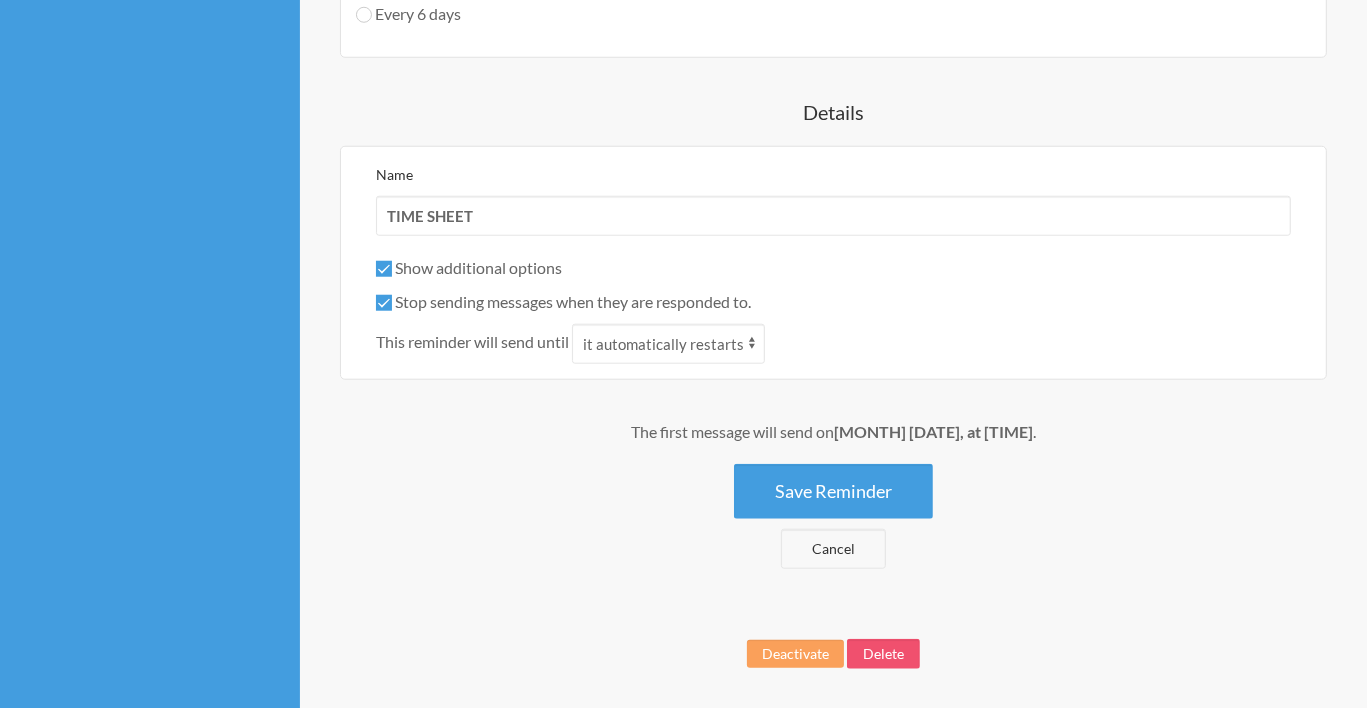 scroll, scrollTop: 1680, scrollLeft: 0, axis: vertical 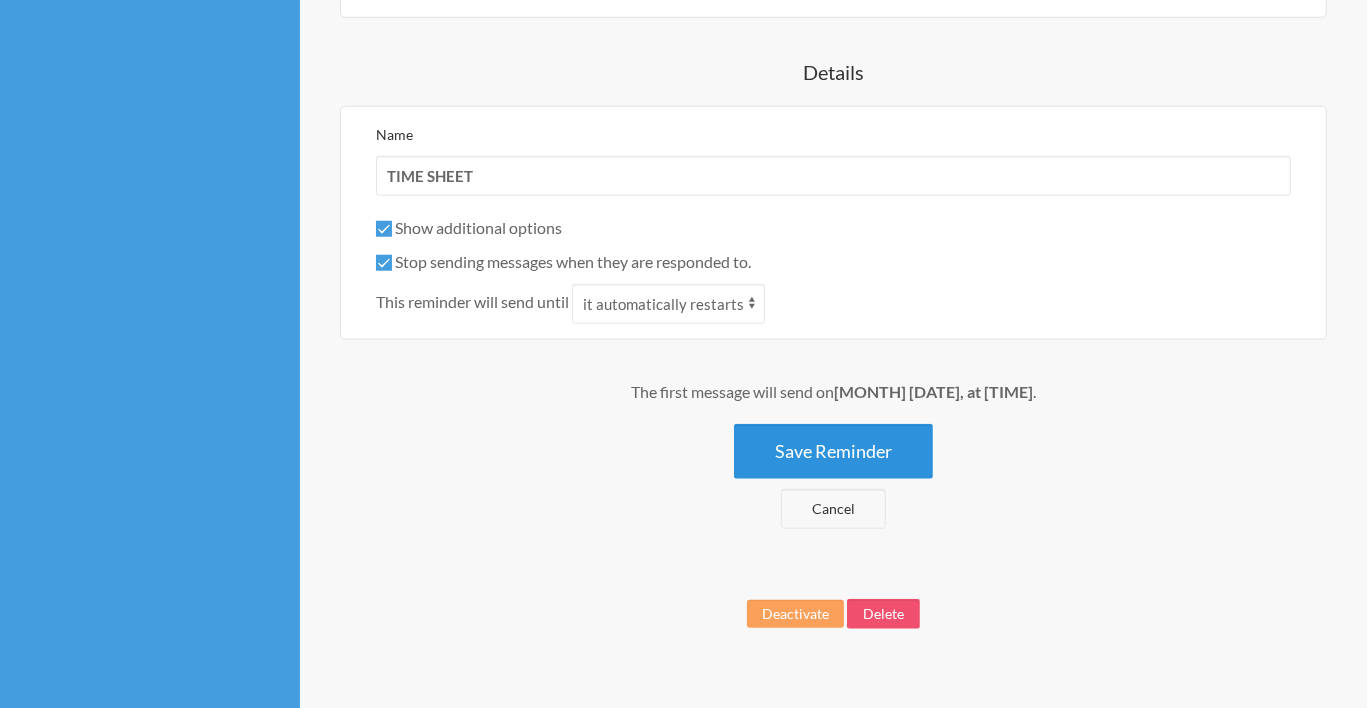click on "Save Reminder" at bounding box center [833, 451] 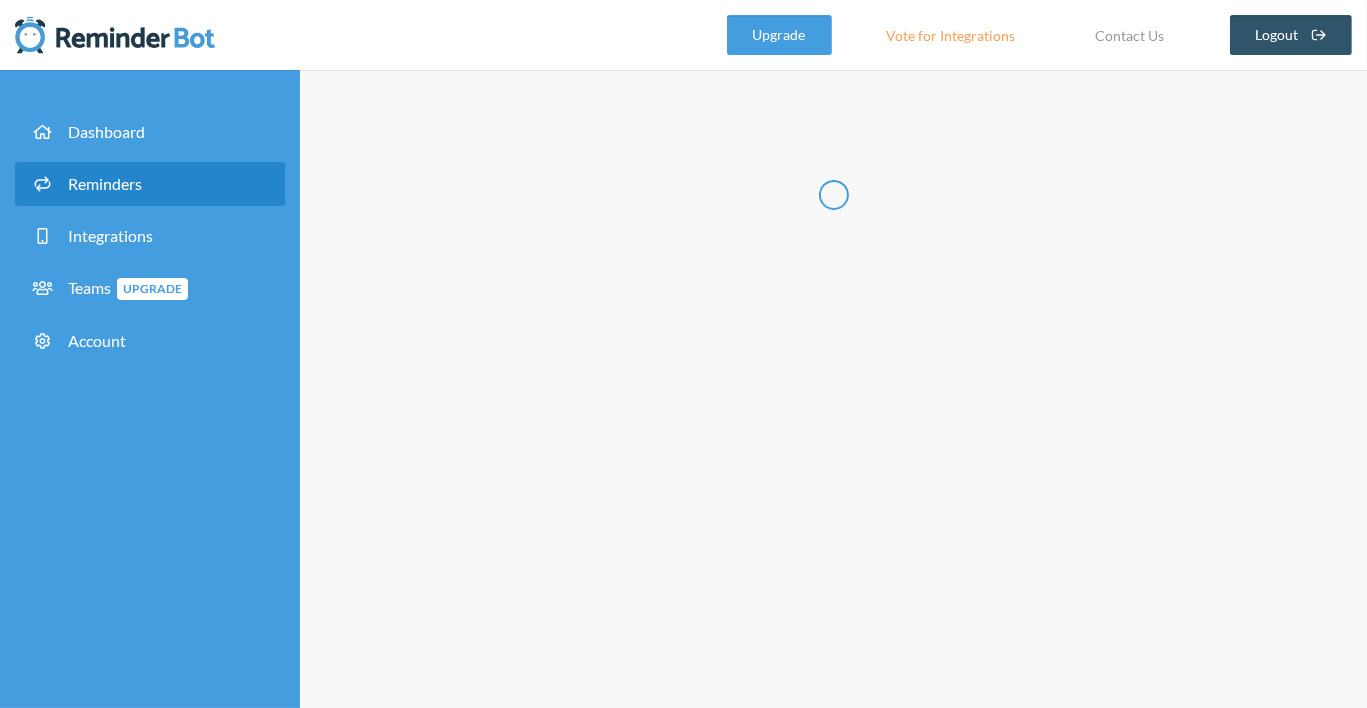 scroll, scrollTop: 0, scrollLeft: 0, axis: both 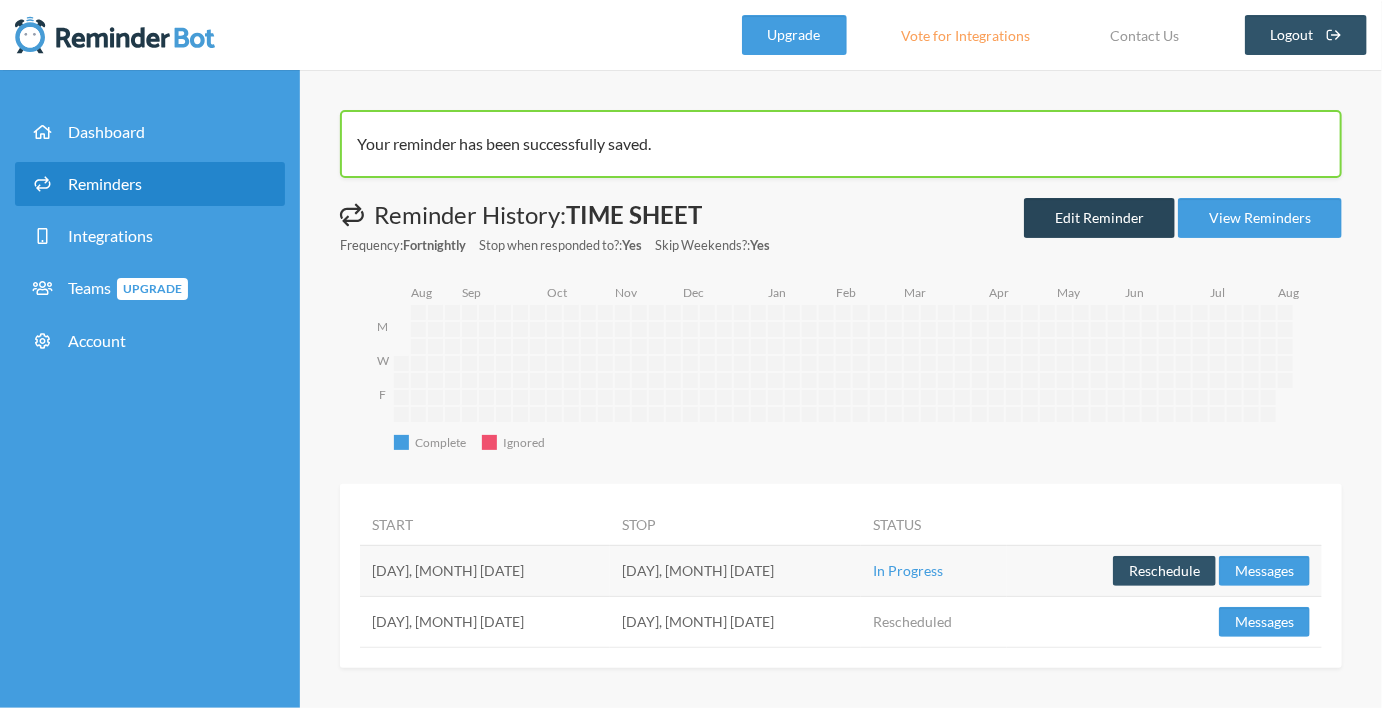 click on "Edit Reminder" at bounding box center (1099, 218) 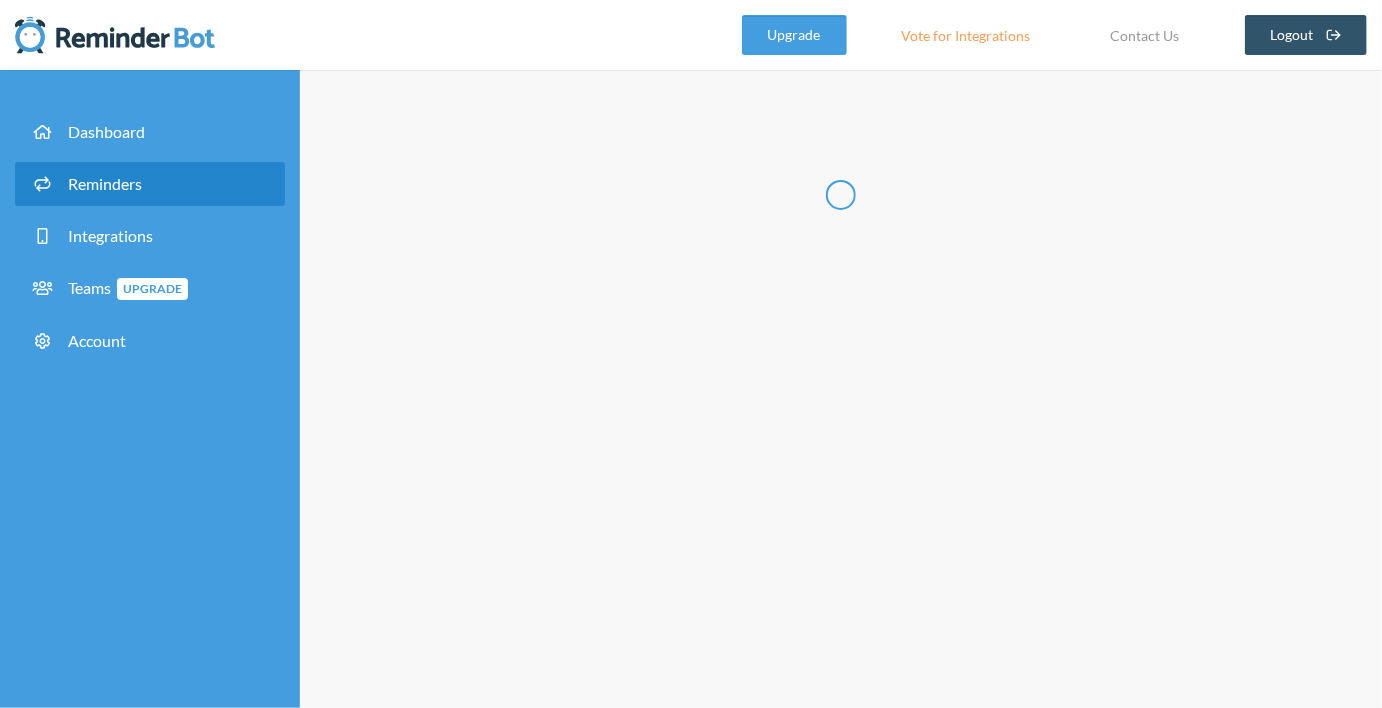 radio on "false" 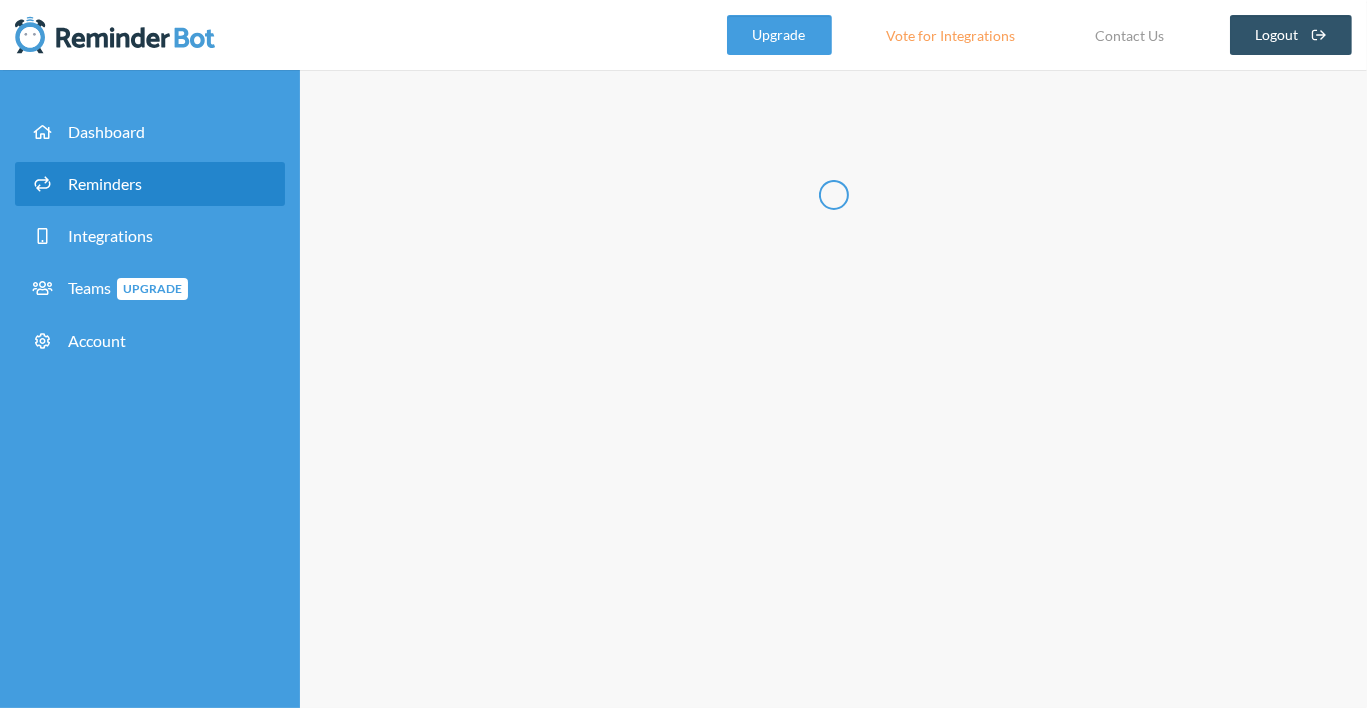 select on "[TIME]" 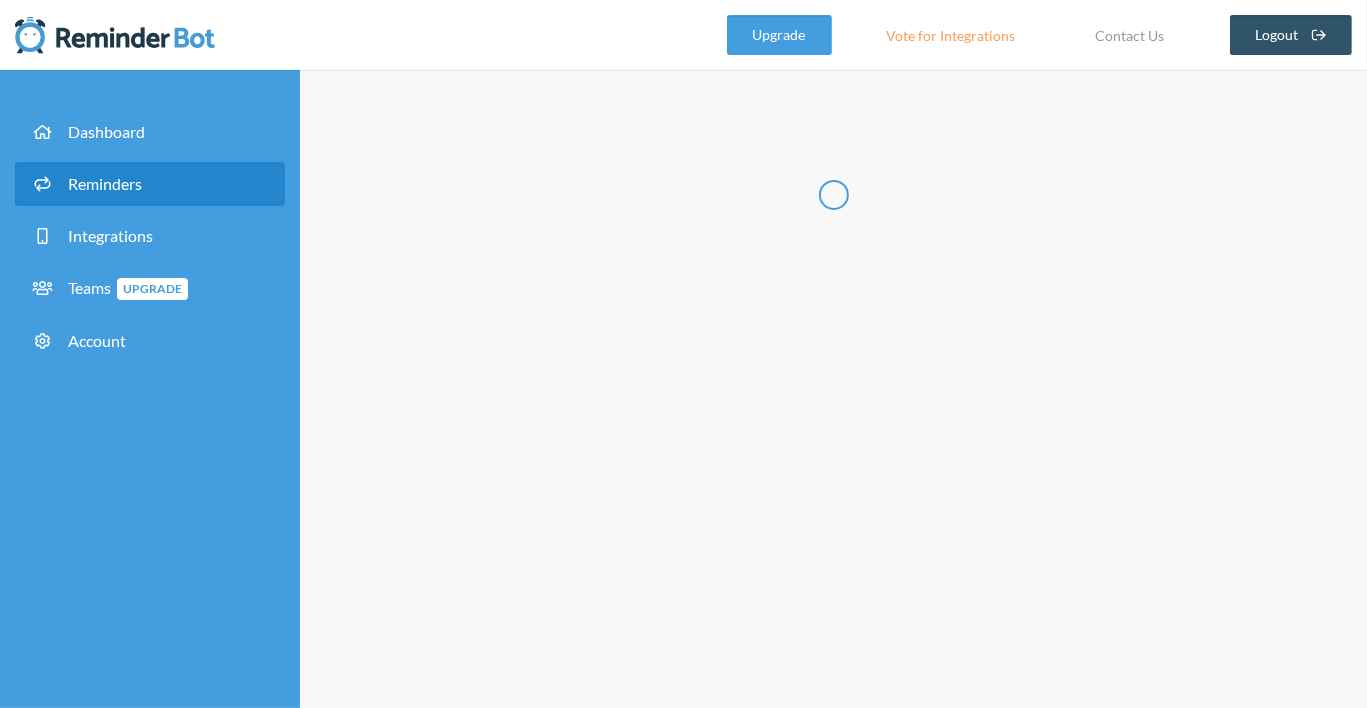 select on "16:30:00" 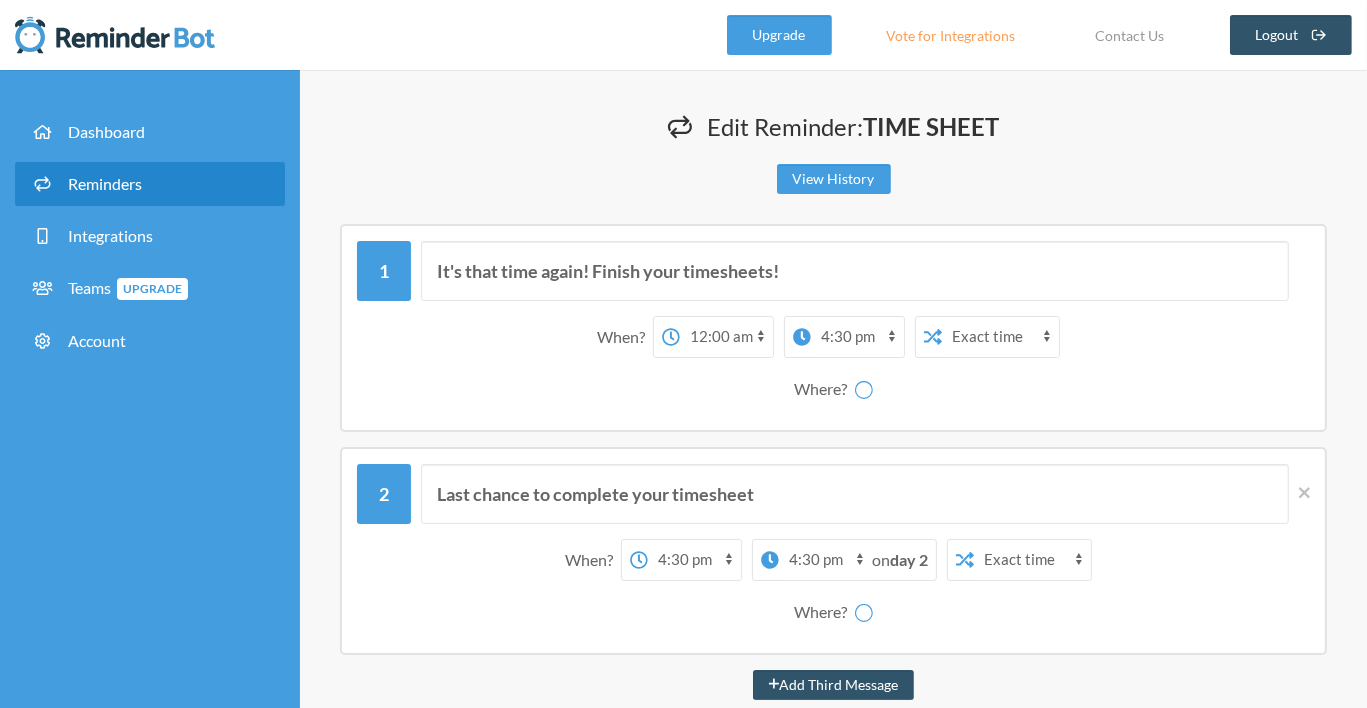 click on "View History" at bounding box center [833, 179] 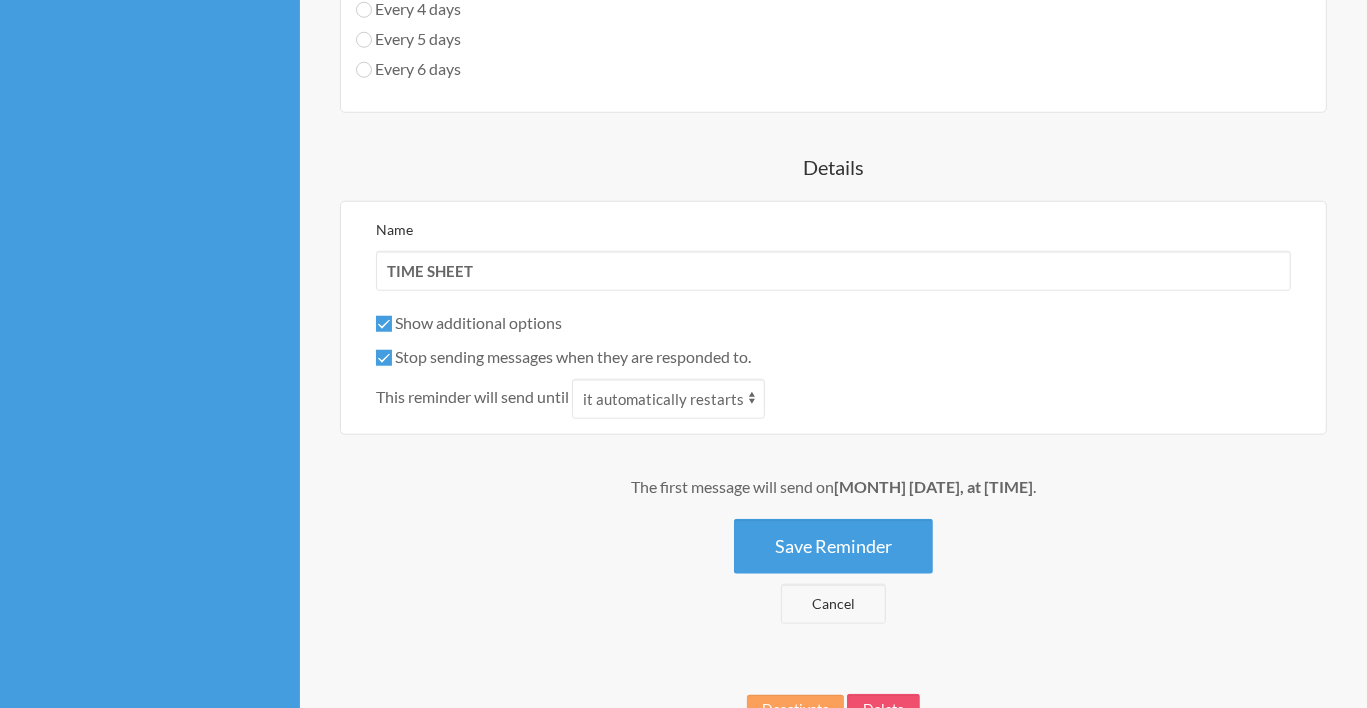 scroll, scrollTop: 1640, scrollLeft: 0, axis: vertical 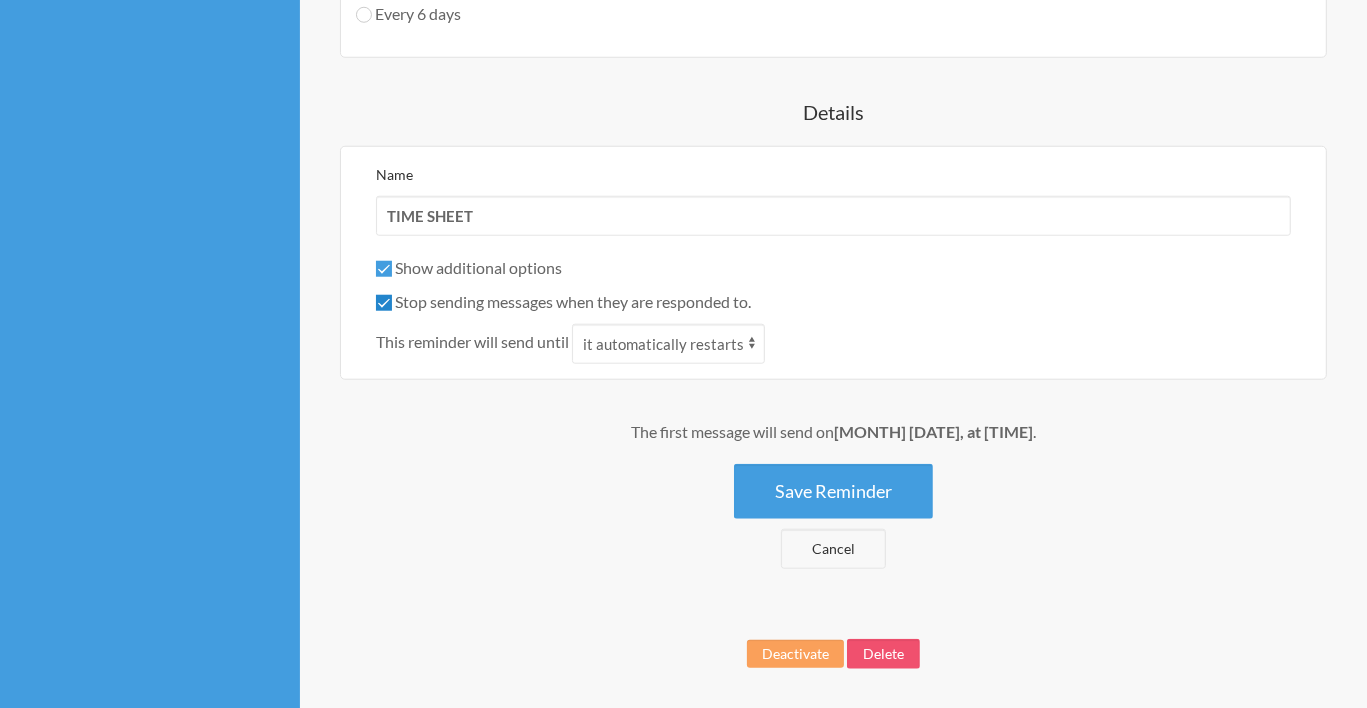 click on "Stop sending messages when they are responded to." at bounding box center [384, 303] 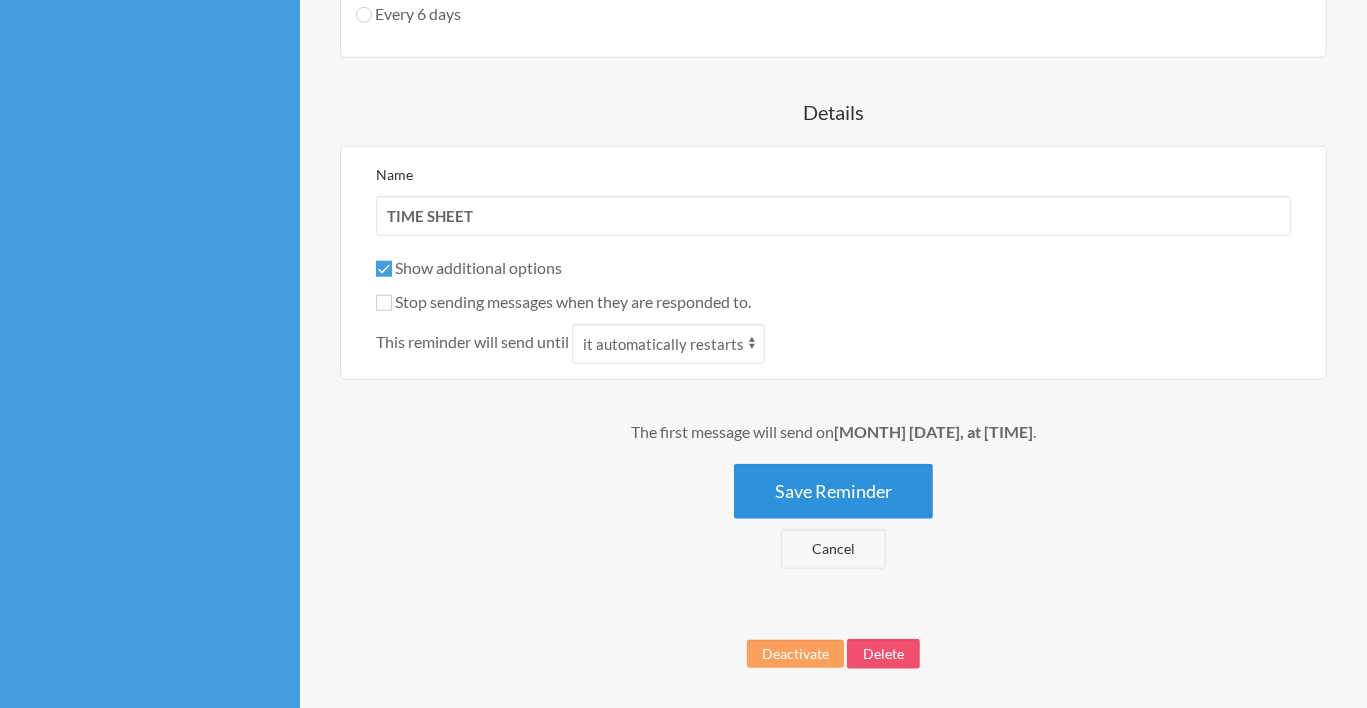 click on "Save Reminder" at bounding box center (833, 491) 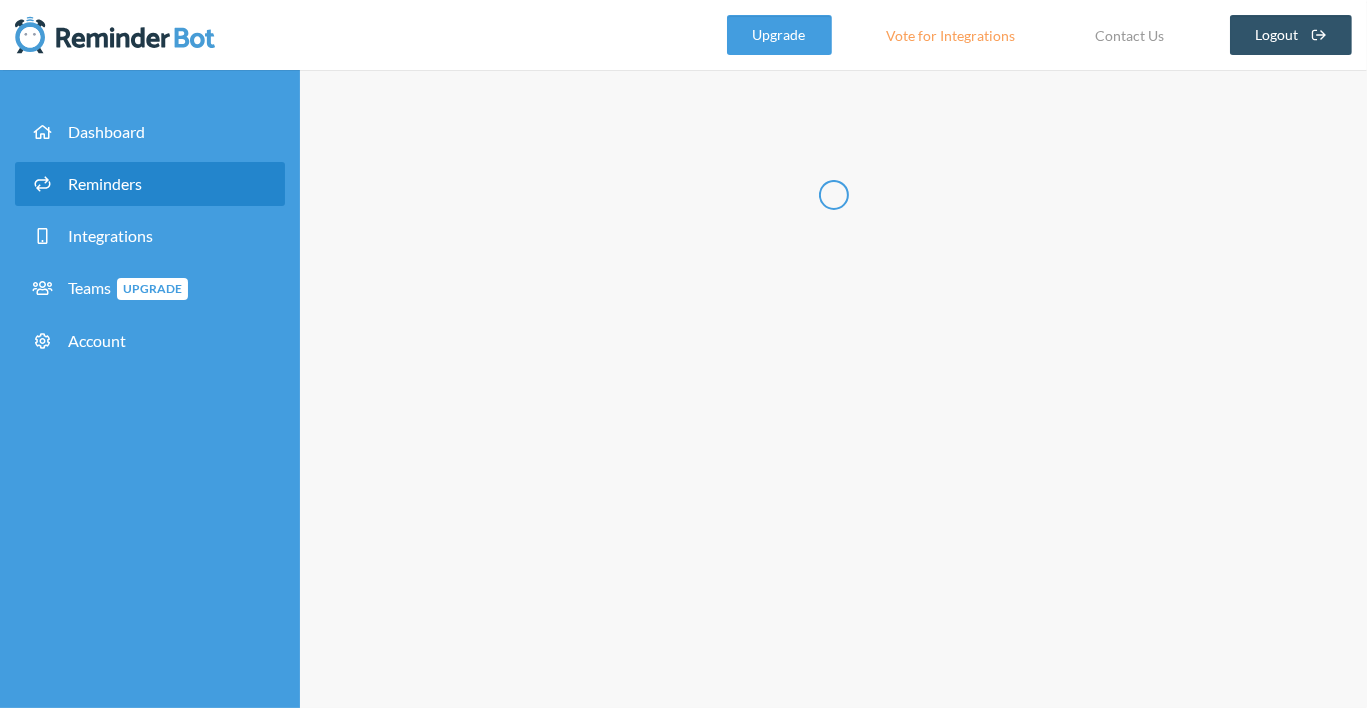 scroll, scrollTop: 0, scrollLeft: 0, axis: both 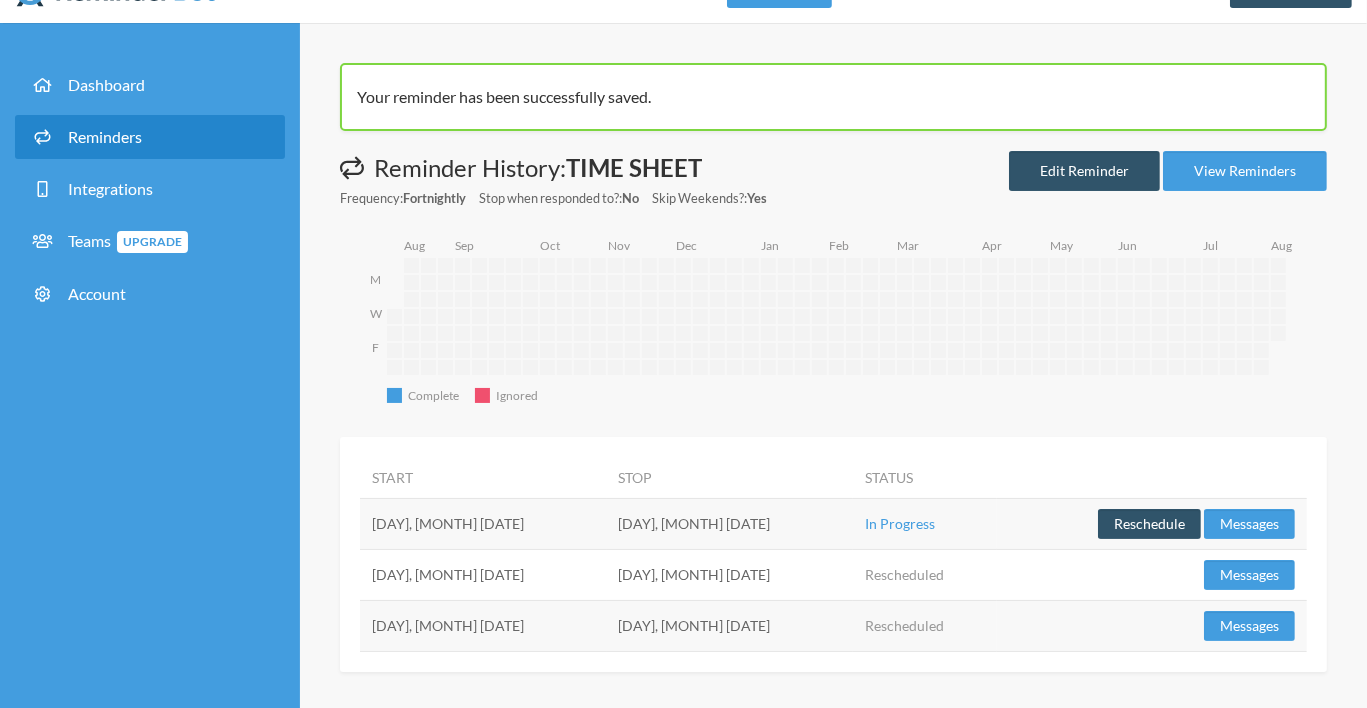 click on "Your reminder has been successfully saved.     Messages are not sending from this deactivated reminder. Edit this reminder to schedule messages again.    Reminder History:  TIME SHEET   Frequency:  Fortnightly   Stop when responded to?:  No   Skip Weekends?:  Yes   Edit Reminder   View Reminders     Complete Complete Ignored Ignored M W F 2024-08-07 2024-08-08 2024-08-09 2024-08-10 2024-08-11 2024-08-12 2024-08-13 2024-08-14 2024-08-15 2024-08-16 2024-08-17 2024-08-18 2024-08-19 2024-08-20 2024-08-21 2024-08-22 2024-08-23 2024-08-24 2024-08-25 2024-08-26 2024-08-27 2024-08-28 2024-08-29 2024-08-30 2024-08-31 2024-09-01 2024-09-02 2024-09-03 2024-09-04 2024-09-05 2024-09-06 2024-09-07 2024-09-08 2024-09-09 2024-09-10 2024-09-11 2024-09-12 2024-09-13 2024-09-14 2024-09-15 2024-09-16 2024-09-17 2024-09-18 2024-09-19 2024-09-20 2024-09-21 2024-09-22 2024-09-23 2024-09-24 2024-09-25 2024-09-26 2024-09-27 2024-09-28 2024-09-29 2024-09-30 2024-10-01 2024-10-02 2024-10-03 2024-10-04 2024-10-05 2024-10-06 [MONTH]" at bounding box center (833, 367) 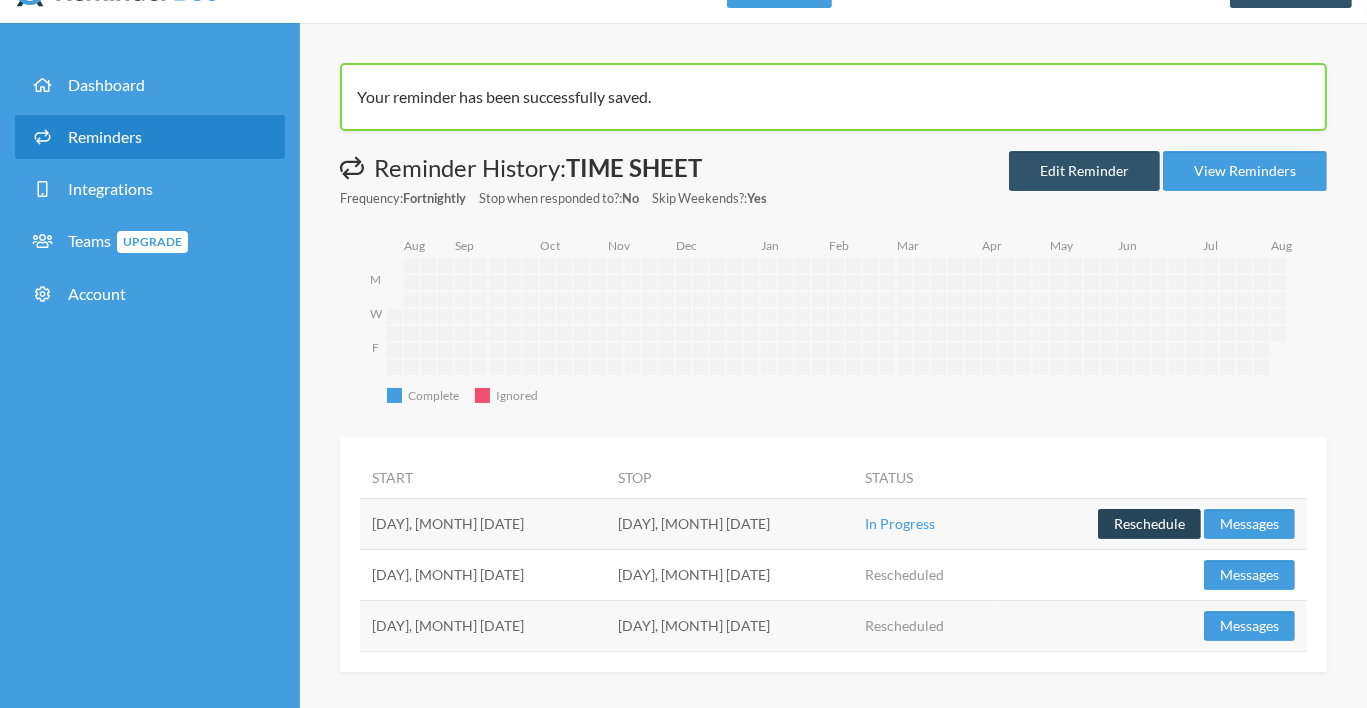 click on "Reschedule" at bounding box center (1149, 524) 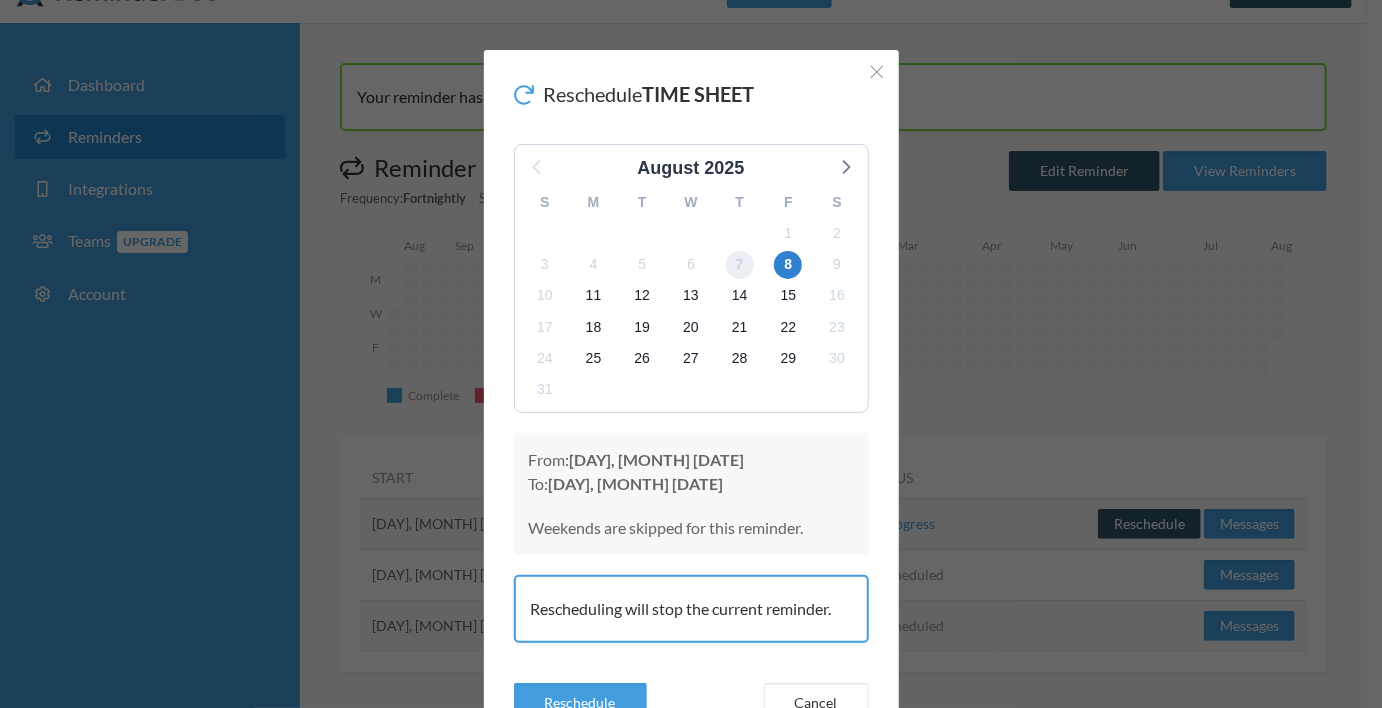 click on "7" at bounding box center [740, 265] 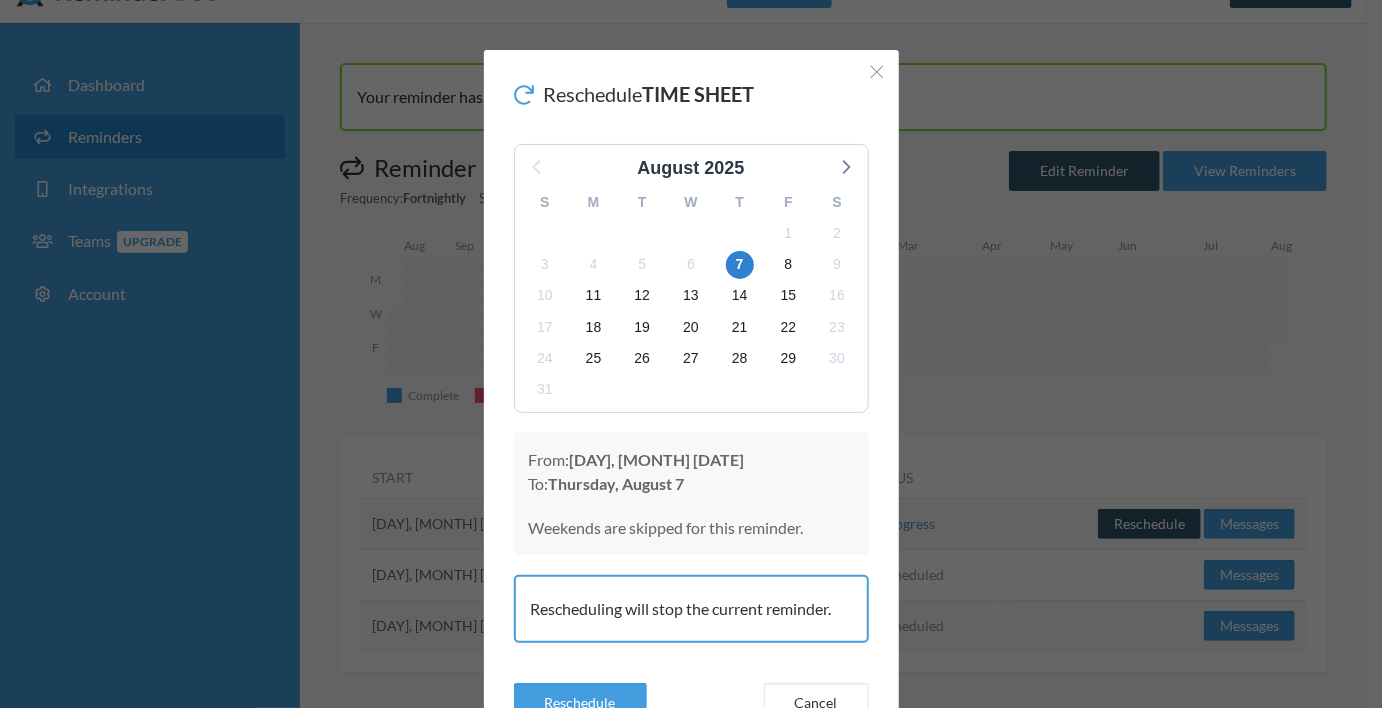 click on "From:  [DAY], [MONTH] [DATE]
To:  [DAY], [MONTH] [DATE]" at bounding box center [691, 472] 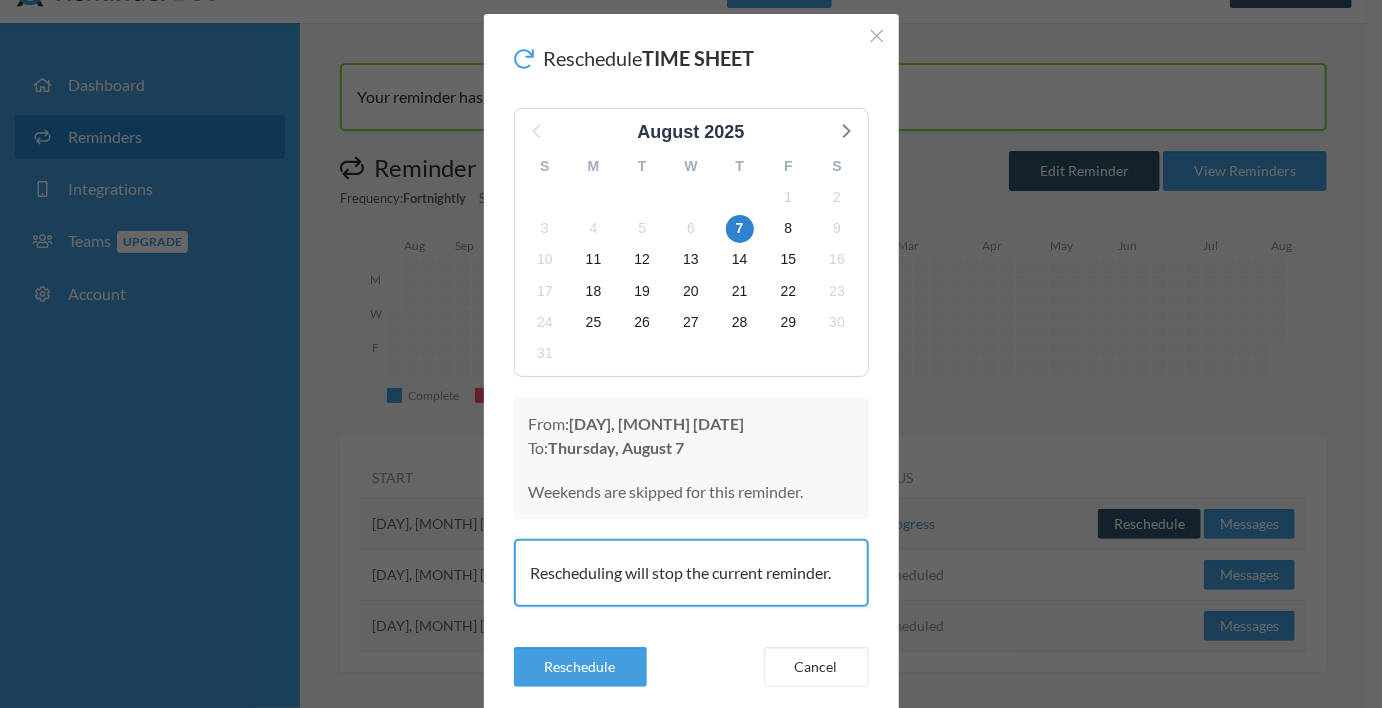 scroll, scrollTop: 40, scrollLeft: 0, axis: vertical 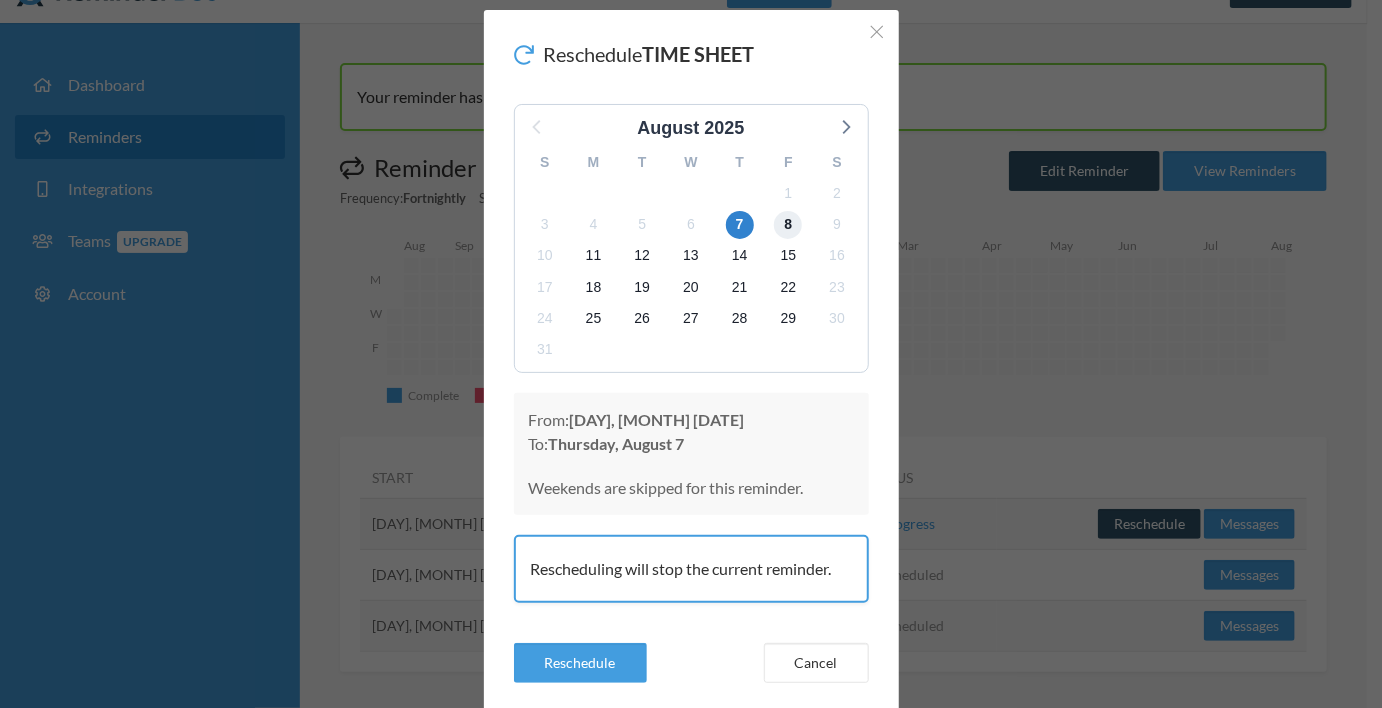 click on "8" at bounding box center (788, 225) 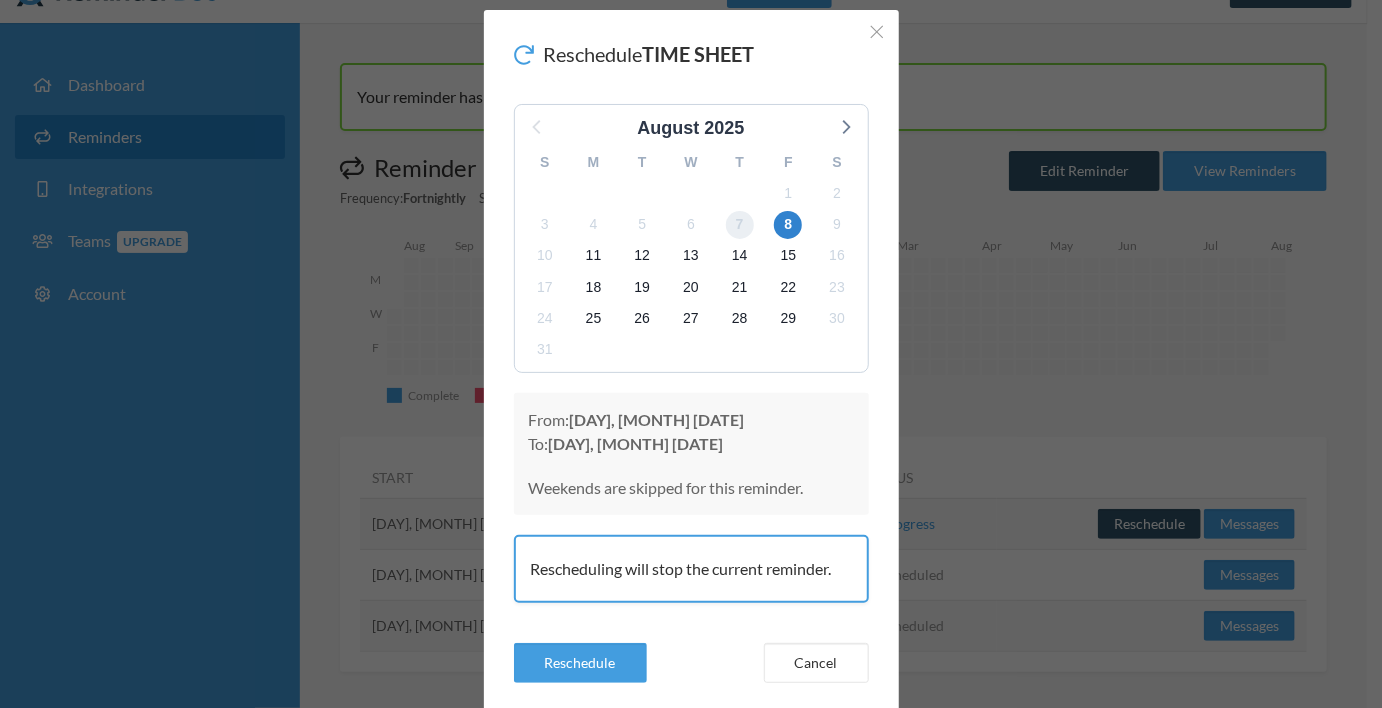 click on "7" at bounding box center (740, 225) 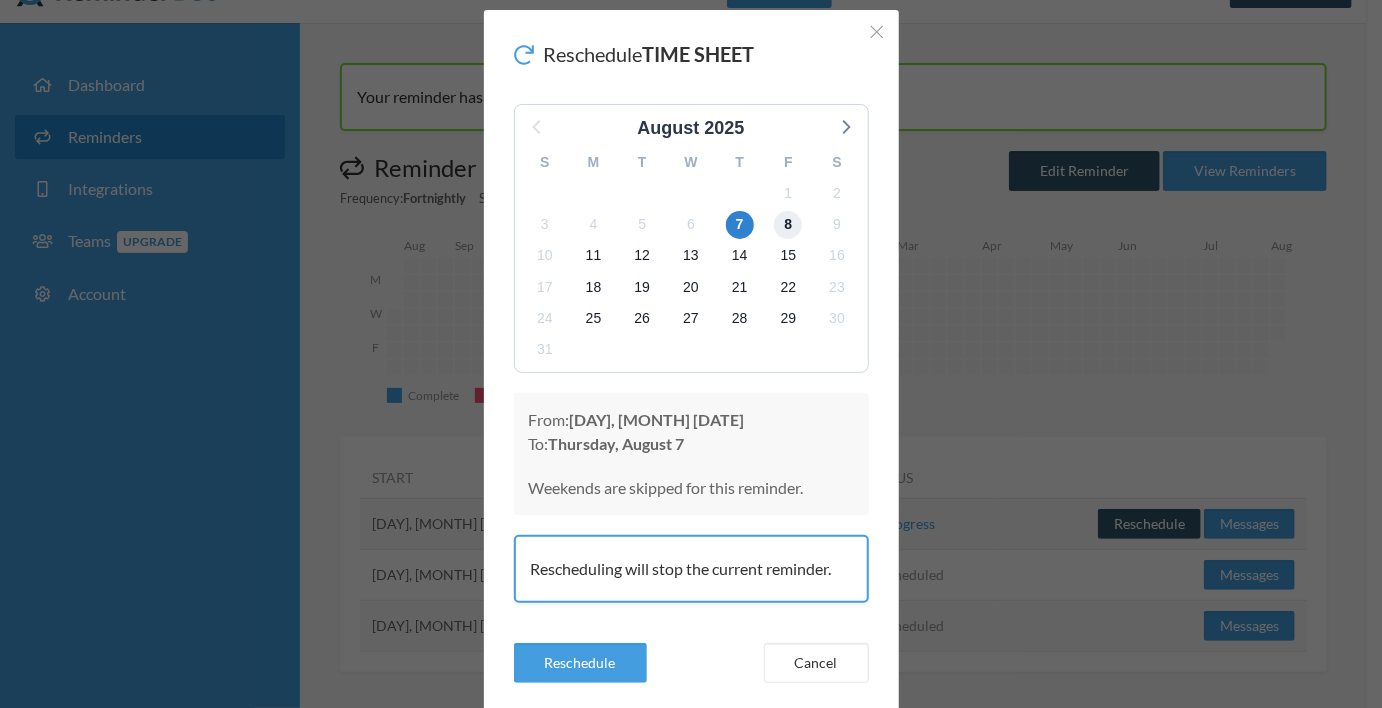 click on "8" at bounding box center [788, 225] 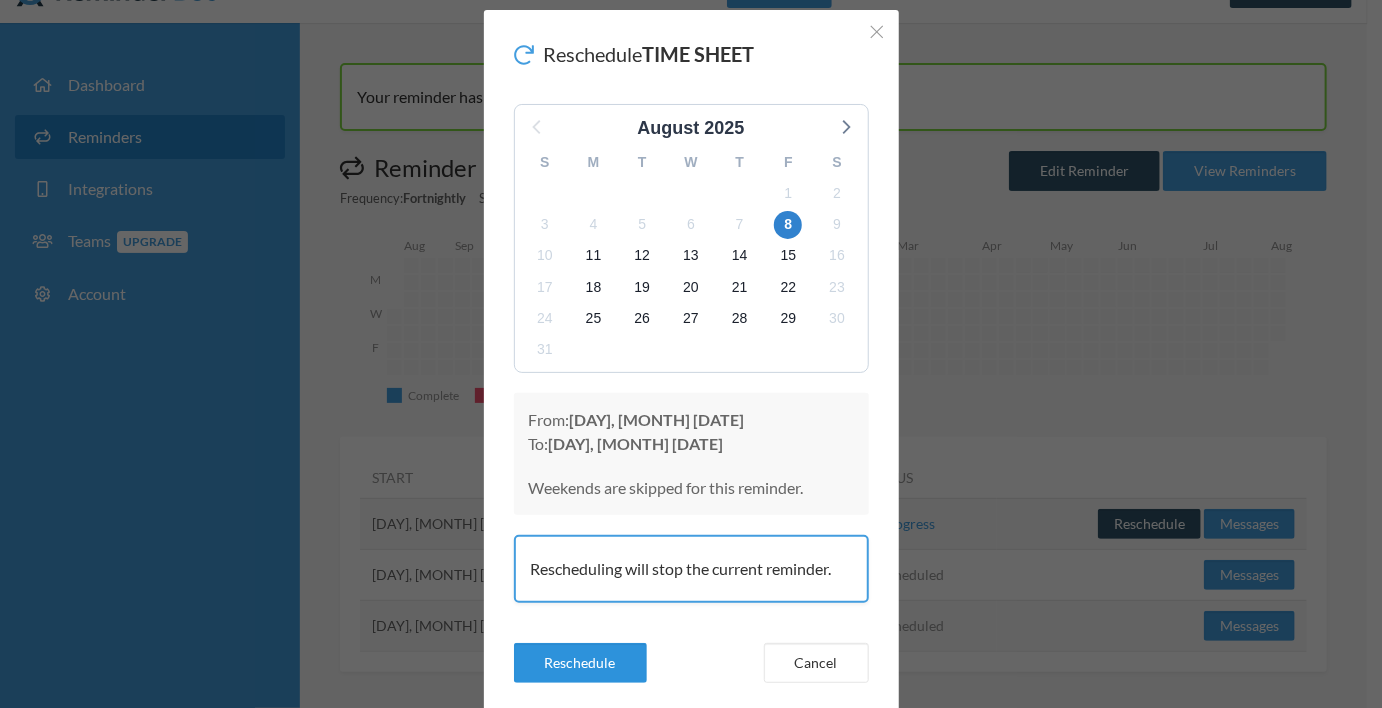 click on "Reschedule" at bounding box center (580, 663) 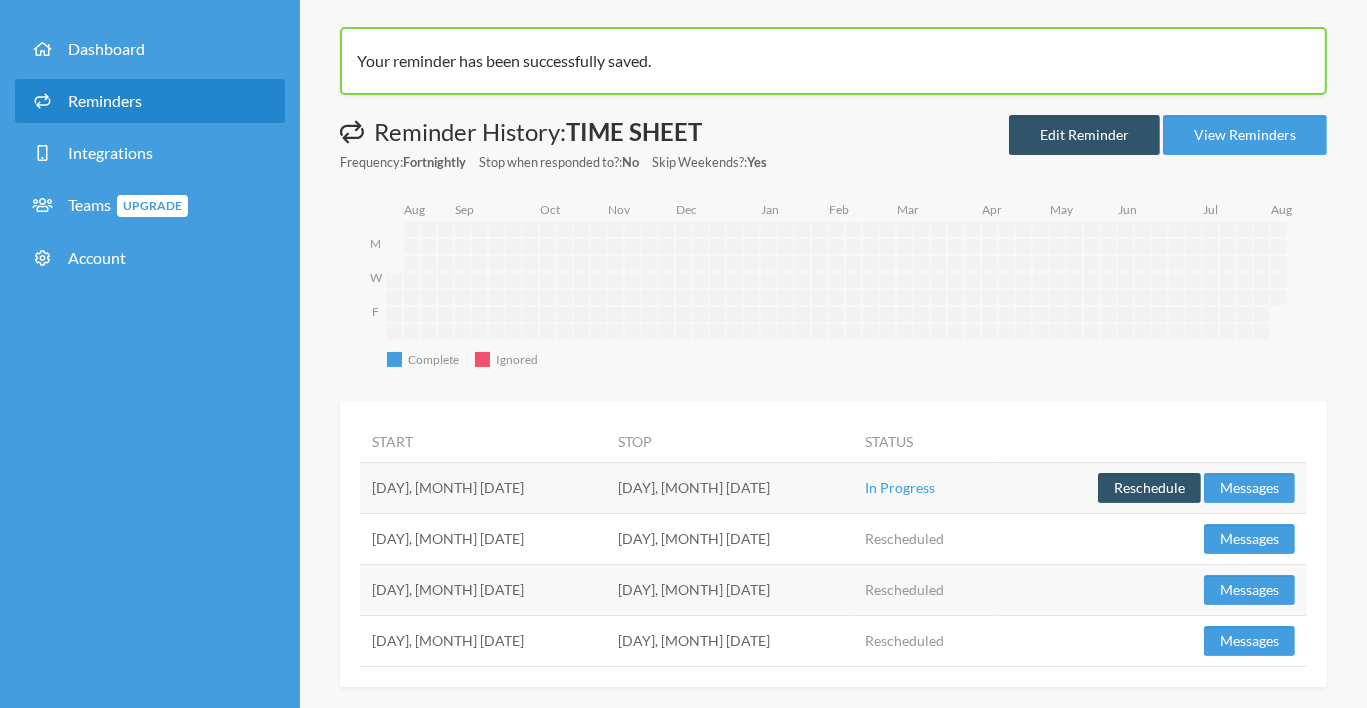 scroll, scrollTop: 97, scrollLeft: 0, axis: vertical 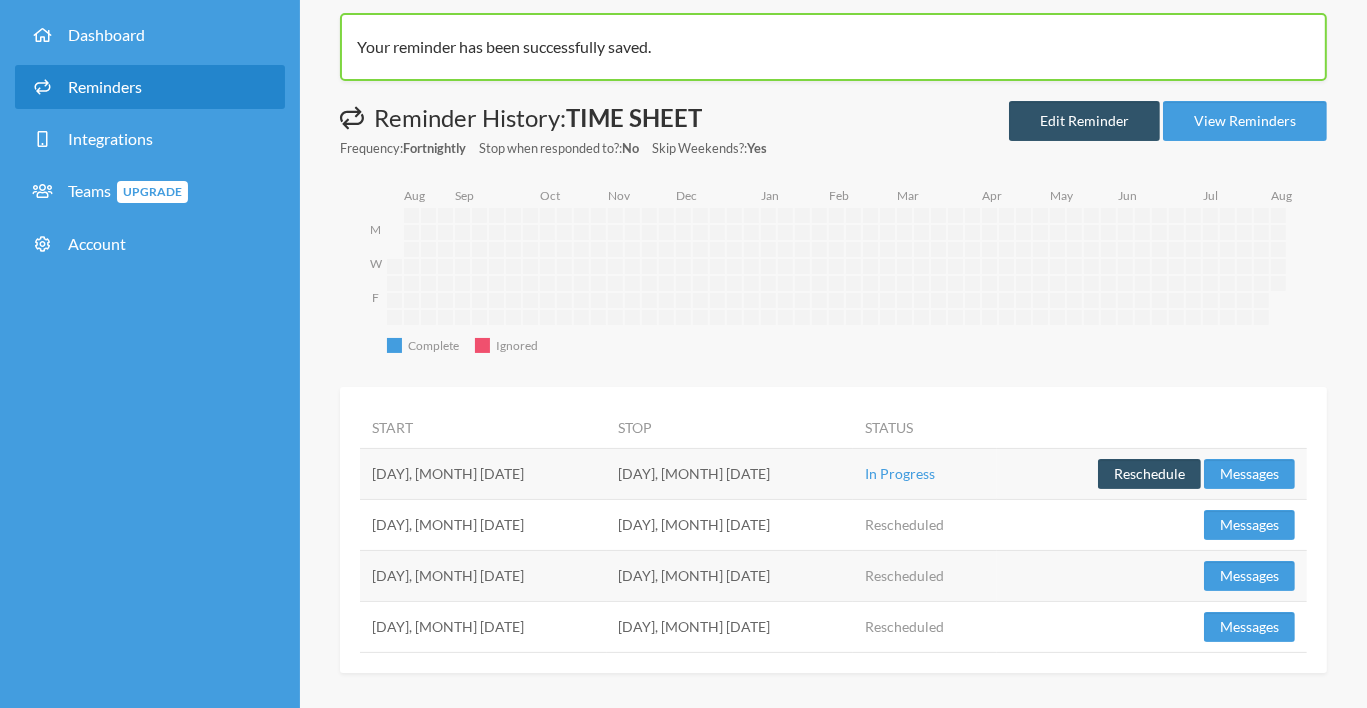 click on "Reschedule   Messages" at bounding box center [1152, 473] 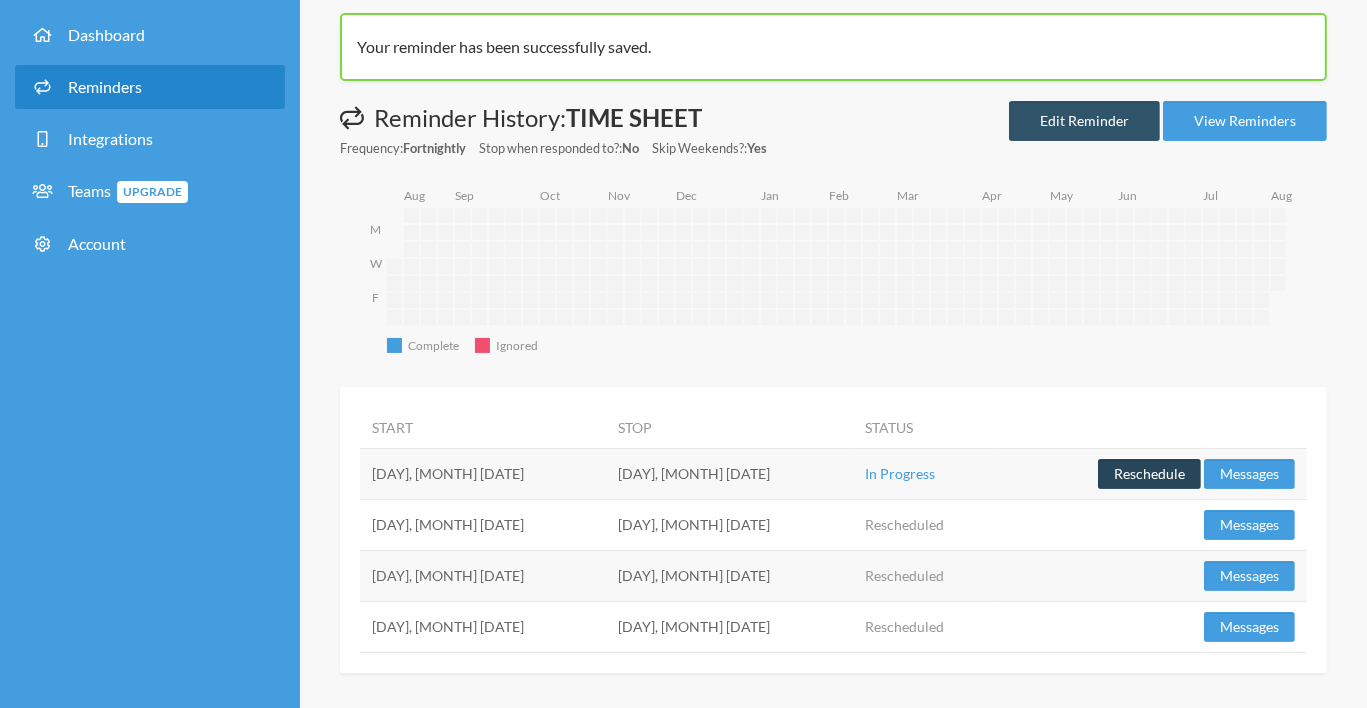 click on "Reschedule" at bounding box center [1149, 474] 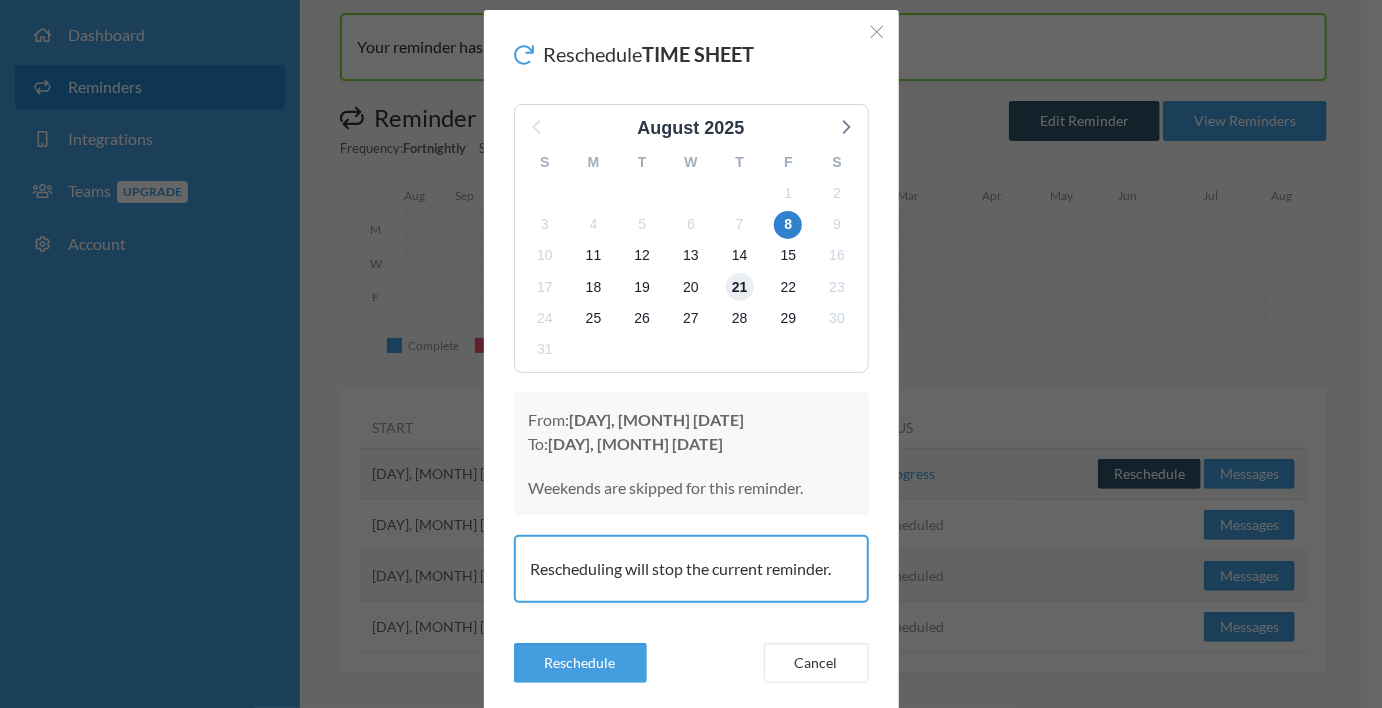 click on "21" at bounding box center [740, 287] 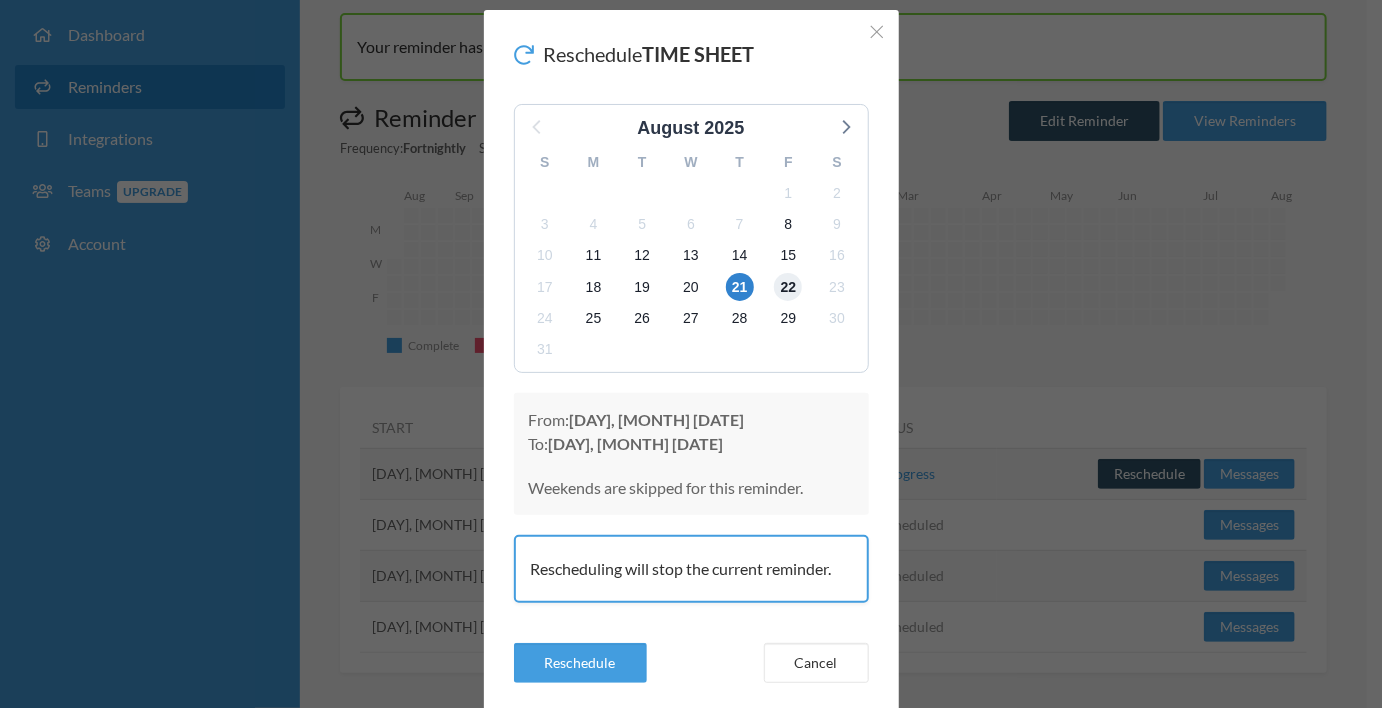 click on "22" at bounding box center [788, 287] 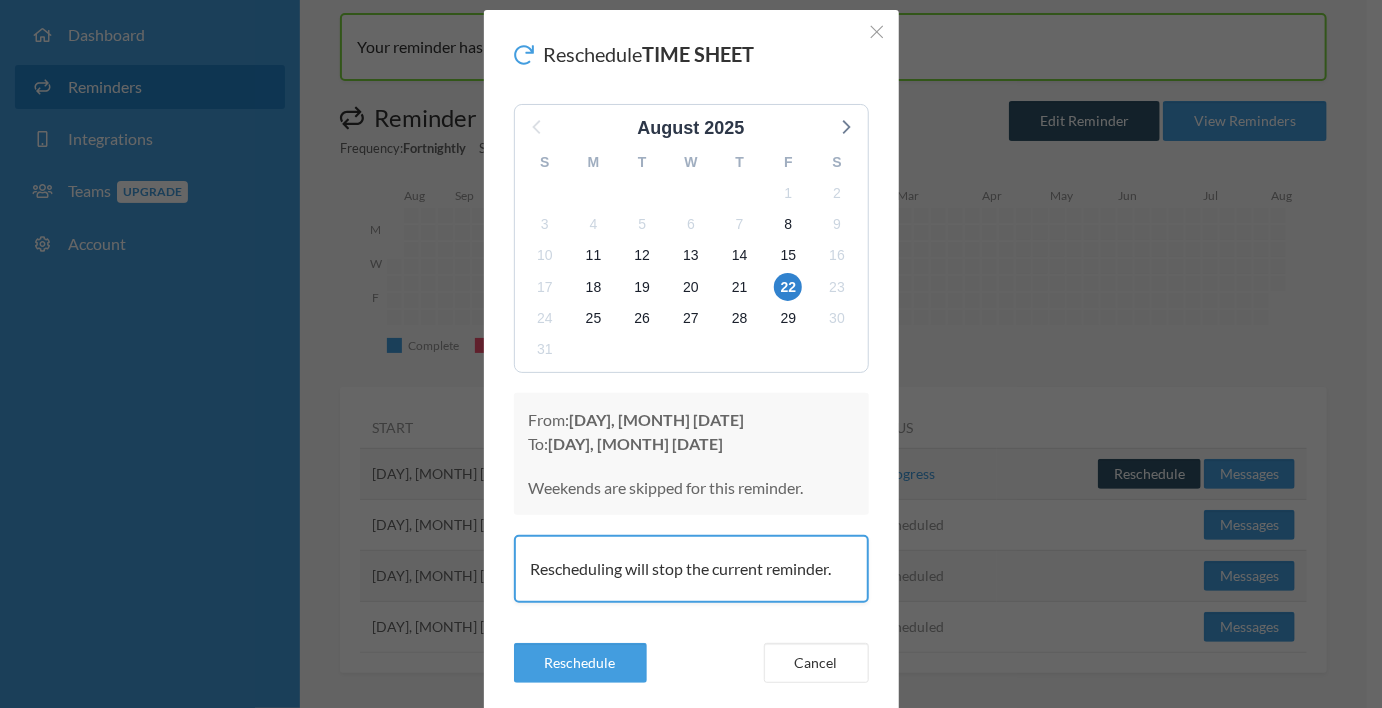 click on "21" at bounding box center [739, 287] 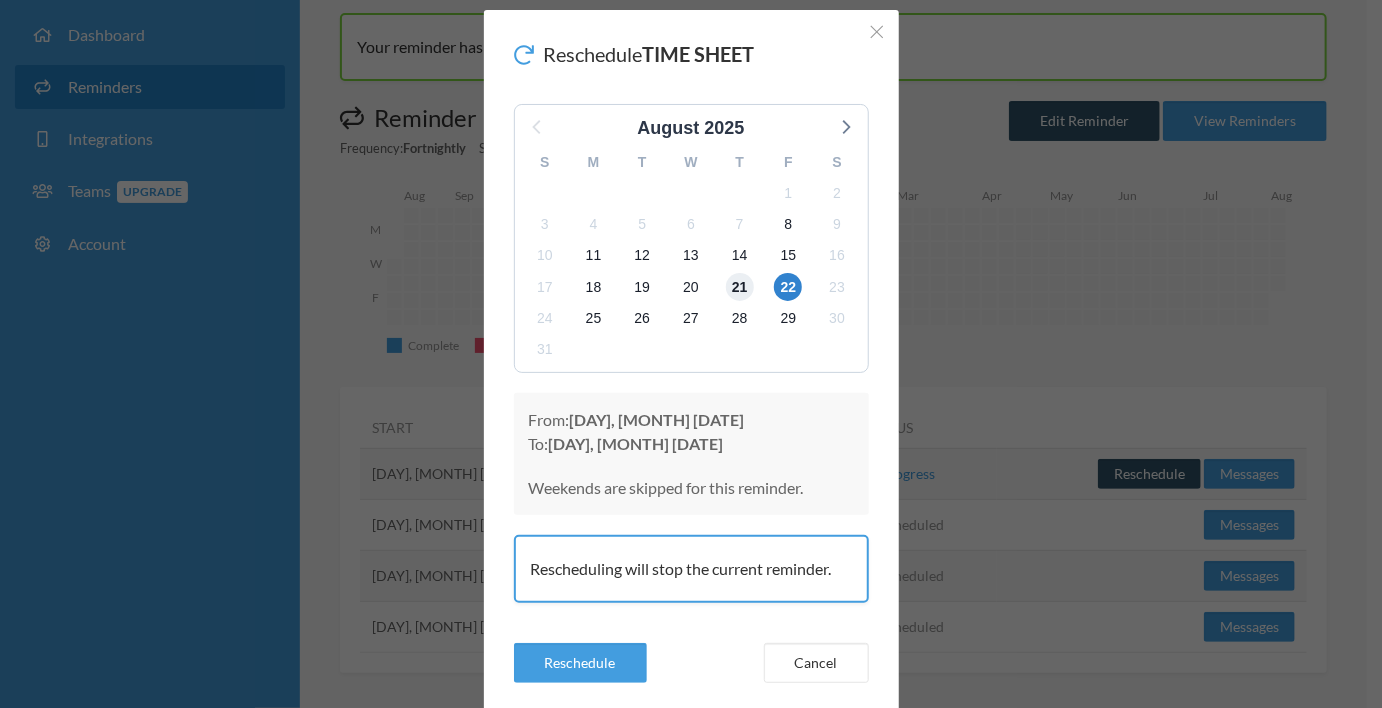 click on "21" at bounding box center [740, 287] 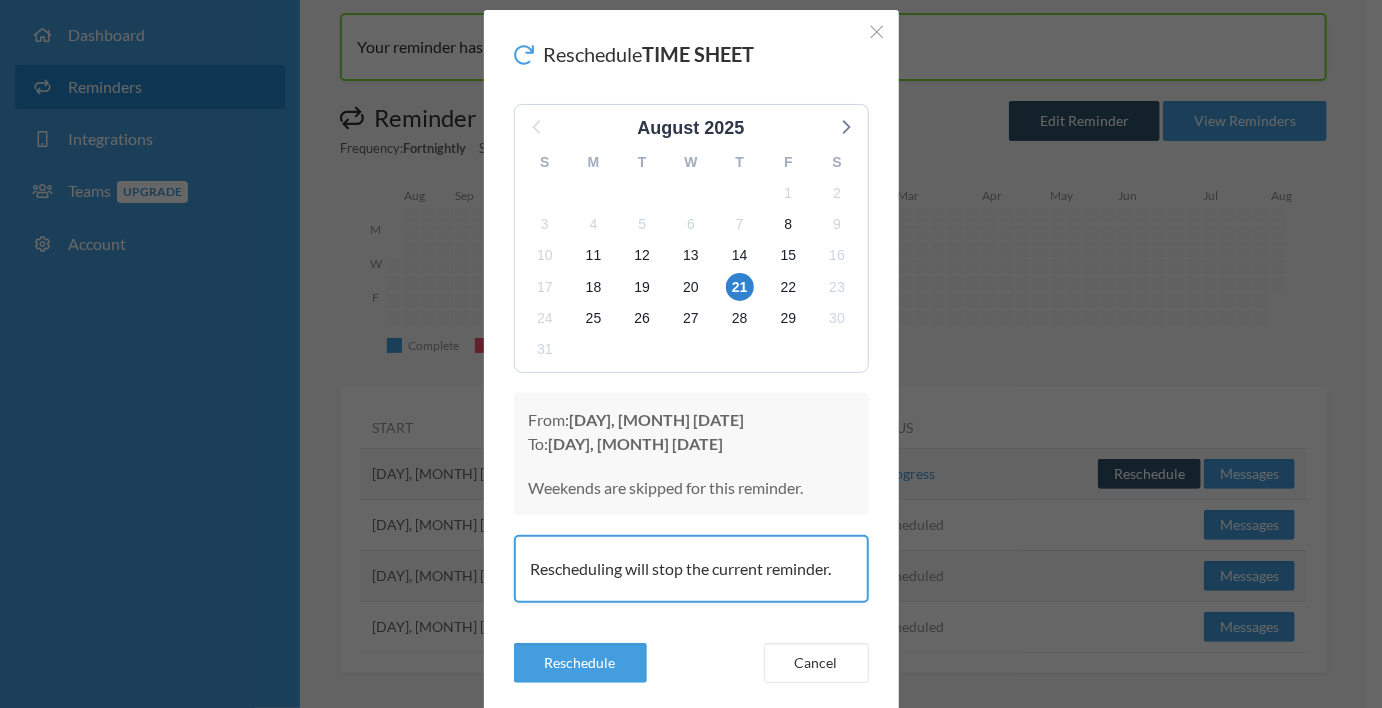 click on "From:  [DAY], [MONTH] [DATE]
To:  [DAY], [MONTH] [DATE]" at bounding box center [691, 432] 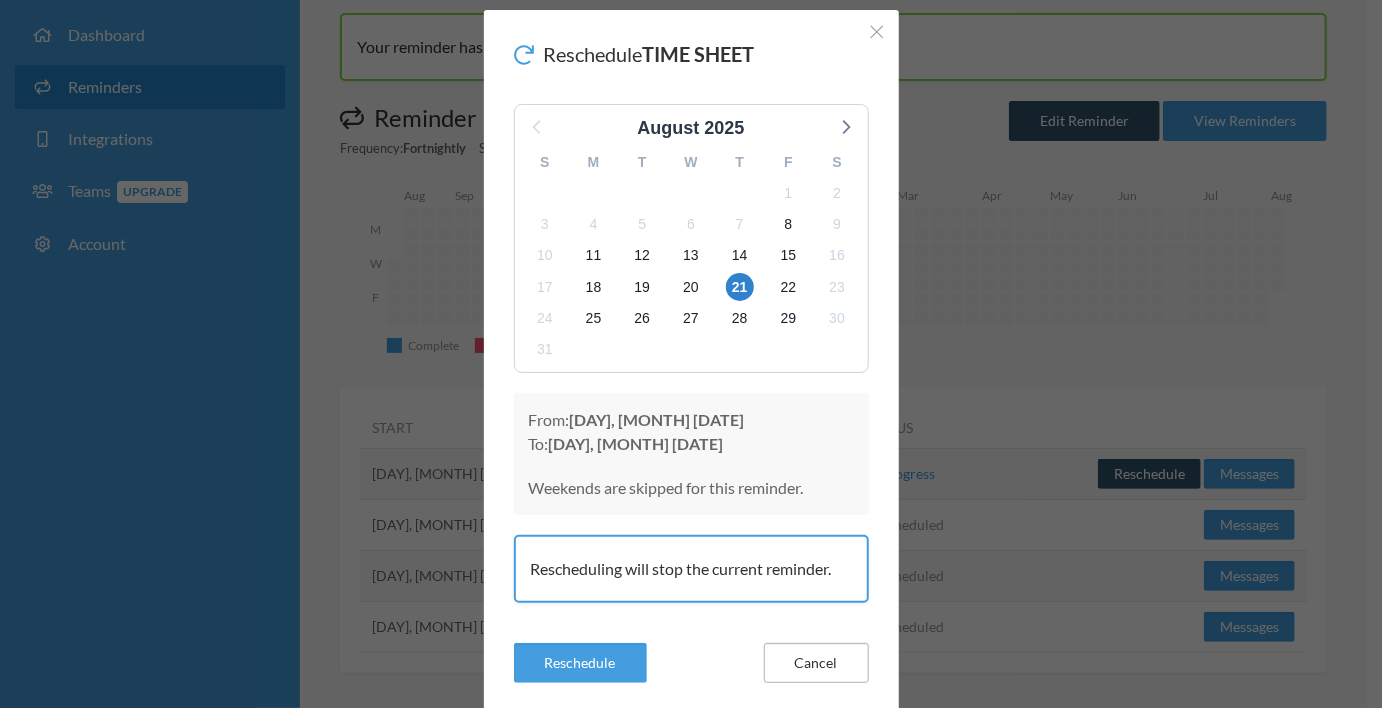 click on "Cancel" at bounding box center (816, 663) 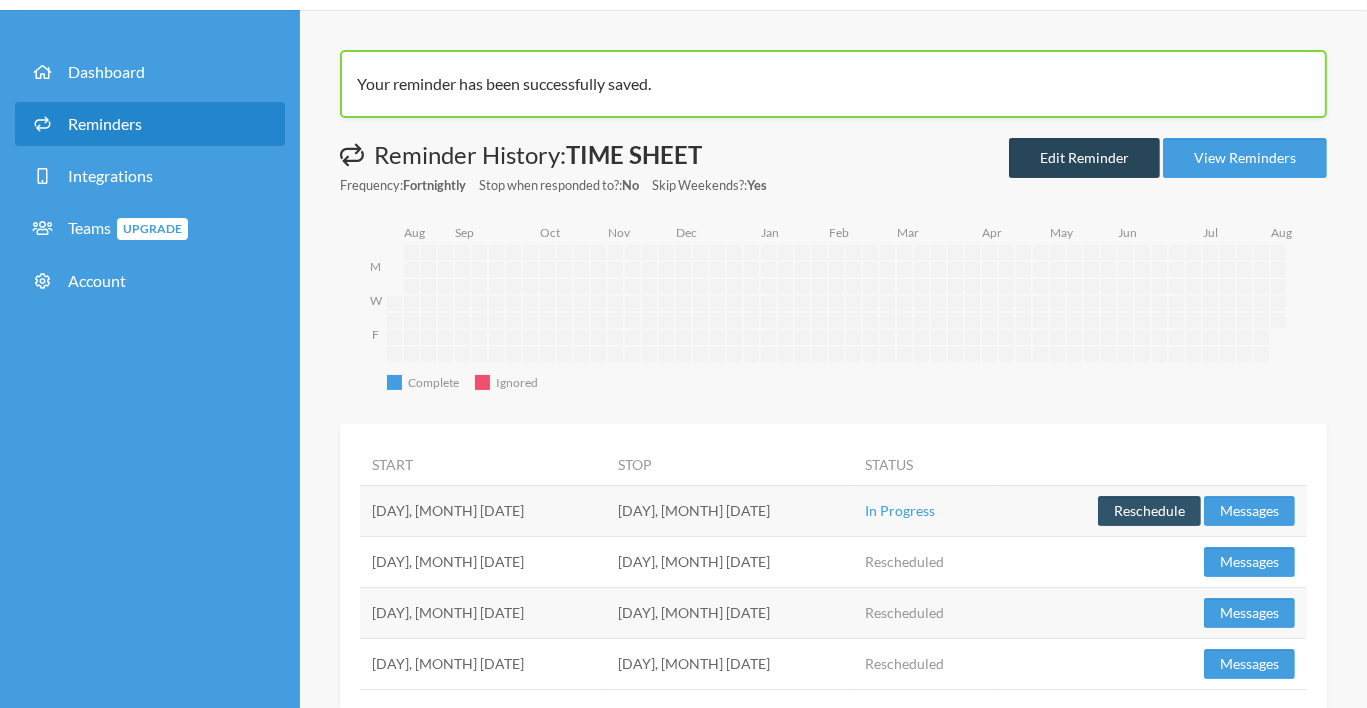 scroll, scrollTop: 57, scrollLeft: 0, axis: vertical 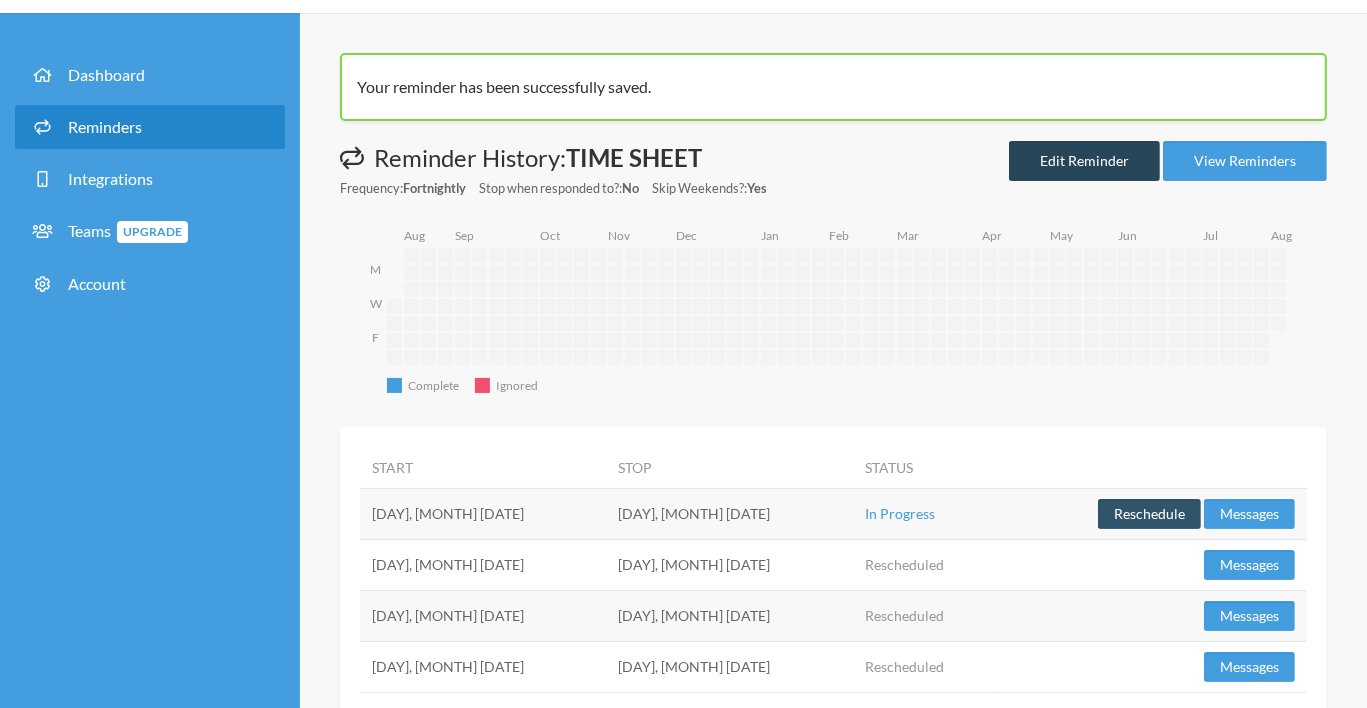 click on "Edit Reminder" at bounding box center (1084, 161) 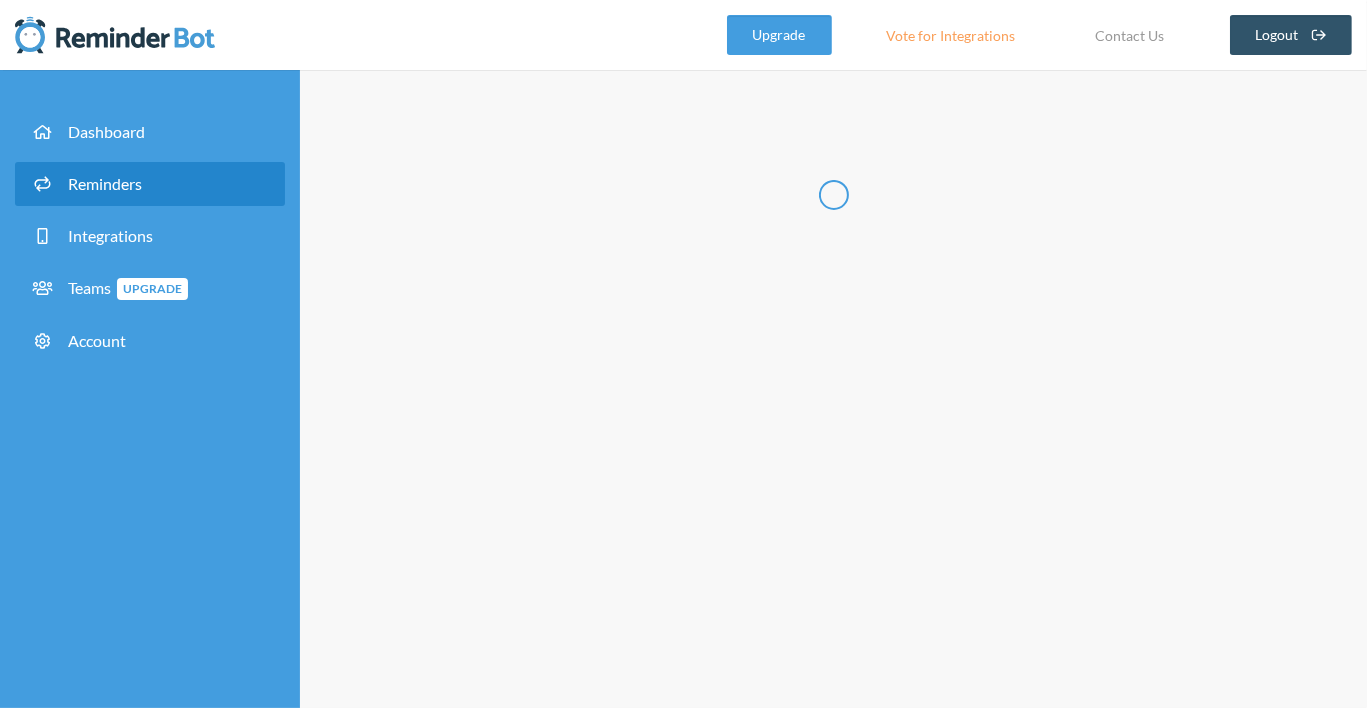 scroll, scrollTop: 0, scrollLeft: 0, axis: both 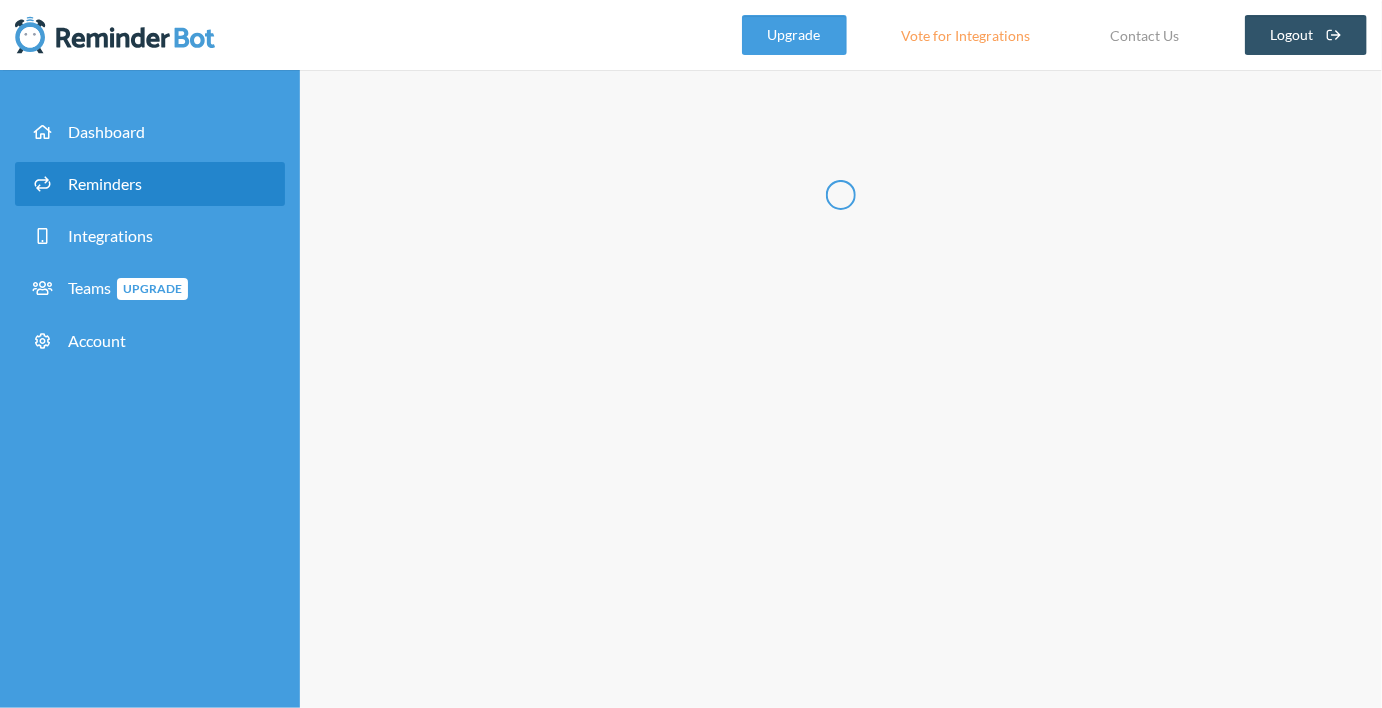 radio on "false" 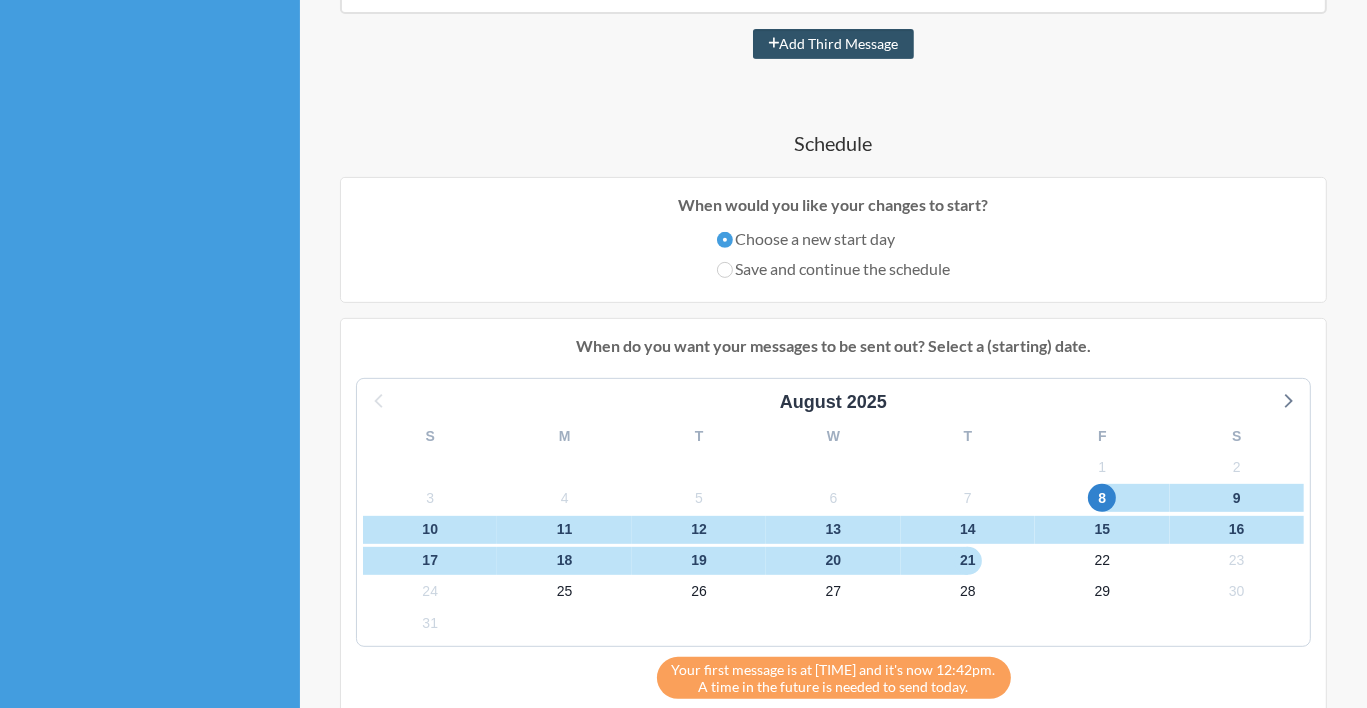 scroll, scrollTop: 920, scrollLeft: 0, axis: vertical 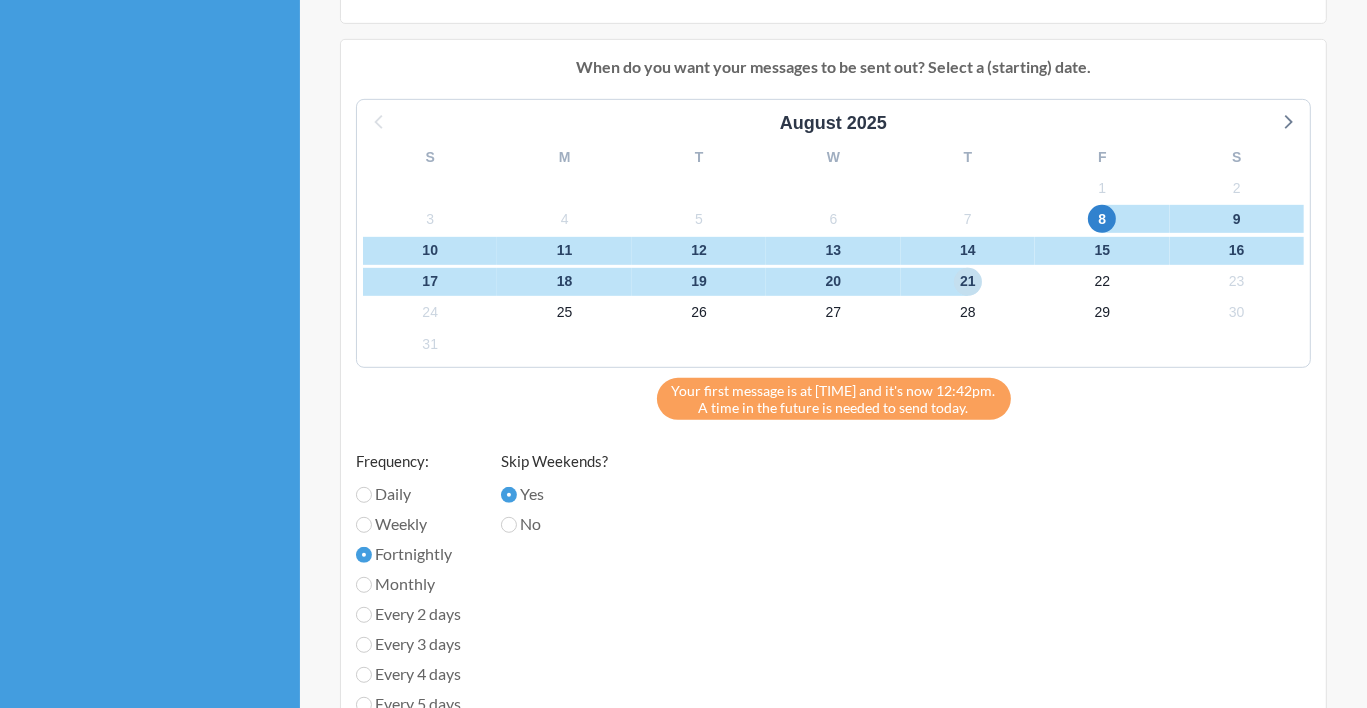click on "21" at bounding box center [968, 282] 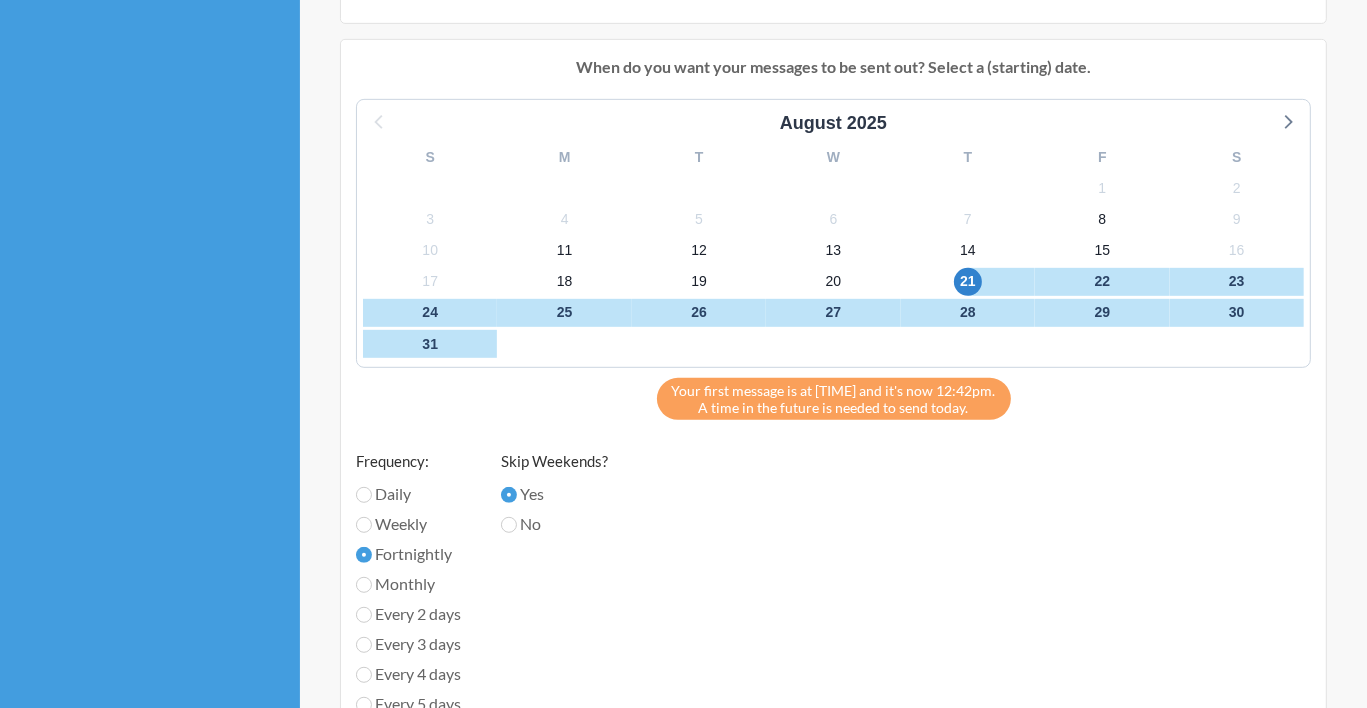 click on "[MONTH] [YEAR] S M T W T F S 27 28 29 30 31 1 2 3 4 5 6 7 8 9 10 11 12 13 14 15 16 17 18 19 20 21 22 23 24 25 26 27 28 29 30 31 1 2 3 4 5 6     Your first message is at 12:45pm and it's now 12:42pm.
A time in the future is needed to send today.
Frequency:    Daily  Weekly  Fortnightly  Monthly  Every 2 days  Every 3 days  Every 4 days  Every 5 days  Every 6 days   Skip Weekends?    Yes  No" at bounding box center [833, 431] 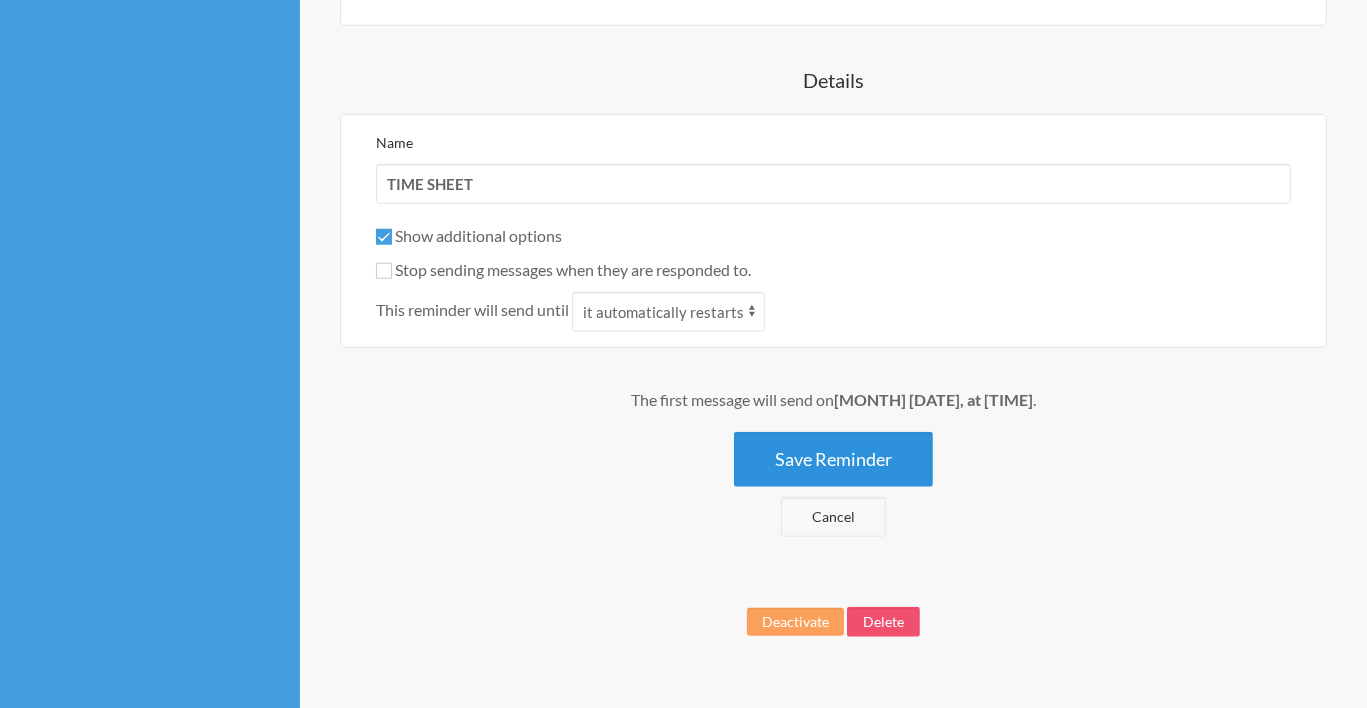 scroll, scrollTop: 1680, scrollLeft: 0, axis: vertical 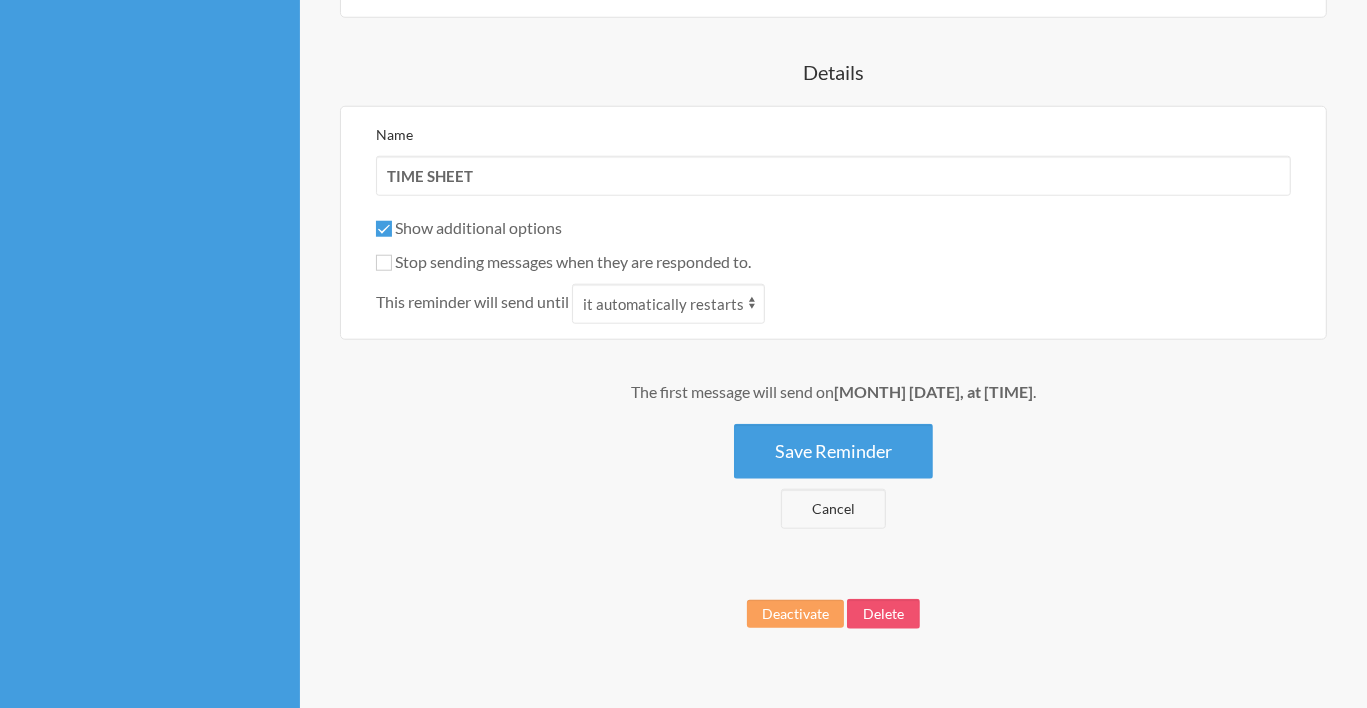 drag, startPoint x: 865, startPoint y: 454, endPoint x: 919, endPoint y: 409, distance: 70.292244 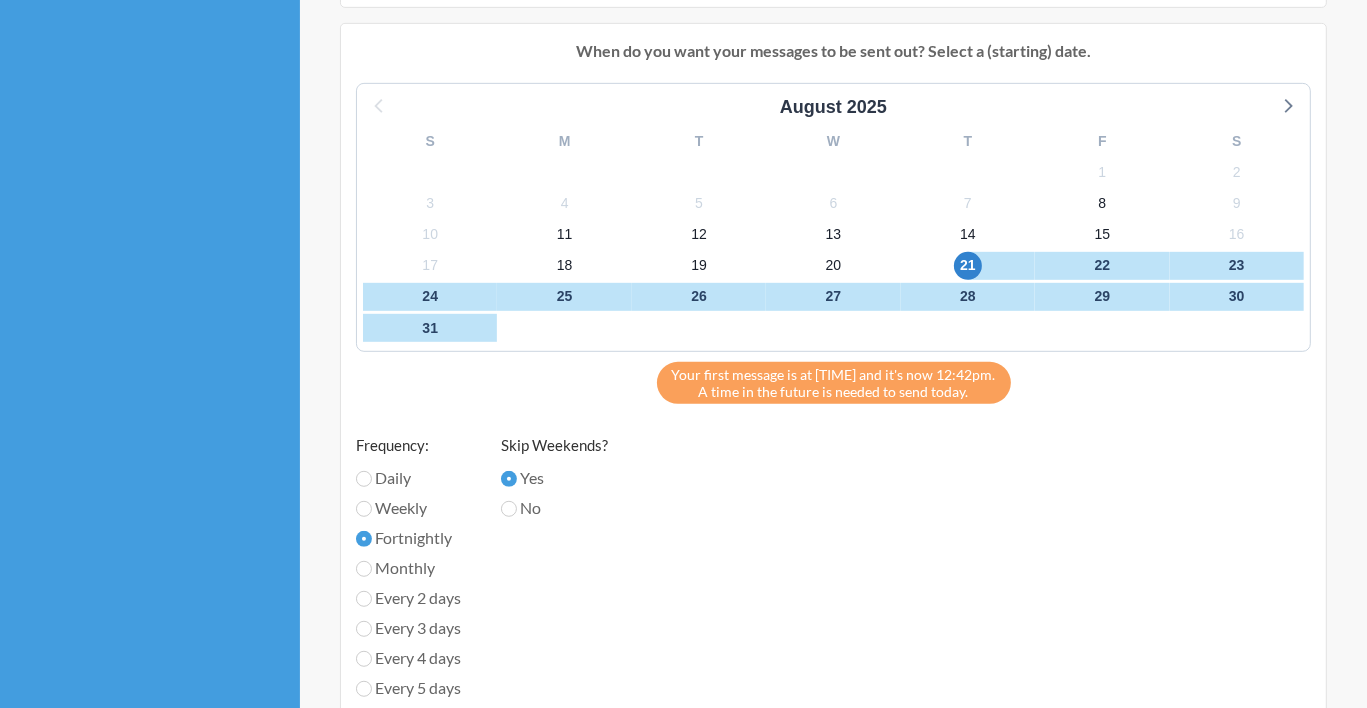 scroll, scrollTop: 1000, scrollLeft: 0, axis: vertical 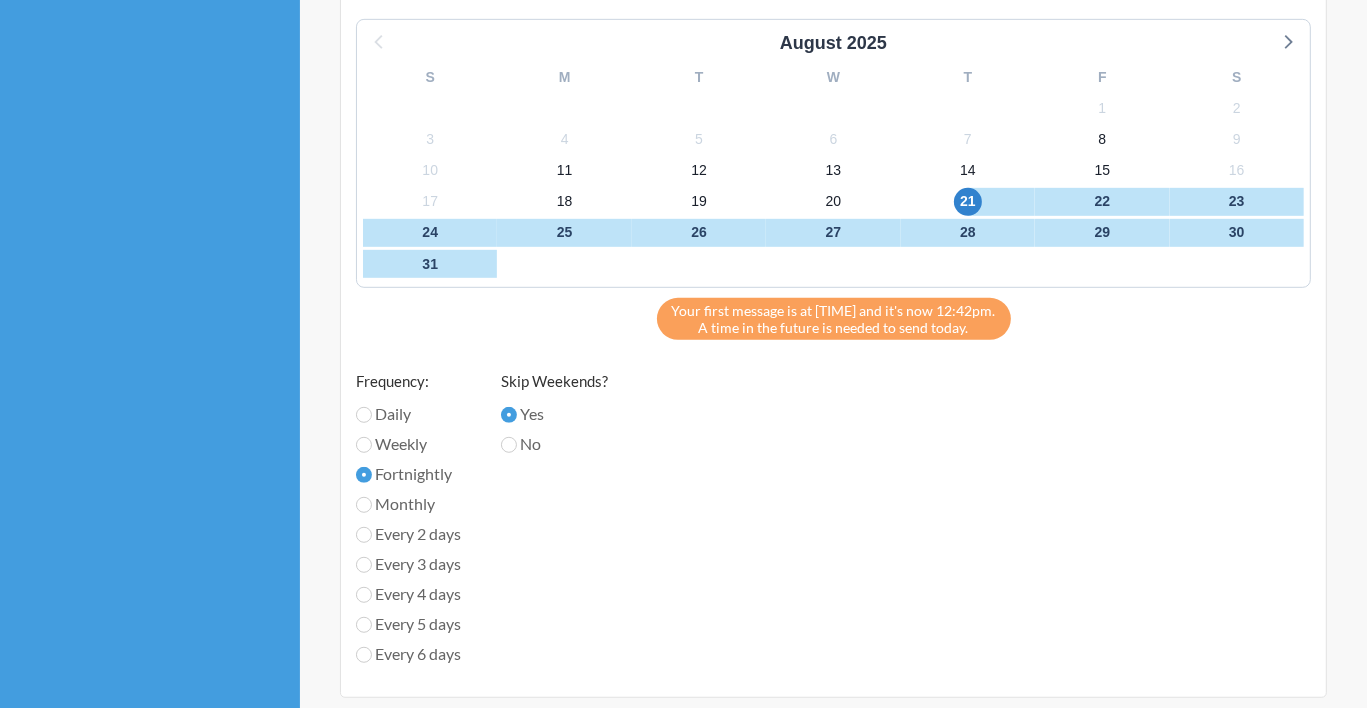 click on "[MONTH] [YEAR] S M T W T F S 27 28 29 30 31 1 2 3 4 5 6 7 8 9 10 11 12 13 14 15 16 17 18 19 20 21 22 23 24 25 26 27 28 29 30 31 1 2 3 4 5 6     Your first message is at 12:45pm and it's now 12:42pm.
A time in the future is needed to send today.
Frequency:    Daily  Weekly  Fortnightly  Monthly  Every 2 days  Every 3 days  Every 4 days  Every 5 days  Every 6 days   Skip Weekends?    Yes  No" at bounding box center [833, 351] 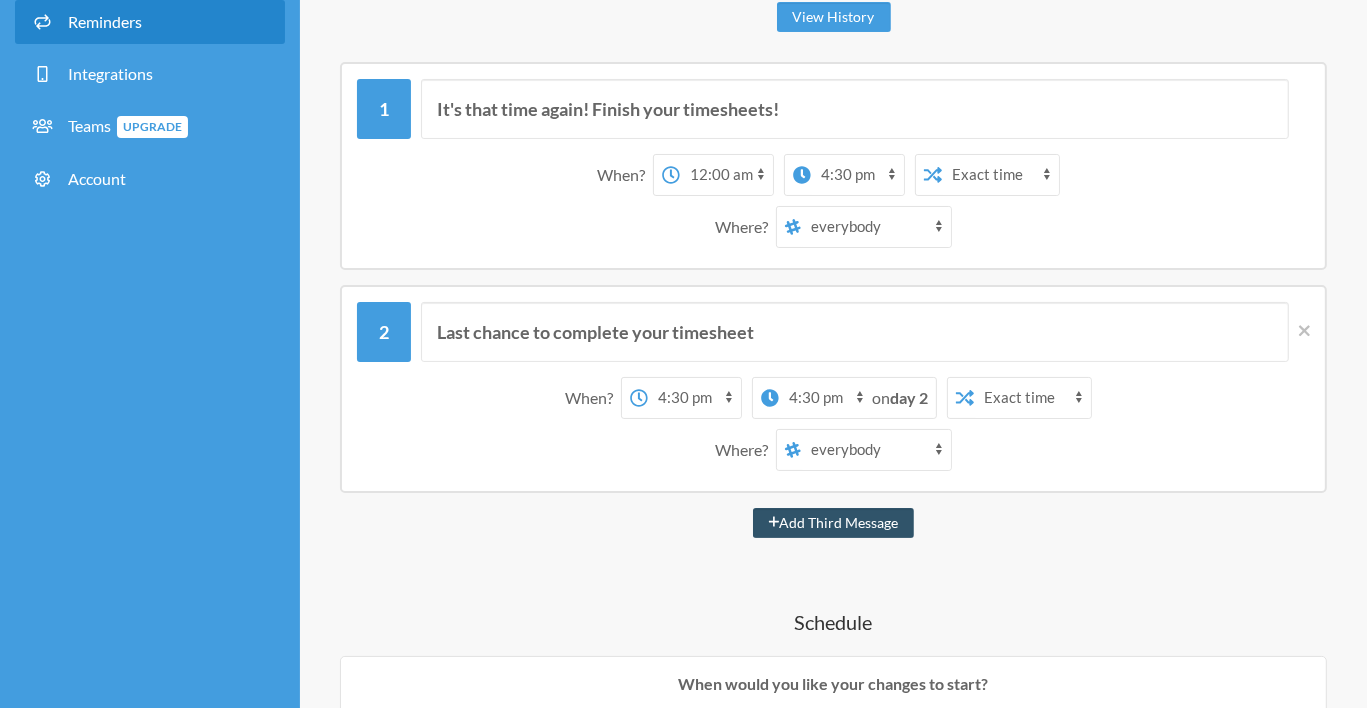 scroll, scrollTop: 160, scrollLeft: 0, axis: vertical 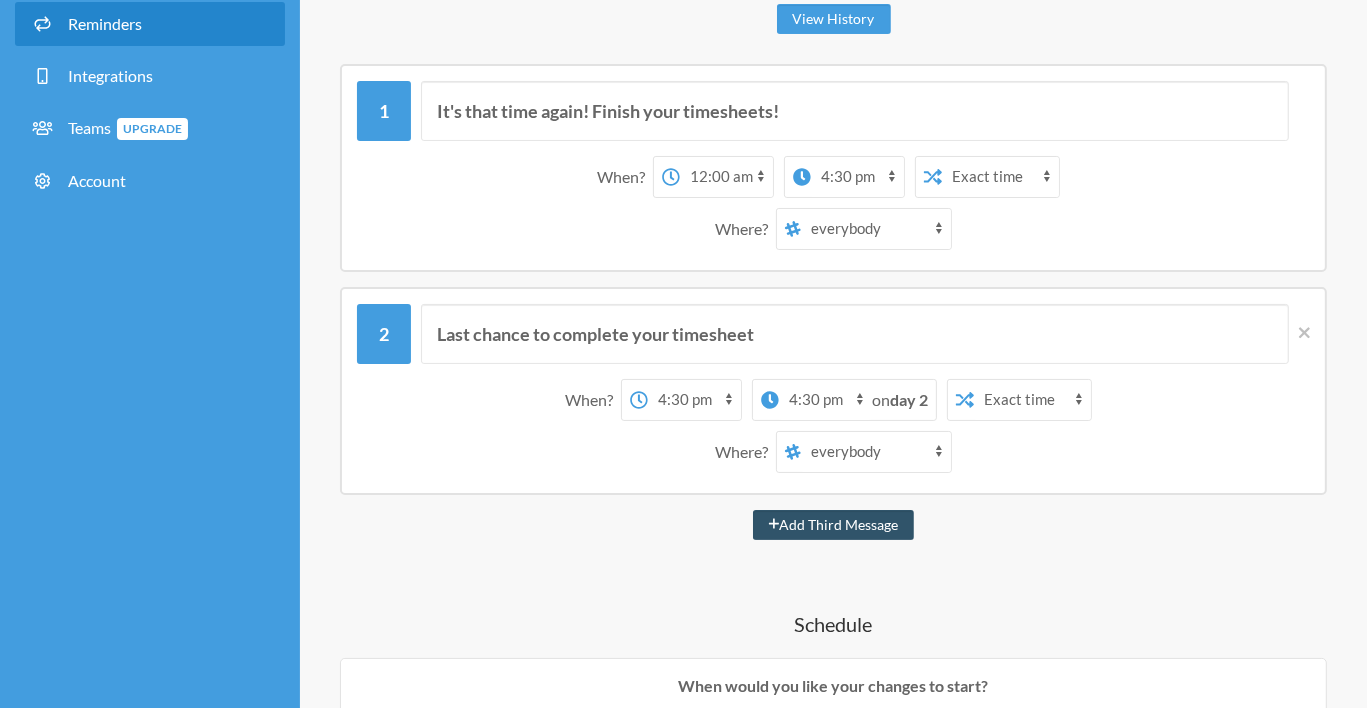 click on "12:00 am 12:15 am 12:30 am 12:45 am 1:00 am 1:15 am 1:30 am 1:45 am 2:00 am 2:15 am 2:30 am 2:45 am 3:00 am 3:15 am 3:30 am 3:45 am 4:00 am 4:15 am 4:30 am 4:45 am 5:00 am 5:15 am 5:30 am 5:45 am 6:00 am 6:15 am 6:30 am 6:45 am 7:00 am 7:15 am 7:30 am 7:45 am 8:00 am 8:15 am 8:30 am 8:45 am 9:00 am 9:15 am 9:30 am 9:45 am 10:00 am 10:15 am 10:30 am 10:45 am 11:00 am 11:15 am 11:30 am 11:45 am 12:00 pm 12:15 pm 12:30 pm 12:45 pm 1:00 pm 1:15 pm 1:30 pm 1:45 pm 2:00 pm 2:15 pm 2:30 pm 2:45 pm 3:00 pm 3:15 pm 3:30 pm 3:45 pm 4:00 pm 4:15 pm 4:30 pm 4:45 pm 5:00 pm 5:15 pm 5:30 pm 5:45 pm 6:00 pm 6:15 pm 6:30 pm 6:45 pm 7:00 pm 7:15 pm 7:30 pm 7:45 pm 8:00 pm 8:15 pm 8:30 pm 8:45 pm 9:00 pm 9:15 pm 9:30 pm 9:45 pm 10:00 pm 10:15 pm 10:30 pm 10:45 pm 11:00 pm 11:15 pm 11:30 pm 11:45 pm" at bounding box center (825, 400) 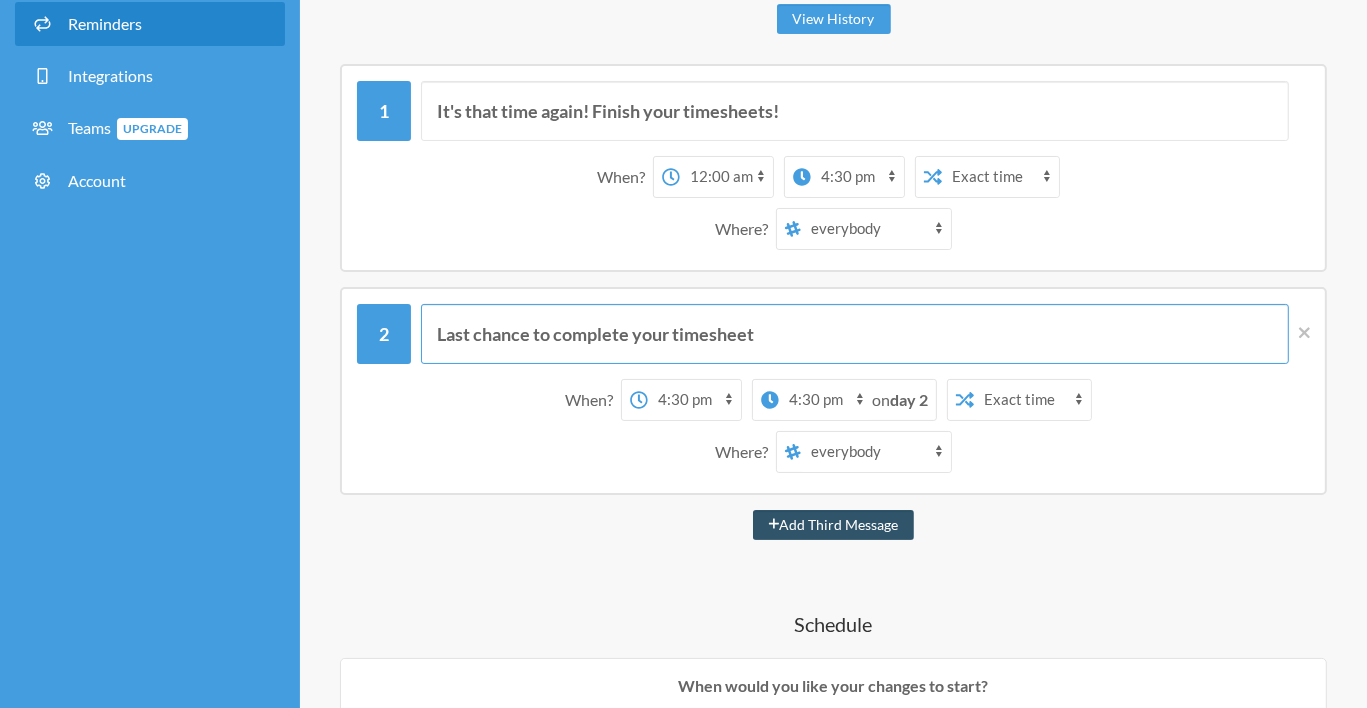 click on "Last chance to complete your timesheet" at bounding box center (855, 334) 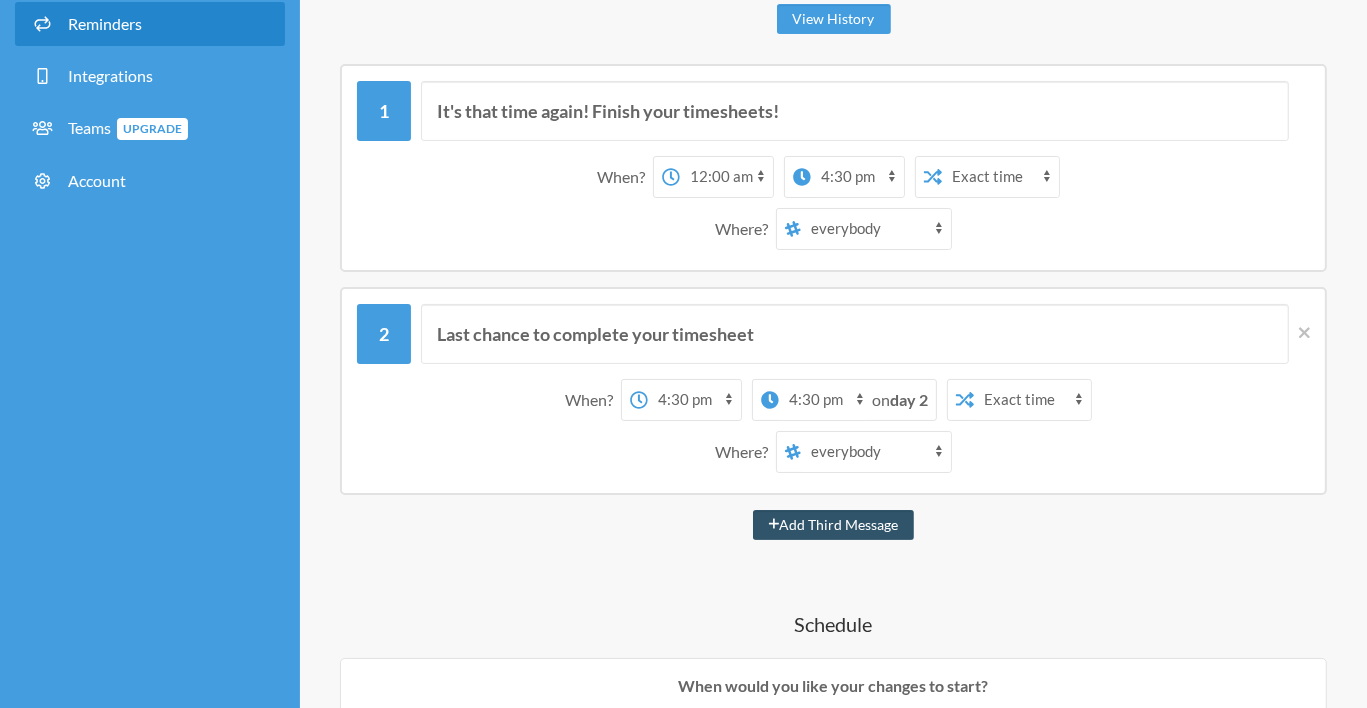 click on "12:00 am 12:15 am 12:30 am 12:45 am 1:00 am 1:15 am 1:30 am 1:45 am 2:00 am 2:15 am 2:30 am 2:45 am 3:00 am 3:15 am 3:30 am 3:45 am 4:00 am 4:15 am 4:30 am 4:45 am 5:00 am 5:15 am 5:30 am 5:45 am 6:00 am 6:15 am 6:30 am 6:45 am 7:00 am 7:15 am 7:30 am 7:45 am 8:00 am 8:15 am 8:30 am 8:45 am 9:00 am 9:15 am 9:30 am 9:45 am 10:00 am 10:15 am 10:30 am 10:45 am 11:00 am 11:15 am 11:30 am 11:45 am 12:00 pm 12:15 pm 12:30 pm 12:45 pm 1:00 pm 1:15 pm 1:30 pm 1:45 pm 2:00 pm 2:15 pm 2:30 pm 2:45 pm 3:00 pm 3:15 pm 3:30 pm 3:45 pm 4:00 pm 4:15 pm 4:30 pm 4:45 pm 5:00 pm 5:15 pm 5:30 pm 5:45 pm 6:00 pm 6:15 pm 6:30 pm 6:45 pm 7:00 pm 7:15 pm 7:30 pm 7:45 pm 8:00 pm 8:15 pm 8:30 pm 8:45 pm 9:00 pm 9:15 pm 9:30 pm 9:45 pm 10:00 pm 10:15 pm 10:30 pm 10:45 pm 11:00 pm 11:15 pm 11:30 pm 11:45 pm" at bounding box center [694, 400] 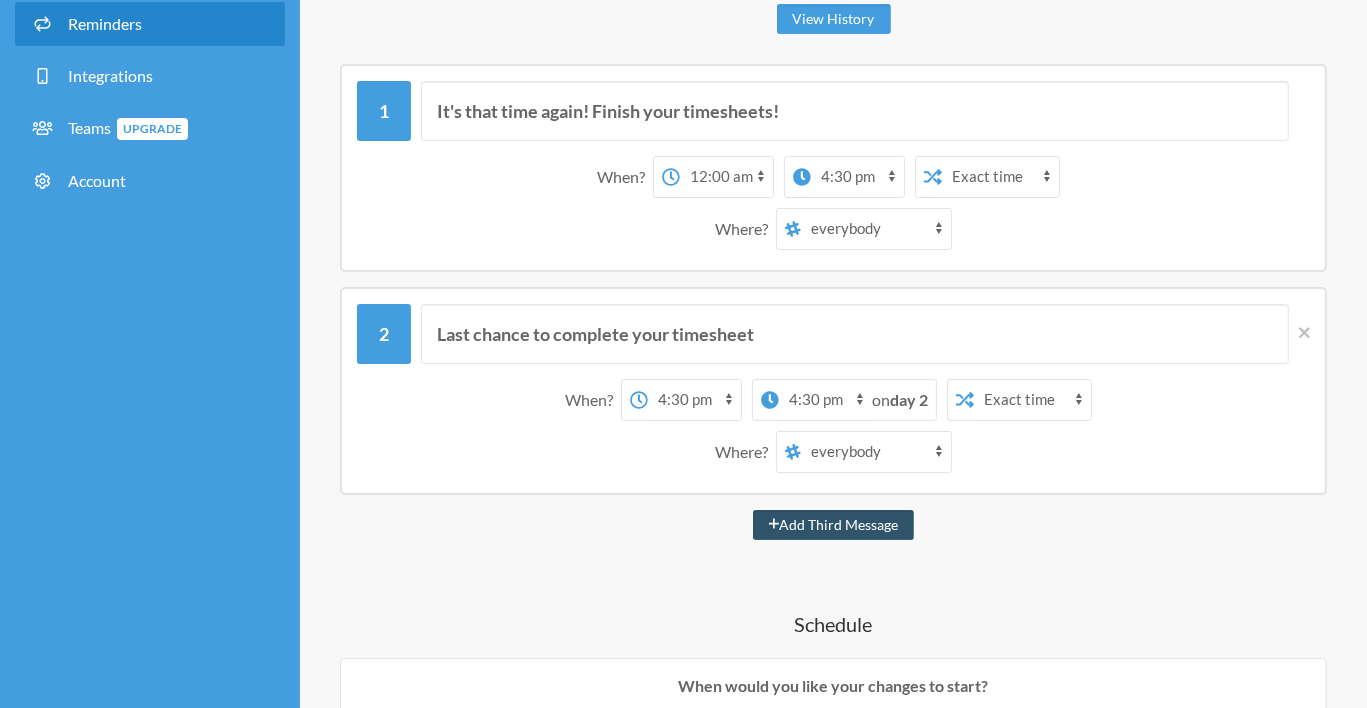 click on "12:00 am 12:15 am 12:30 am 12:45 am 1:00 am 1:15 am 1:30 am 1:45 am 2:00 am 2:15 am 2:30 am 2:45 am 3:00 am 3:15 am 3:30 am 3:45 am 4:00 am 4:15 am 4:30 am 4:45 am 5:00 am 5:15 am 5:30 am 5:45 am 6:00 am 6:15 am 6:30 am 6:45 am 7:00 am 7:15 am 7:30 am 7:45 am 8:00 am 8:15 am 8:30 am 8:45 am 9:00 am 9:15 am 9:30 am 9:45 am 10:00 am 10:15 am 10:30 am 10:45 am 11:00 am 11:15 am 11:30 am 11:45 am 12:00 pm 12:15 pm 12:30 pm 12:45 pm 1:00 pm 1:15 pm 1:30 pm 1:45 pm 2:00 pm 2:15 pm 2:30 pm 2:45 pm 3:00 pm 3:15 pm 3:30 pm 3:45 pm 4:00 pm 4:15 pm 4:30 pm 4:45 pm 5:00 pm 5:15 pm 5:30 pm 5:45 pm 6:00 pm 6:15 pm 6:30 pm 6:45 pm 7:00 pm 7:15 pm 7:30 pm 7:45 pm 8:00 pm 8:15 pm 8:30 pm 8:45 pm 9:00 pm 9:15 pm 9:30 pm 9:45 pm 10:00 pm 10:15 pm 10:30 pm 10:45 pm 11:00 pm 11:15 pm 11:30 pm 11:45 pm" at bounding box center [694, 400] 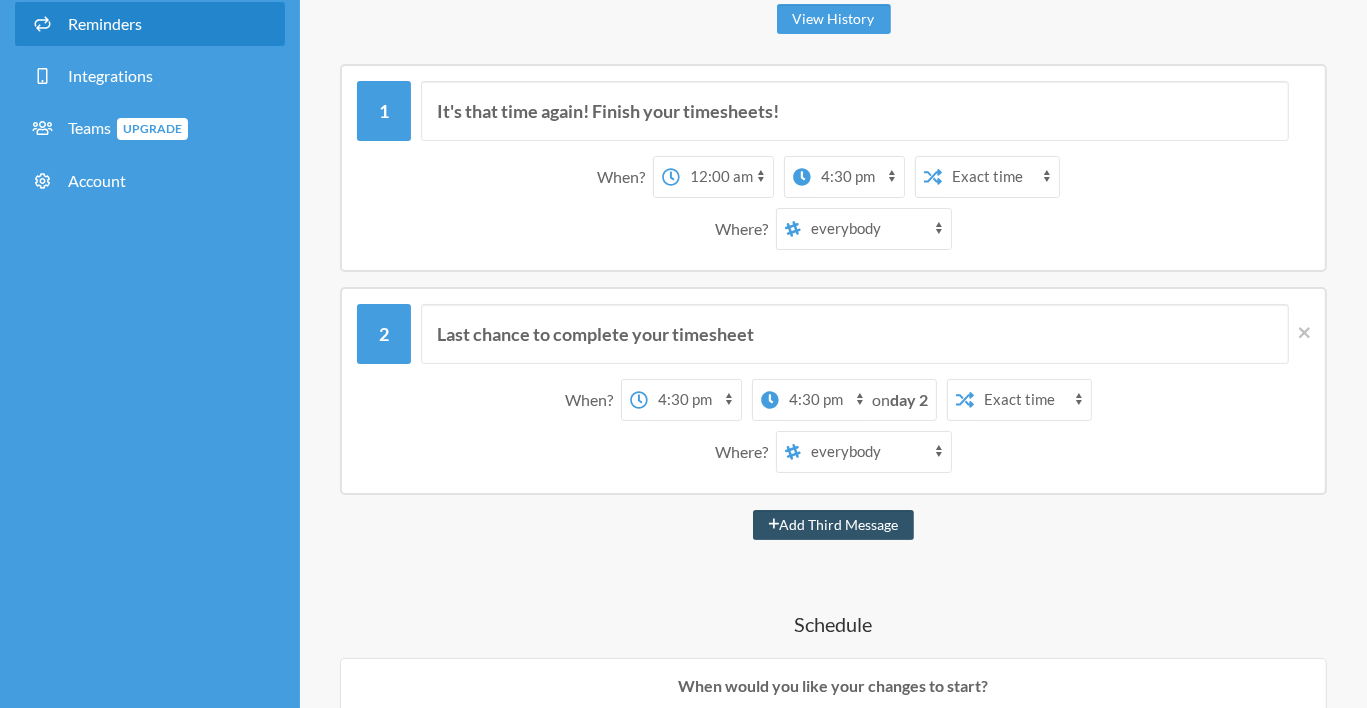 click on "12:00 am 12:15 am 12:30 am 12:45 am 1:00 am 1:15 am 1:30 am 1:45 am 2:00 am 2:15 am 2:30 am 2:45 am 3:00 am 3:15 am 3:30 am 3:45 am 4:00 am 4:15 am 4:30 am 4:45 am 5:00 am 5:15 am 5:30 am 5:45 am 6:00 am 6:15 am 6:30 am 6:45 am 7:00 am 7:15 am 7:30 am 7:45 am 8:00 am 8:15 am 8:30 am 8:45 am 9:00 am 9:15 am 9:30 am 9:45 am 10:00 am 10:15 am 10:30 am 10:45 am 11:00 am 11:15 am 11:30 am 11:45 am 12:00 pm 12:15 pm 12:30 pm 12:45 pm 1:00 pm 1:15 pm 1:30 pm 1:45 pm 2:00 pm 2:15 pm 2:30 pm 2:45 pm 3:00 pm 3:15 pm 3:30 pm 3:45 pm 4:00 pm 4:15 pm 4:30 pm 4:45 pm 5:00 pm 5:15 pm 5:30 pm 5:45 pm 6:00 pm 6:15 pm 6:30 pm 6:45 pm 7:00 pm 7:15 pm 7:30 pm 7:45 pm 8:00 pm 8:15 pm 8:30 pm 8:45 pm 9:00 pm 9:15 pm 9:30 pm 9:45 pm 10:00 pm 10:15 pm 10:30 pm 10:45 pm 11:00 pm 11:15 pm 11:30 pm 11:45 pm" at bounding box center [857, 177] 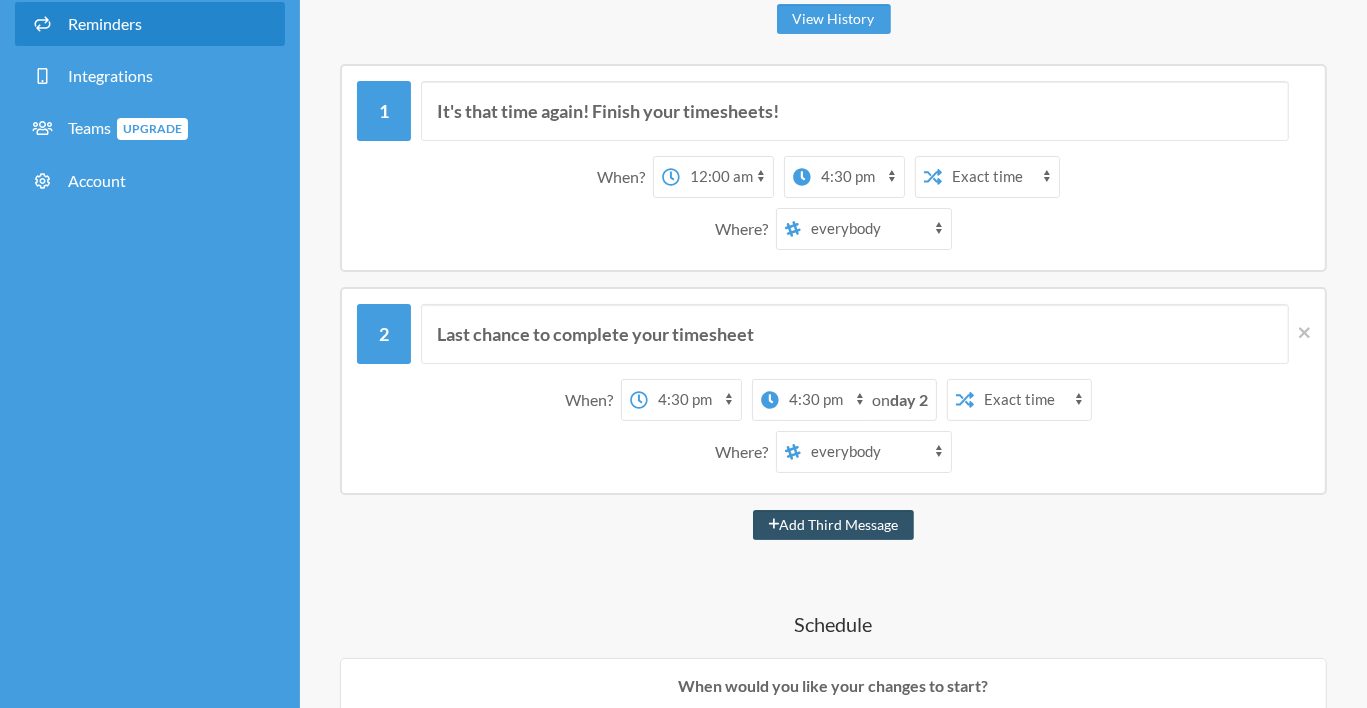 click on "12:00 am 12:15 am 12:30 am 12:45 am 1:00 am 1:15 am 1:30 am 1:45 am 2:00 am 2:15 am 2:30 am 2:45 am 3:00 am 3:15 am 3:30 am 3:45 am 4:00 am 4:15 am 4:30 am 4:45 am 5:00 am 5:15 am 5:30 am 5:45 am 6:00 am 6:15 am 6:30 am 6:45 am 7:00 am 7:15 am 7:30 am 7:45 am 8:00 am 8:15 am 8:30 am 8:45 am 9:00 am 9:15 am 9:30 am 9:45 am 10:00 am 10:15 am 10:30 am 10:45 am 11:00 am 11:15 am 11:30 am 11:45 am 12:00 pm 12:15 pm 12:30 pm 12:45 pm 1:00 pm 1:15 pm 1:30 pm 1:45 pm 2:00 pm 2:15 pm 2:30 pm 2:45 pm 3:00 pm 3:15 pm 3:30 pm 3:45 pm 4:00 pm 4:15 pm 4:30 pm 4:45 pm 5:00 pm 5:15 pm 5:30 pm 5:45 pm 6:00 pm 6:15 pm 6:30 pm 6:45 pm 7:00 pm 7:15 pm 7:30 pm 7:45 pm 8:00 pm 8:15 pm 8:30 pm 8:45 pm 9:00 pm 9:15 pm 9:30 pm 9:45 pm 10:00 pm 10:15 pm 10:30 pm 10:45 pm 11:00 pm 11:15 pm 11:30 pm 11:45 pm" at bounding box center (857, 177) 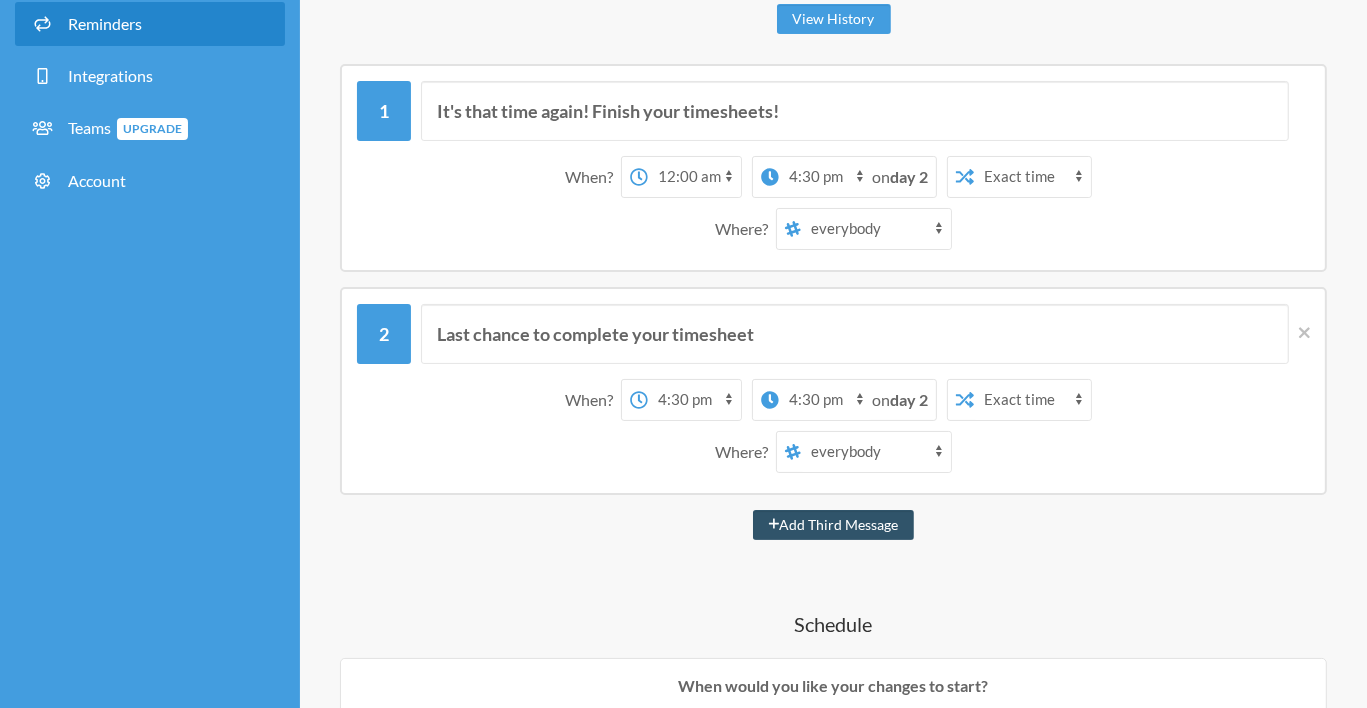 click on "day 2" at bounding box center (909, 176) 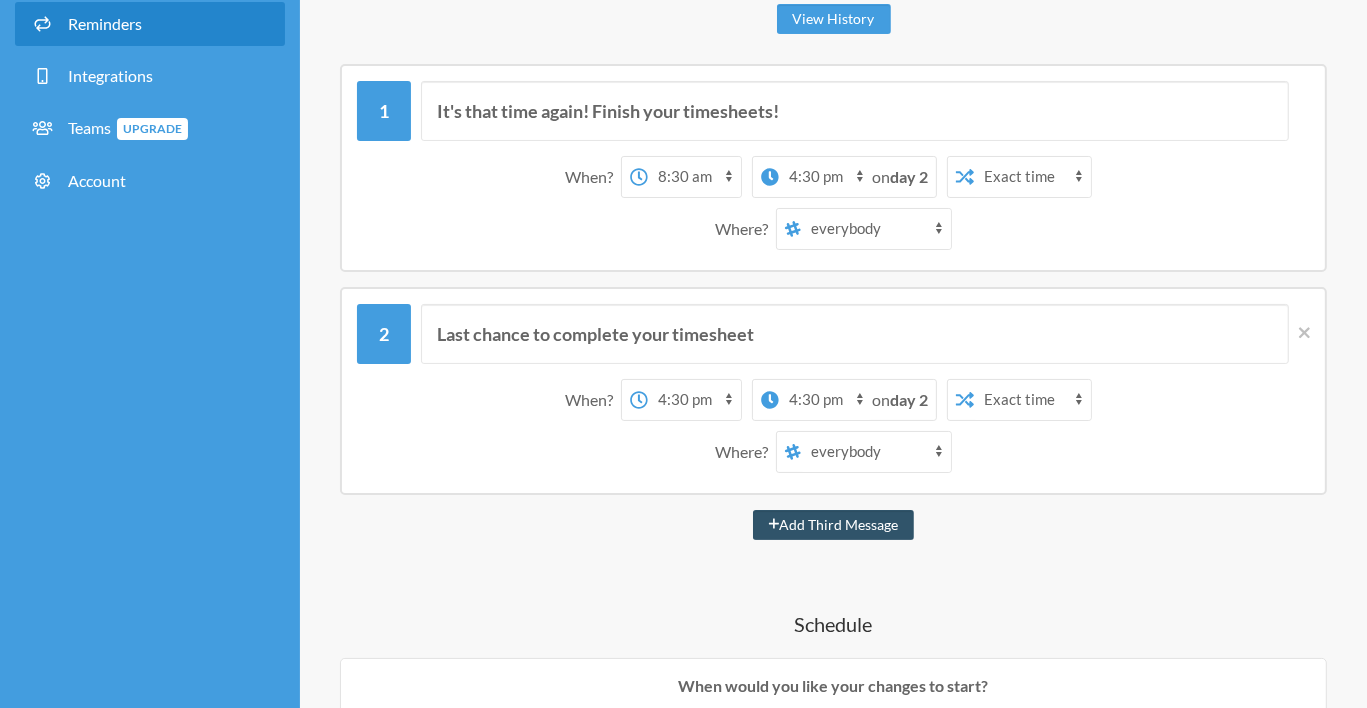 click on "Where?                   everybody staff-mental-health   [FIRST] [LAST] [FIRST] [LAST] [FIRST] [LAST] [FIRST] [LAST] [FIRST] [LAST] [FIRST] [LAST] [FIRST] [LAST] [FIRST] [LAST] [FIRST] [LAST]" at bounding box center (833, 229) 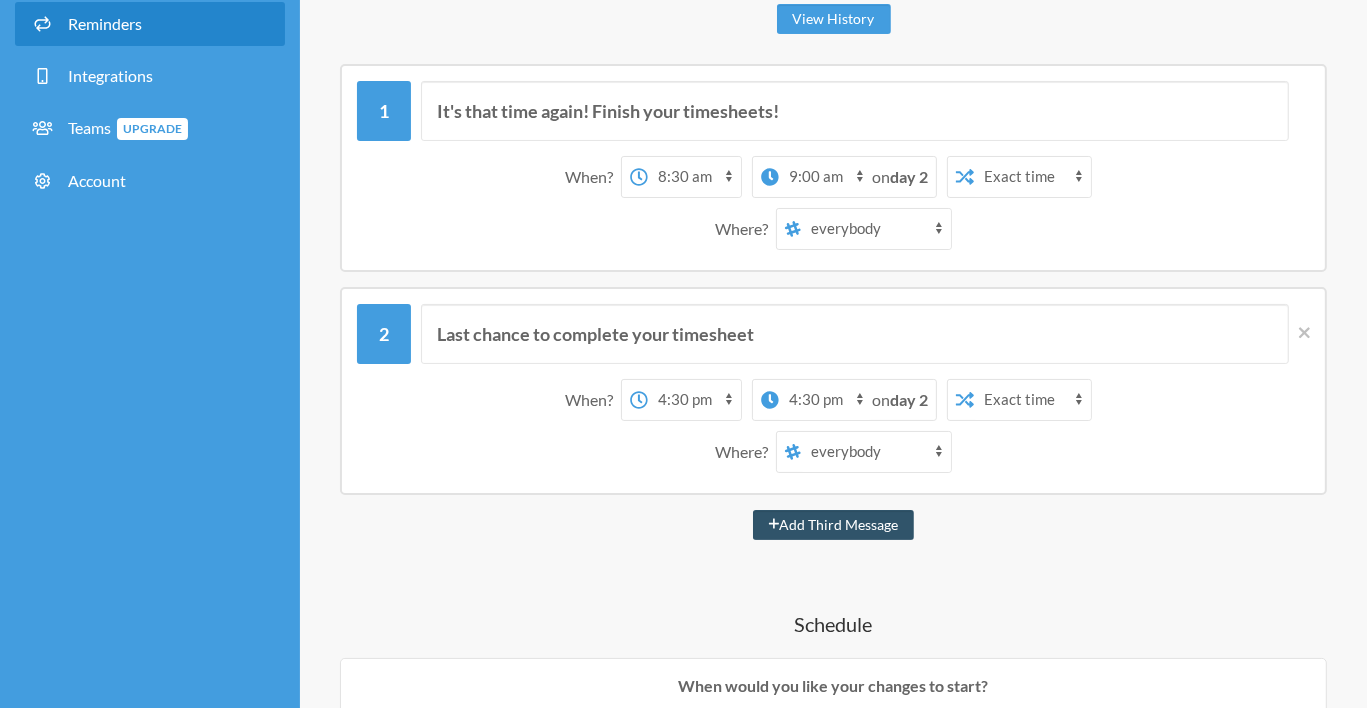 click on "12:00 am 12:15 am 12:30 am 12:45 am 1:00 am 1:15 am 1:30 am 1:45 am 2:00 am 2:15 am 2:30 am 2:45 am 3:00 am 3:15 am 3:30 am 3:45 am 4:00 am 4:15 am 4:30 am 4:45 am 5:00 am 5:15 am 5:30 am 5:45 am 6:00 am 6:15 am 6:30 am 6:45 am 7:00 am 7:15 am 7:30 am 7:45 am 8:00 am 8:15 am 8:30 am 8:45 am 9:00 am 9:15 am 9:30 am 9:45 am 10:00 am 10:15 am 10:30 am 10:45 am 11:00 am 11:15 am 11:30 am 11:45 am 12:00 pm 12:15 pm 12:30 pm 12:45 pm 1:00 pm 1:15 pm 1:30 pm 1:45 pm 2:00 pm 2:15 pm 2:30 pm 2:45 pm 3:00 pm 3:15 pm 3:30 pm 3:45 pm 4:00 pm 4:15 pm 4:30 pm 4:45 pm 5:00 pm 5:15 pm 5:30 pm 5:45 pm 6:00 pm 6:15 pm 6:30 pm 6:45 pm 7:00 pm 7:15 pm 7:30 pm 7:45 pm 8:00 pm 8:15 pm 8:30 pm 8:45 pm 9:00 pm 9:15 pm 9:30 pm 9:45 pm 10:00 pm 10:15 pm 10:30 pm 10:45 pm 11:00 pm 11:15 pm 11:30 pm 11:45 pm" at bounding box center [825, 177] 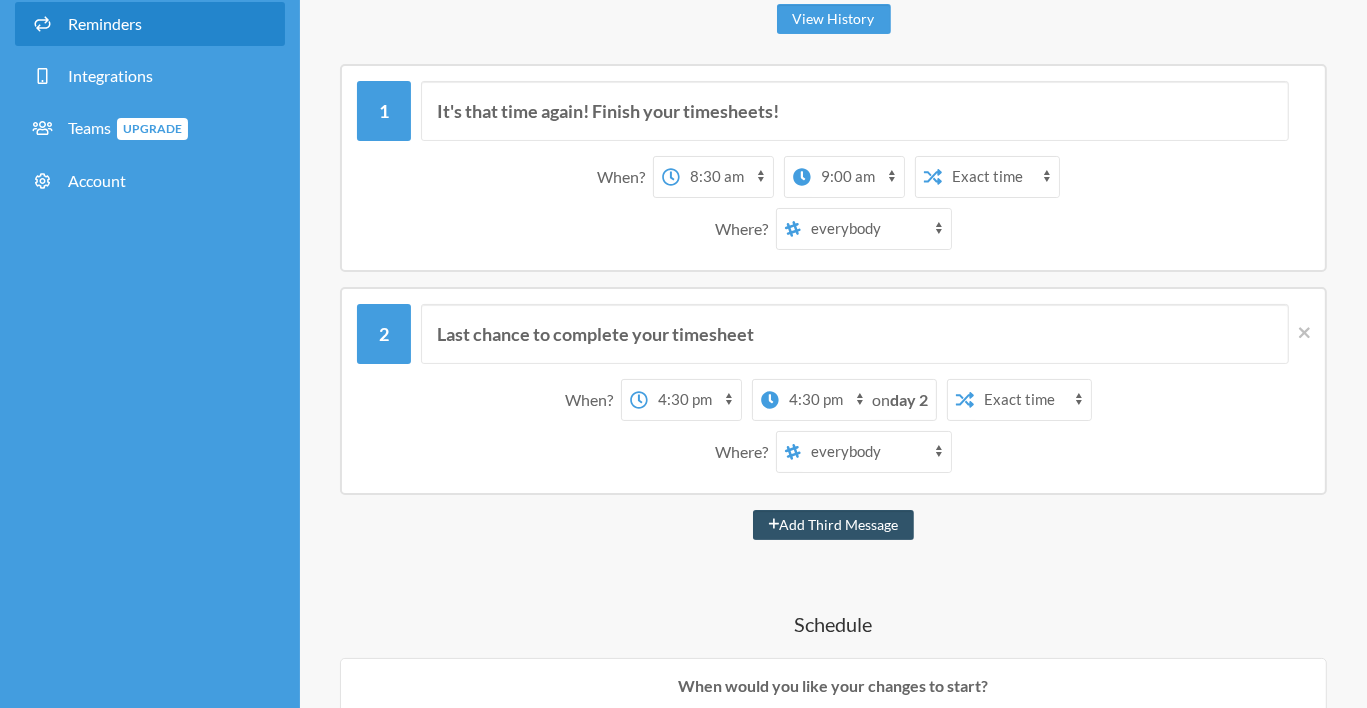 click on "It's that time again! Finish your timesheets!     When?     12:00 am 12:15 am 12:30 am 12:45 am 1:00 am 1:15 am 1:30 am 1:45 am 2:00 am 2:15 am 2:30 am 2:45 am 3:00 am 3:15 am 3:30 am 3:45 am 4:00 am 4:15 am 4:30 am 4:45 am 5:00 am 5:15 am 5:30 am 5:45 am 6:00 am 6:15 am 6:30 am 6:45 am 7:00 am 7:15 am 7:30 am 7:45 am 8:00 am 8:15 am 8:30 am 8:45 am 9:00 am 9:15 am 9:30 am 9:45 am 10:00 am 10:15 am 10:30 am 10:45 am 11:00 am 11:15 am 11:30 am 11:45 am 12:00 pm 12:15 pm 12:30 pm 12:45 pm 1:00 pm 1:15 pm 1:30 pm 1:45 pm 2:00 pm 2:15 pm 2:30 pm 2:45 pm 3:00 pm 3:15 pm 3:30 pm 3:45 pm 4:00 pm 4:15 pm 4:30 pm 4:45 pm 5:00 pm 5:15 pm 5:30 pm 5:45 pm 6:00 pm 6:15 pm 6:30 pm 6:45 pm 7:00 pm 7:15 pm 7:30 pm 7:45 pm 8:00 pm 8:15 pm 8:30 pm 8:45 pm 9:00 pm 9:15 pm 9:30 pm 9:45 pm 10:00 pm 10:15 pm 10:30 pm 10:45 pm 11:00 pm 11:15 pm 11:30 pm 11:45 pm   on  day 1     12:00 am 12:15 am 12:30 am 12:45 am 1:00 am 1:15 am 1:30 am 1:45 am 2:00 am 2:15 am 2:30 am 2:45 am 3:00 am 3:15 am 3:30 am 3:45 am 4:00 am 4:15 am 4:30 am" at bounding box center (833, 168) 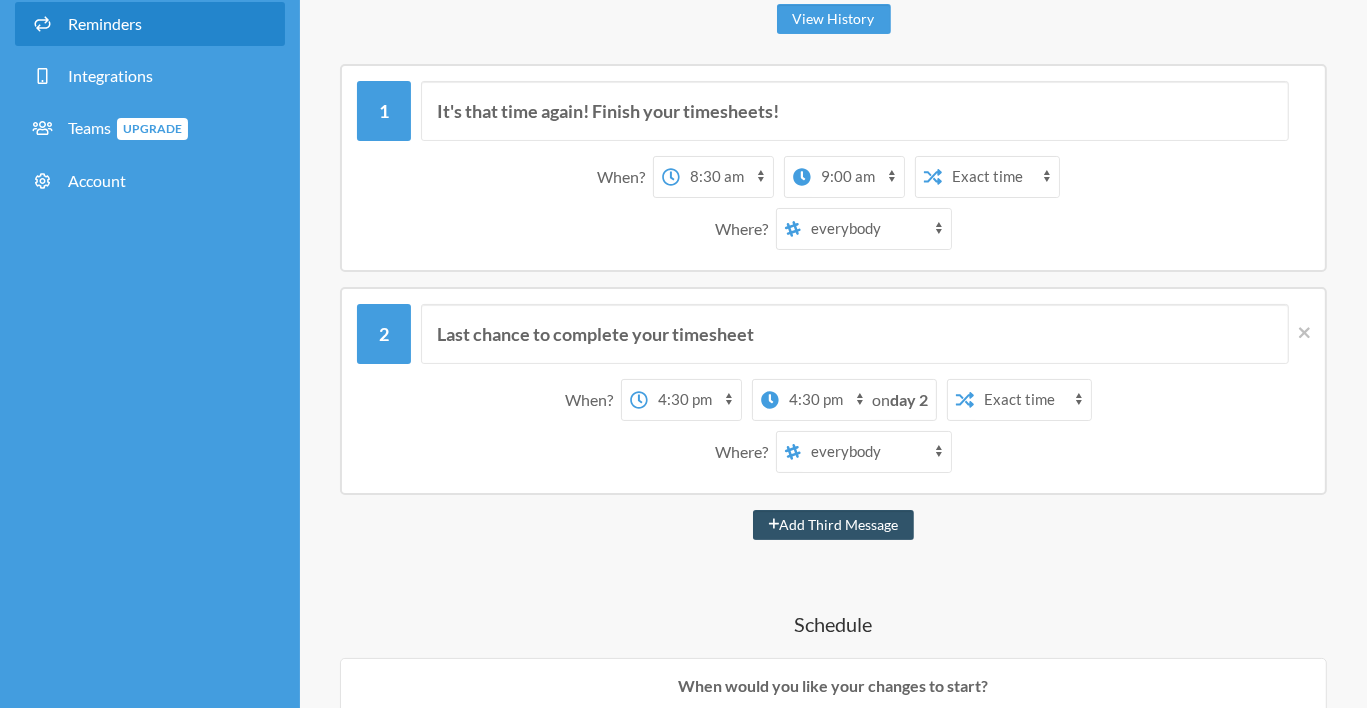 click on "12:00 am 12:15 am 12:30 am 12:45 am 1:00 am 1:15 am 1:30 am 1:45 am 2:00 am 2:15 am 2:30 am 2:45 am 3:00 am 3:15 am 3:30 am 3:45 am 4:00 am 4:15 am 4:30 am 4:45 am 5:00 am 5:15 am 5:30 am 5:45 am 6:00 am 6:15 am 6:30 am 6:45 am 7:00 am 7:15 am 7:30 am 7:45 am 8:00 am 8:15 am 8:30 am 8:45 am 9:00 am 9:15 am 9:30 am 9:45 am 10:00 am 10:15 am 10:30 am 10:45 am 11:00 am 11:15 am 11:30 am 11:45 am 12:00 pm 12:15 pm 12:30 pm 12:45 pm 1:00 pm 1:15 pm 1:30 pm 1:45 pm 2:00 pm 2:15 pm 2:30 pm 2:45 pm 3:00 pm 3:15 pm 3:30 pm 3:45 pm 4:00 pm 4:15 pm 4:30 pm 4:45 pm 5:00 pm 5:15 pm 5:30 pm 5:45 pm 6:00 pm 6:15 pm 6:30 pm 6:45 pm 7:00 pm 7:15 pm 7:30 pm 7:45 pm 8:00 pm 8:15 pm 8:30 pm 8:45 pm 9:00 pm 9:15 pm 9:30 pm 9:45 pm 10:00 pm 10:15 pm 10:30 pm 10:45 pm 11:00 pm 11:15 pm 11:30 pm 11:45 pm" at bounding box center [857, 177] 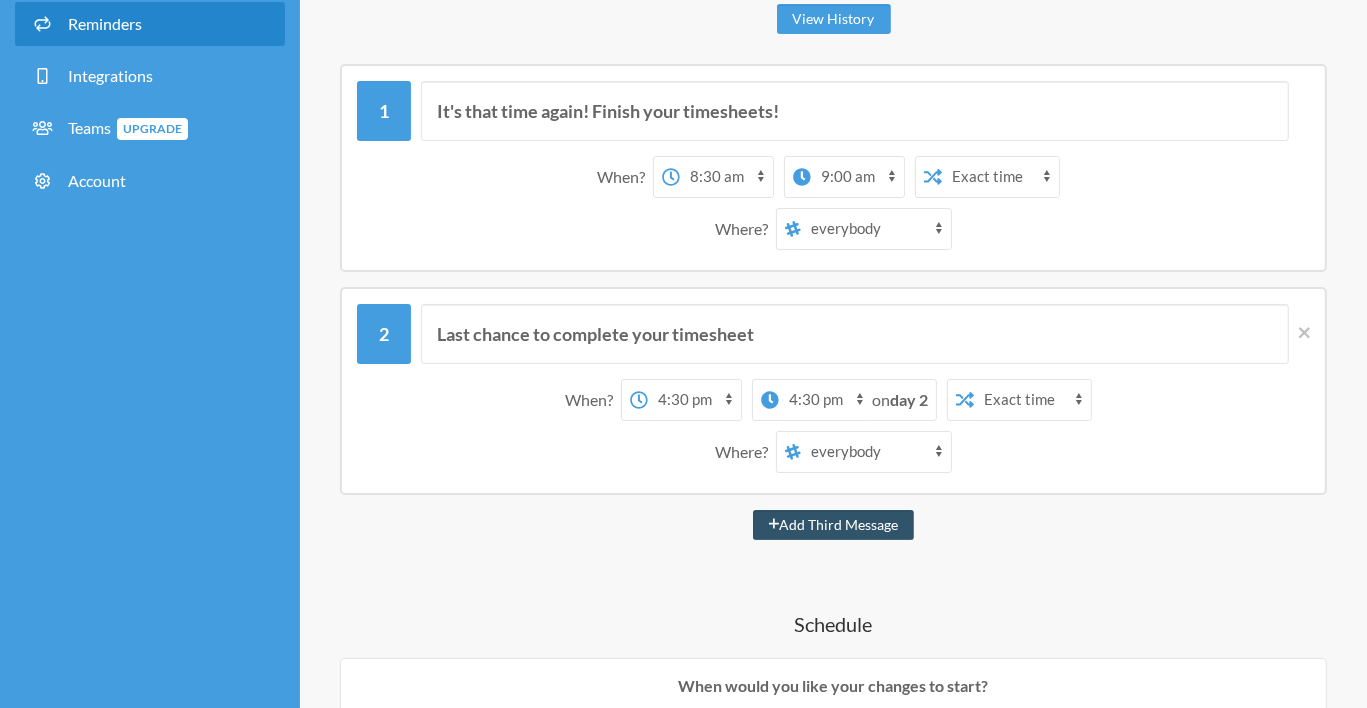 select on "08:30:00" 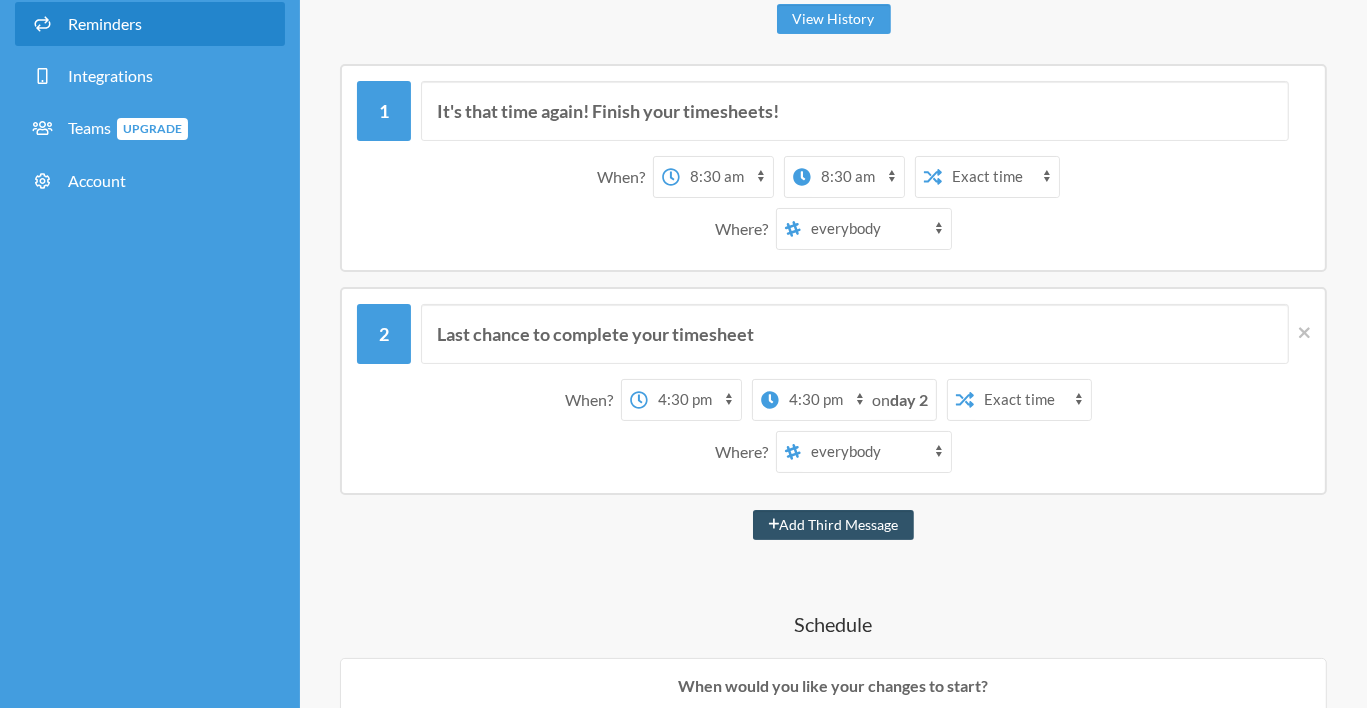 click on "12:00 am 12:15 am 12:30 am 12:45 am 1:00 am 1:15 am 1:30 am 1:45 am 2:00 am 2:15 am 2:30 am 2:45 am 3:00 am 3:15 am 3:30 am 3:45 am 4:00 am 4:15 am 4:30 am 4:45 am 5:00 am 5:15 am 5:30 am 5:45 am 6:00 am 6:15 am 6:30 am 6:45 am 7:00 am 7:15 am 7:30 am 7:45 am 8:00 am 8:15 am 8:30 am 8:45 am 9:00 am 9:15 am 9:30 am 9:45 am 10:00 am 10:15 am 10:30 am 10:45 am 11:00 am 11:15 am 11:30 am 11:45 am 12:00 pm 12:15 pm 12:30 pm 12:45 pm 1:00 pm 1:15 pm 1:30 pm 1:45 pm 2:00 pm 2:15 pm 2:30 pm 2:45 pm 3:00 pm 3:15 pm 3:30 pm 3:45 pm 4:00 pm 4:15 pm 4:30 pm 4:45 pm 5:00 pm 5:15 pm 5:30 pm 5:45 pm 6:00 pm 6:15 pm 6:30 pm 6:45 pm 7:00 pm 7:15 pm 7:30 pm 7:45 pm 8:00 pm 8:15 pm 8:30 pm 8:45 pm 9:00 pm 9:15 pm 9:30 pm 9:45 pm 10:00 pm 10:15 pm 10:30 pm 10:45 pm 11:00 pm 11:15 pm 11:30 pm 11:45 pm" at bounding box center [857, 177] 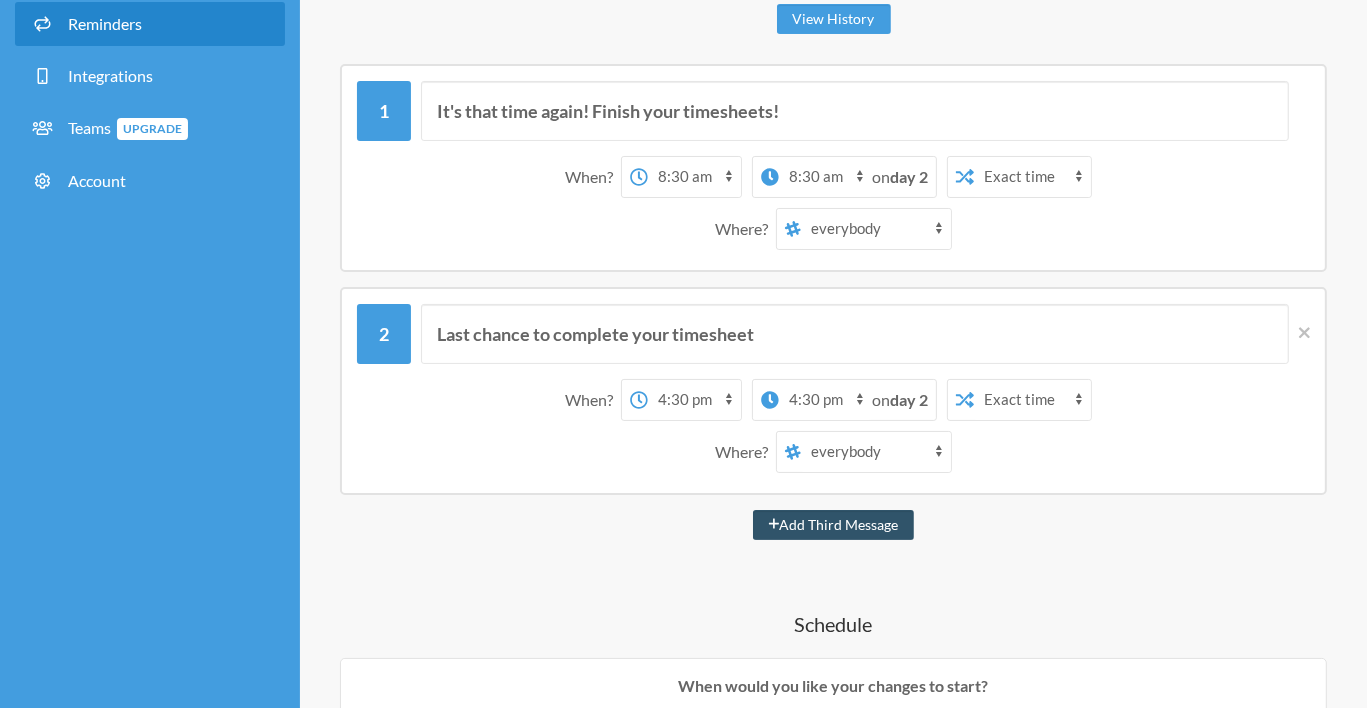 click on "12:00 am 12:15 am 12:30 am 12:45 am 1:00 am 1:15 am 1:30 am 1:45 am 2:00 am 2:15 am 2:30 am 2:45 am 3:00 am 3:15 am 3:30 am 3:45 am 4:00 am 4:15 am 4:30 am 4:45 am 5:00 am 5:15 am 5:30 am 5:45 am 6:00 am 6:15 am 6:30 am 6:45 am 7:00 am 7:15 am 7:30 am 7:45 am 8:00 am 8:15 am 8:30 am 8:45 am 9:00 am 9:15 am 9:30 am 9:45 am 10:00 am 10:15 am 10:30 am 10:45 am 11:00 am 11:15 am 11:30 am 11:45 am 12:00 pm 12:15 pm 12:30 pm 12:45 pm 1:00 pm 1:15 pm 1:30 pm 1:45 pm 2:00 pm 2:15 pm 2:30 pm 2:45 pm 3:00 pm 3:15 pm 3:30 pm 3:45 pm 4:00 pm 4:15 pm 4:30 pm 4:45 pm 5:00 pm 5:15 pm 5:30 pm 5:45 pm 6:00 pm 6:15 pm 6:30 pm 6:45 pm 7:00 pm 7:15 pm 7:30 pm 7:45 pm 8:00 pm 8:15 pm 8:30 pm 8:45 pm 9:00 pm 9:15 pm 9:30 pm 9:45 pm 10:00 pm 10:15 pm 10:30 pm 10:45 pm 11:00 pm 11:15 pm 11:30 pm 11:45 pm" at bounding box center (825, 177) 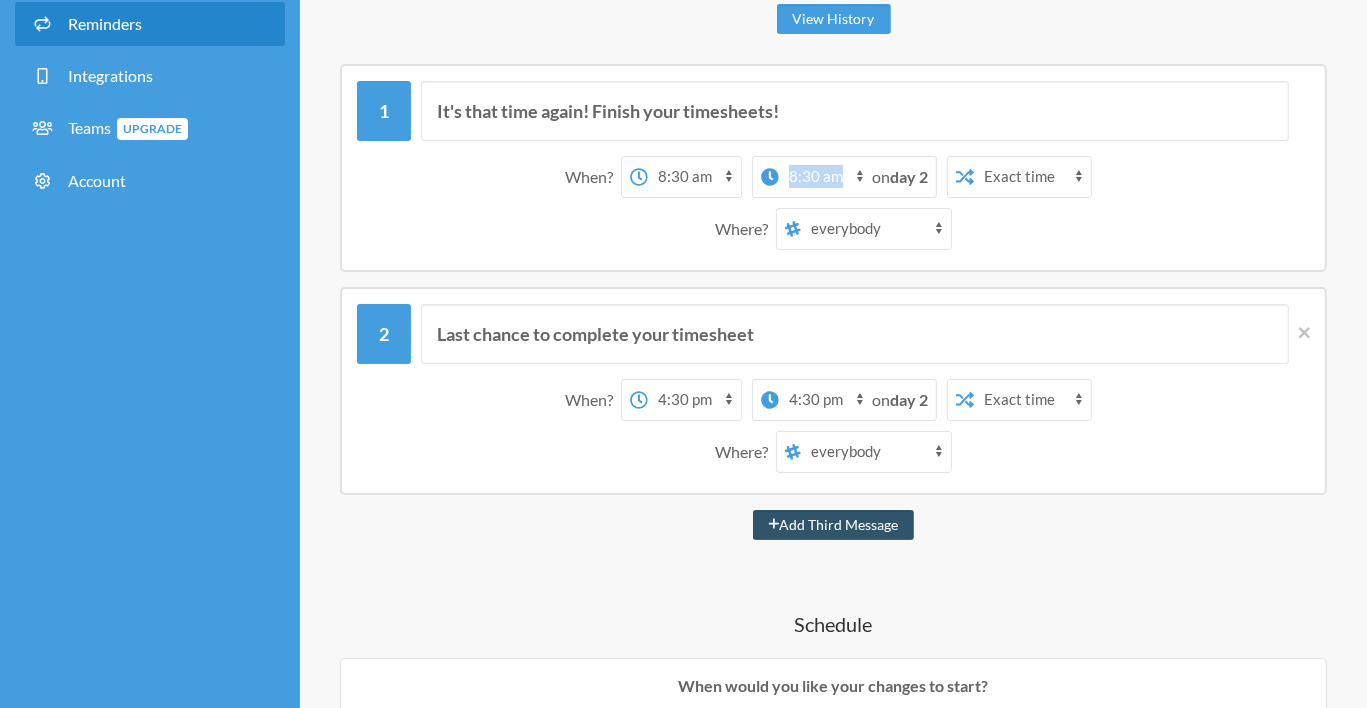 click 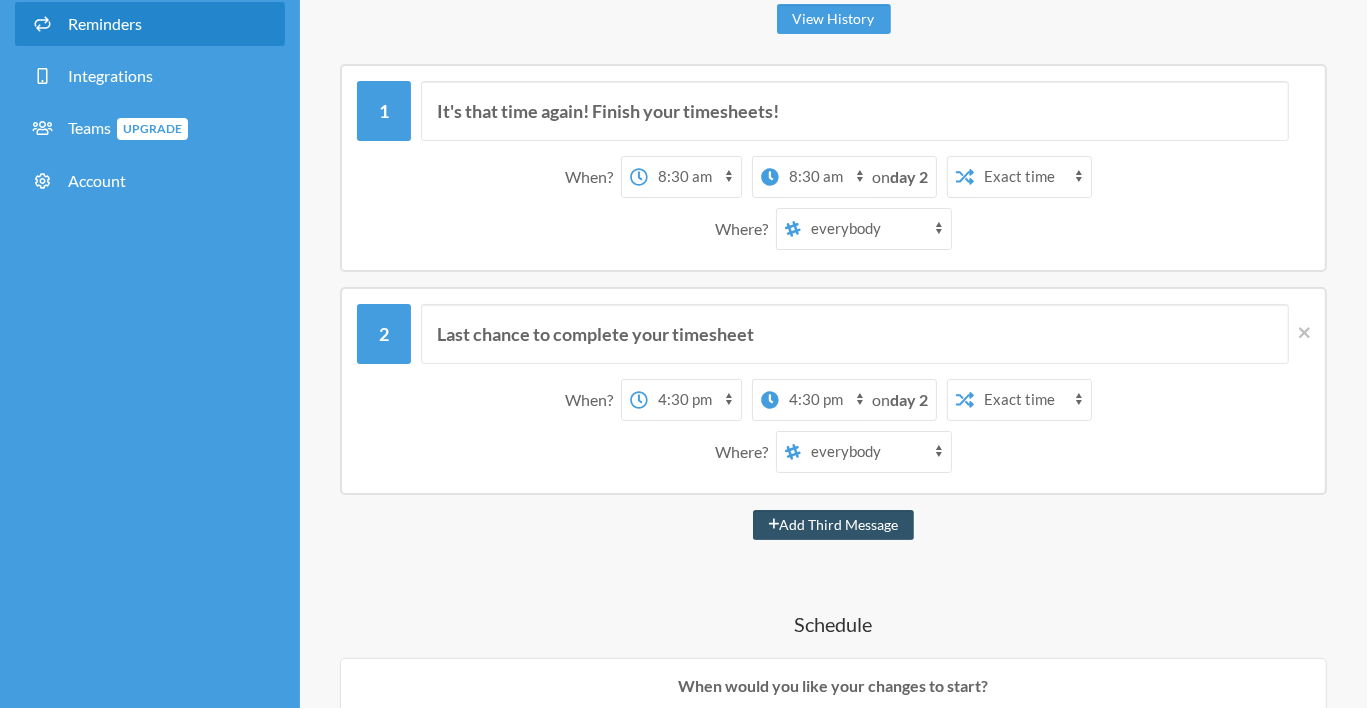 drag, startPoint x: 776, startPoint y: 173, endPoint x: 570, endPoint y: 279, distance: 231.67218 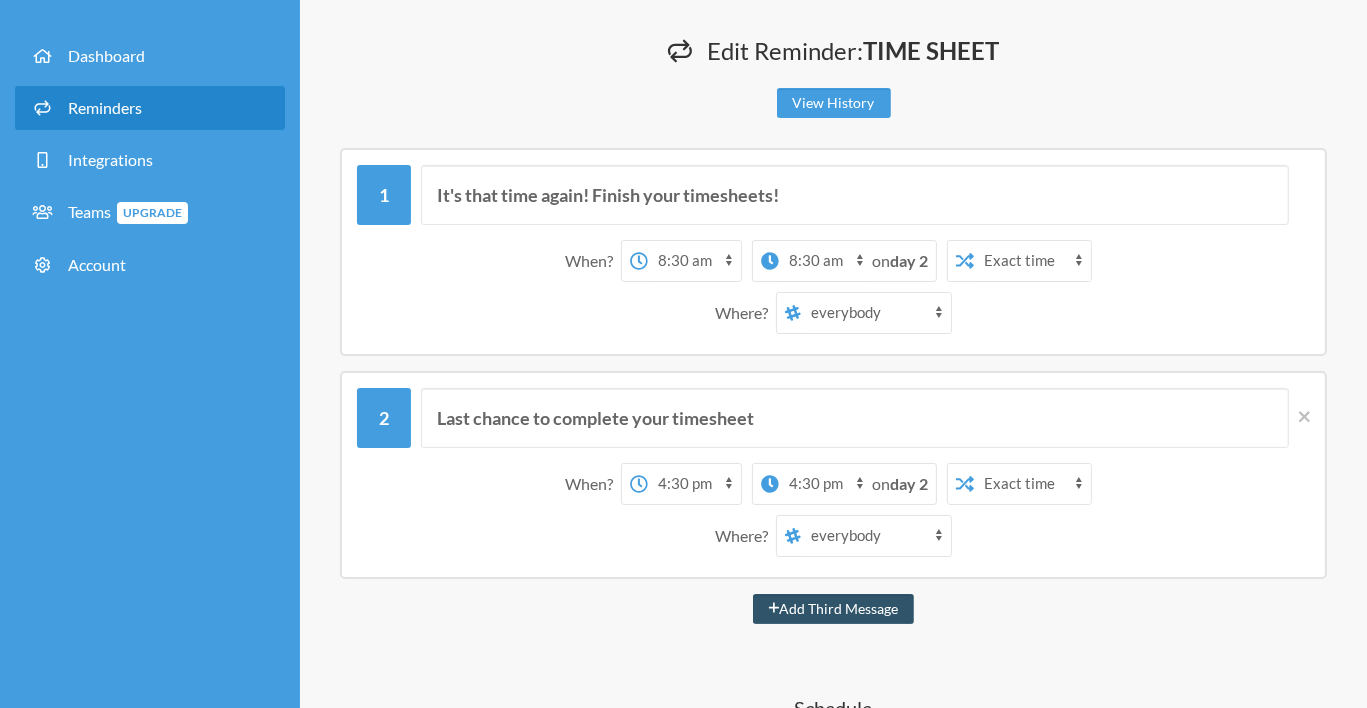 scroll, scrollTop: 40, scrollLeft: 0, axis: vertical 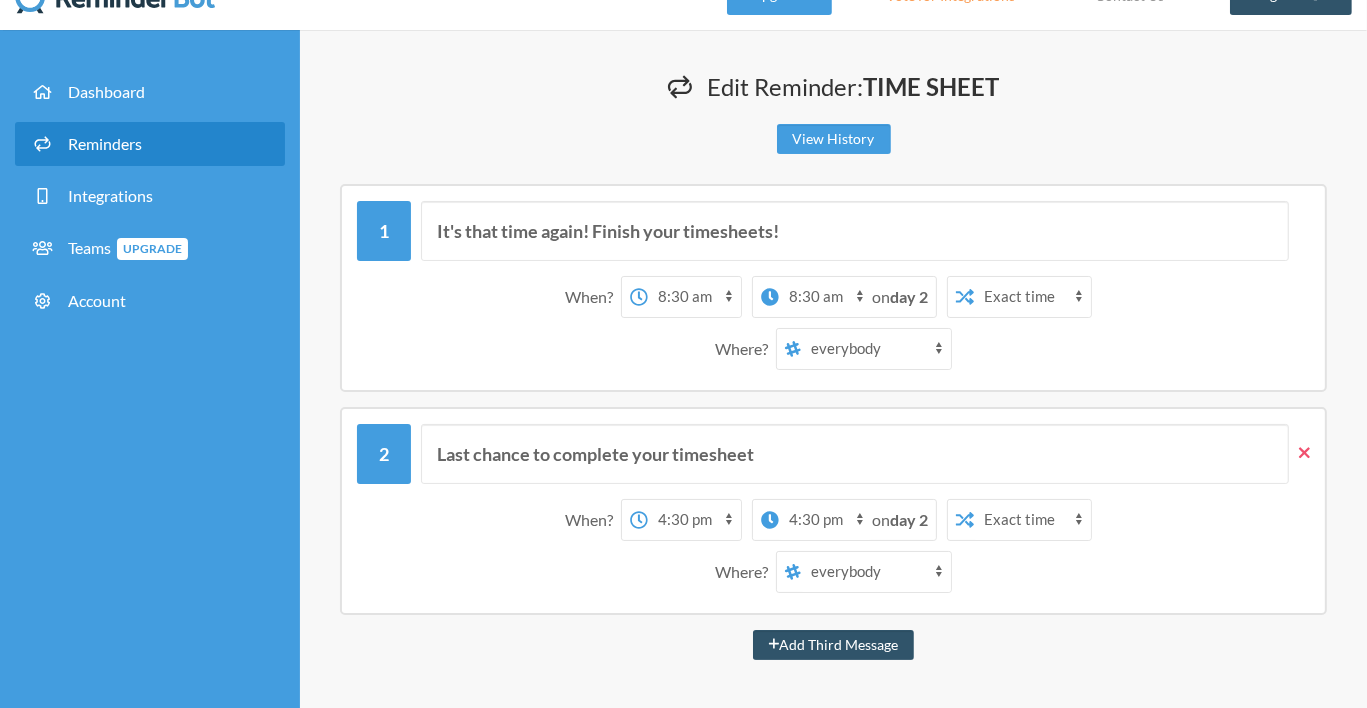 click at bounding box center (1299, 454) 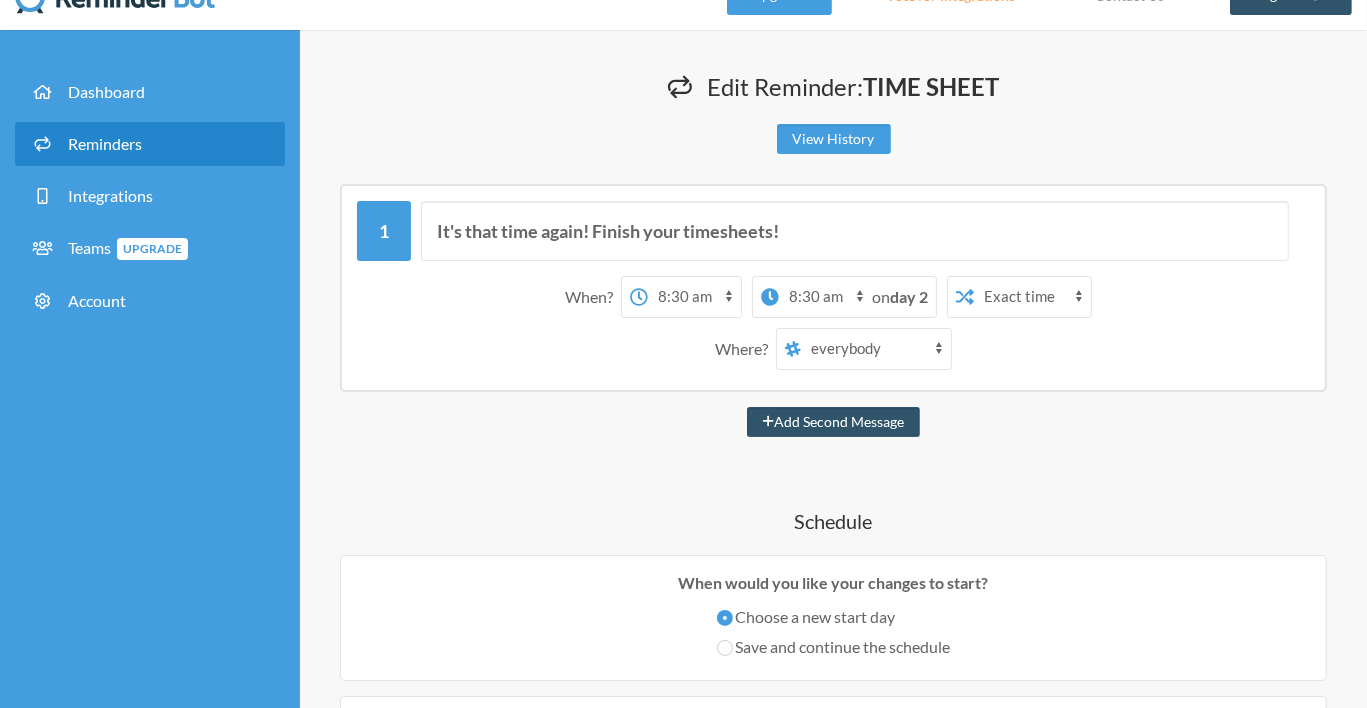 click on "It's that time again! Finish your timesheets!     When?     12:00 am 12:15 am 12:30 am 12:45 am 1:00 am 1:15 am 1:30 am 1:45 am 2:00 am 2:15 am 2:30 am 2:45 am 3:00 am 3:15 am 3:30 am 3:45 am 4:00 am 4:15 am 4:30 am 4:45 am 5:00 am 5:15 am 5:30 am 5:45 am 6:00 am 6:15 am 6:30 am 6:45 am 7:00 am 7:15 am 7:30 am 7:45 am 8:00 am 8:15 am 8:30 am 8:45 am 9:00 am 9:15 am 9:30 am 9:45 am 10:00 am 10:15 am 10:30 am 10:45 am 11:00 am 11:15 am 11:30 am 11:45 am 12:00 pm 12:15 pm 12:30 pm 12:45 pm 1:00 pm 1:15 pm 1:30 pm 1:45 pm 2:00 pm 2:15 pm 2:30 pm 2:45 pm 3:00 pm 3:15 pm 3:30 pm 3:45 pm 4:00 pm 4:15 pm 4:30 pm 4:45 pm 5:00 pm 5:15 pm 5:30 pm 5:45 pm 6:00 pm 6:15 pm 6:30 pm 6:45 pm 7:00 pm 7:15 pm 7:30 pm 7:45 pm 8:00 pm 8:15 pm 8:30 pm 8:45 pm 9:00 pm 9:15 pm 9:30 pm 9:45 pm 10:00 pm 10:15 pm 10:30 pm 10:45 pm 11:00 pm 11:15 pm 11:30 pm 11:45 pm   on  day 1     12:00 am 12:15 am 12:30 am 12:45 am 1:00 am 1:15 am 1:30 am 1:45 am 2:00 am 2:15 am 2:30 am 2:45 am 3:00 am 3:15 am 3:30 am 3:45 am 4:00 am 4:15 am   on" at bounding box center [833, 1043] 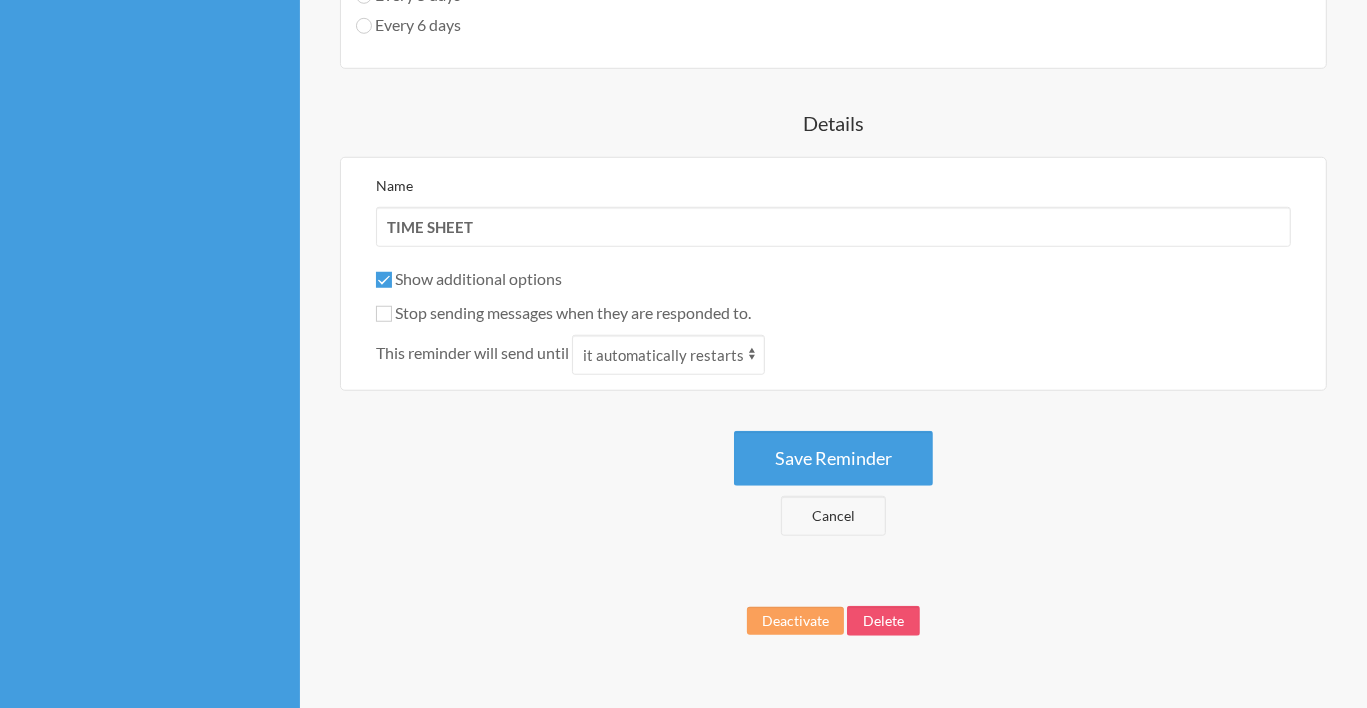 scroll, scrollTop: 1413, scrollLeft: 0, axis: vertical 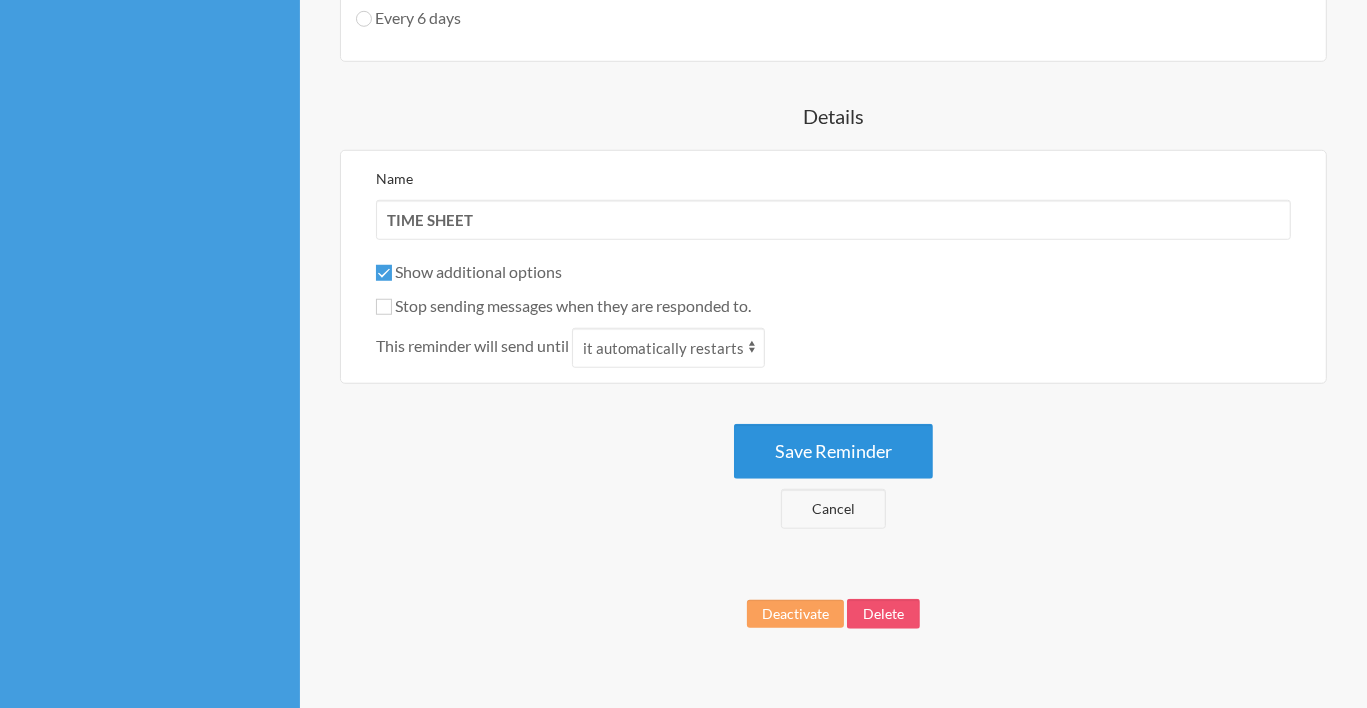 click on "Save Reminder" at bounding box center (833, 451) 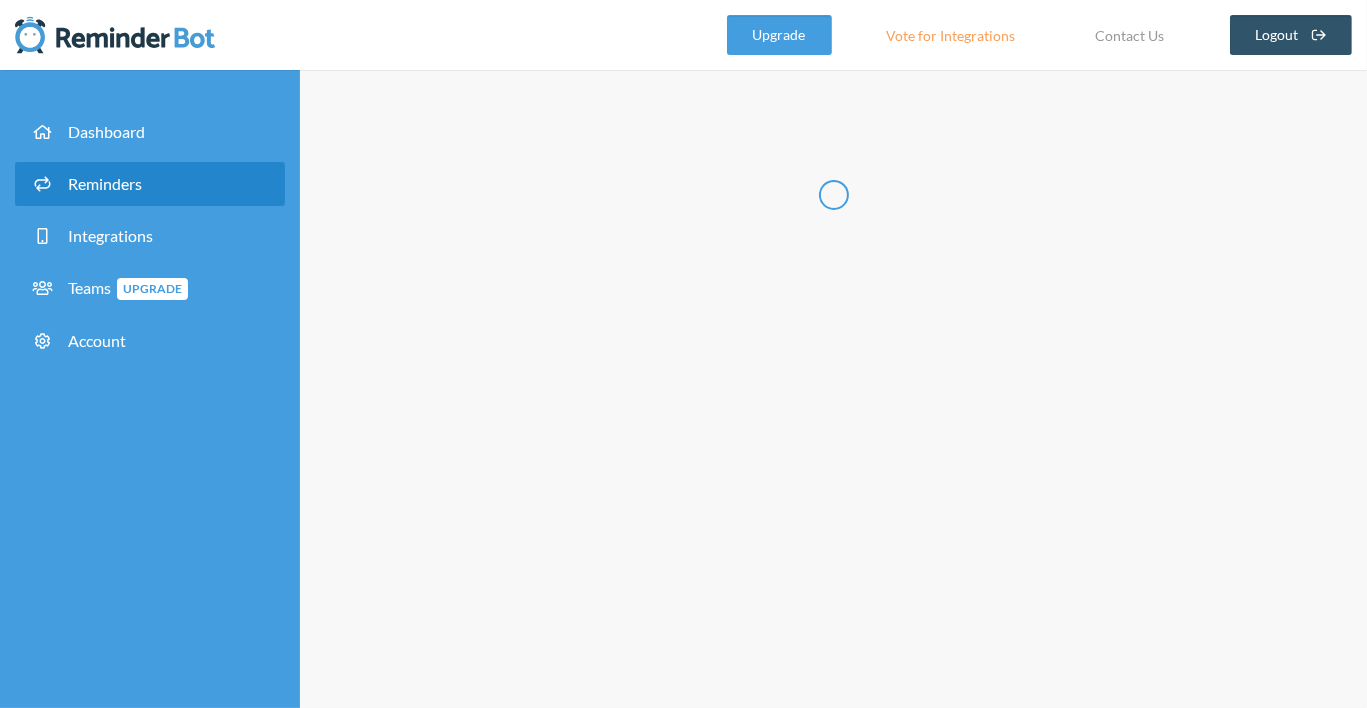 scroll, scrollTop: 0, scrollLeft: 0, axis: both 